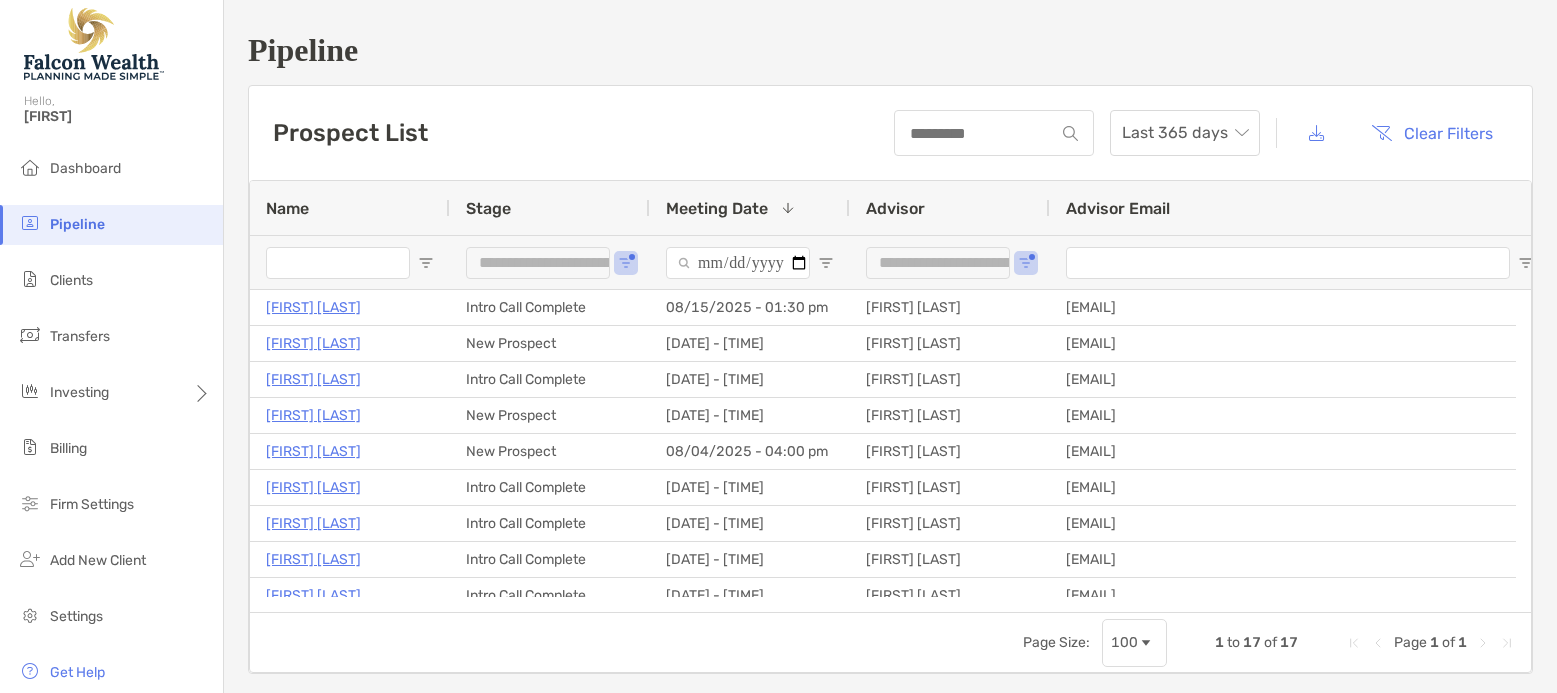 scroll, scrollTop: 0, scrollLeft: 0, axis: both 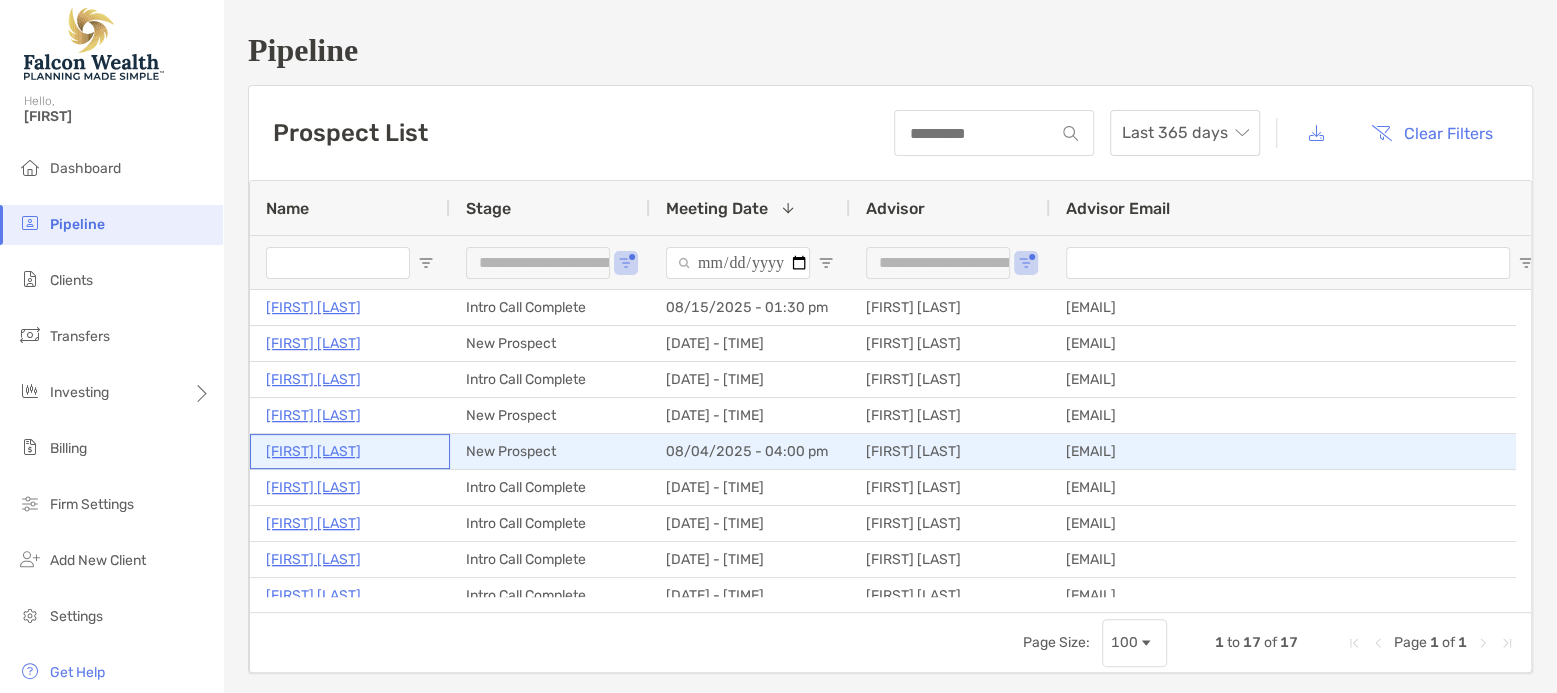 click on "Livio Adimari" at bounding box center (313, 451) 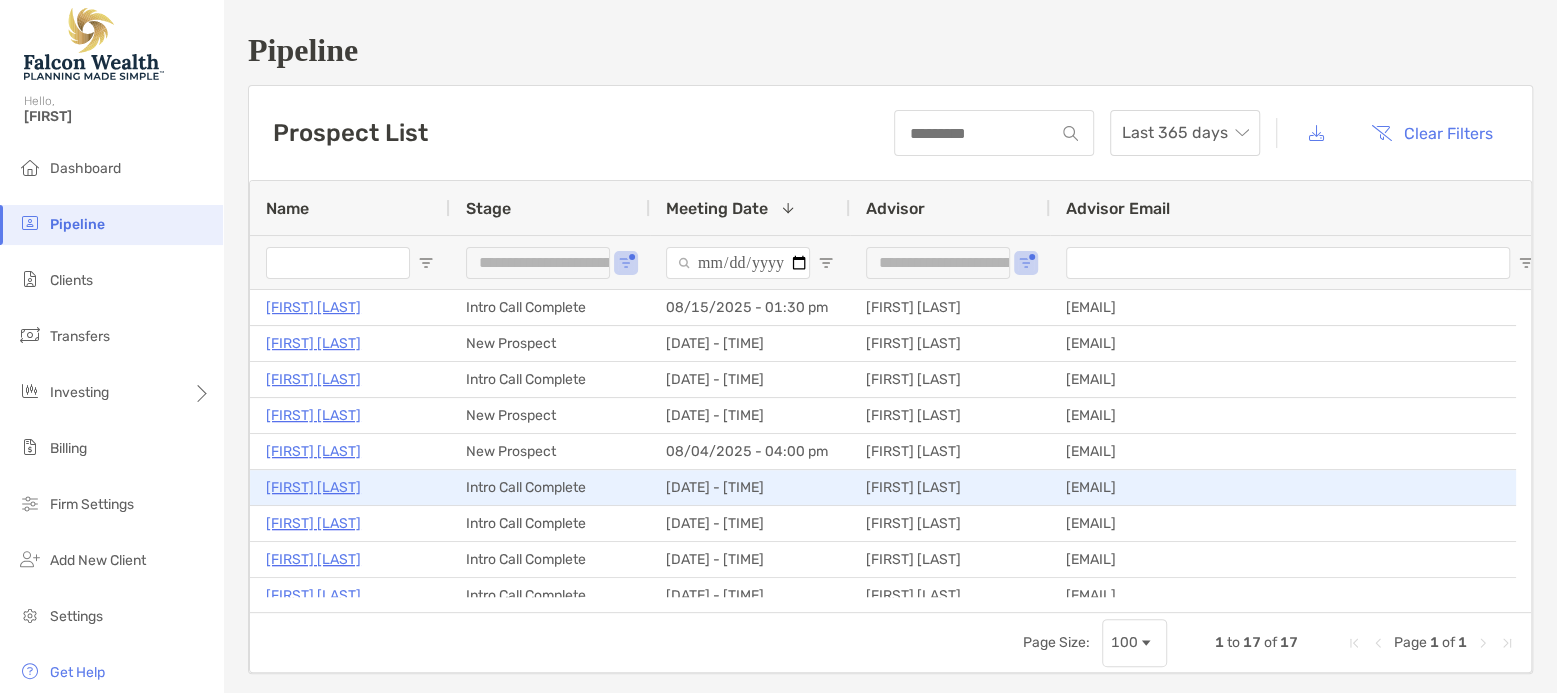 click on "Connor Murphy" at bounding box center [313, 487] 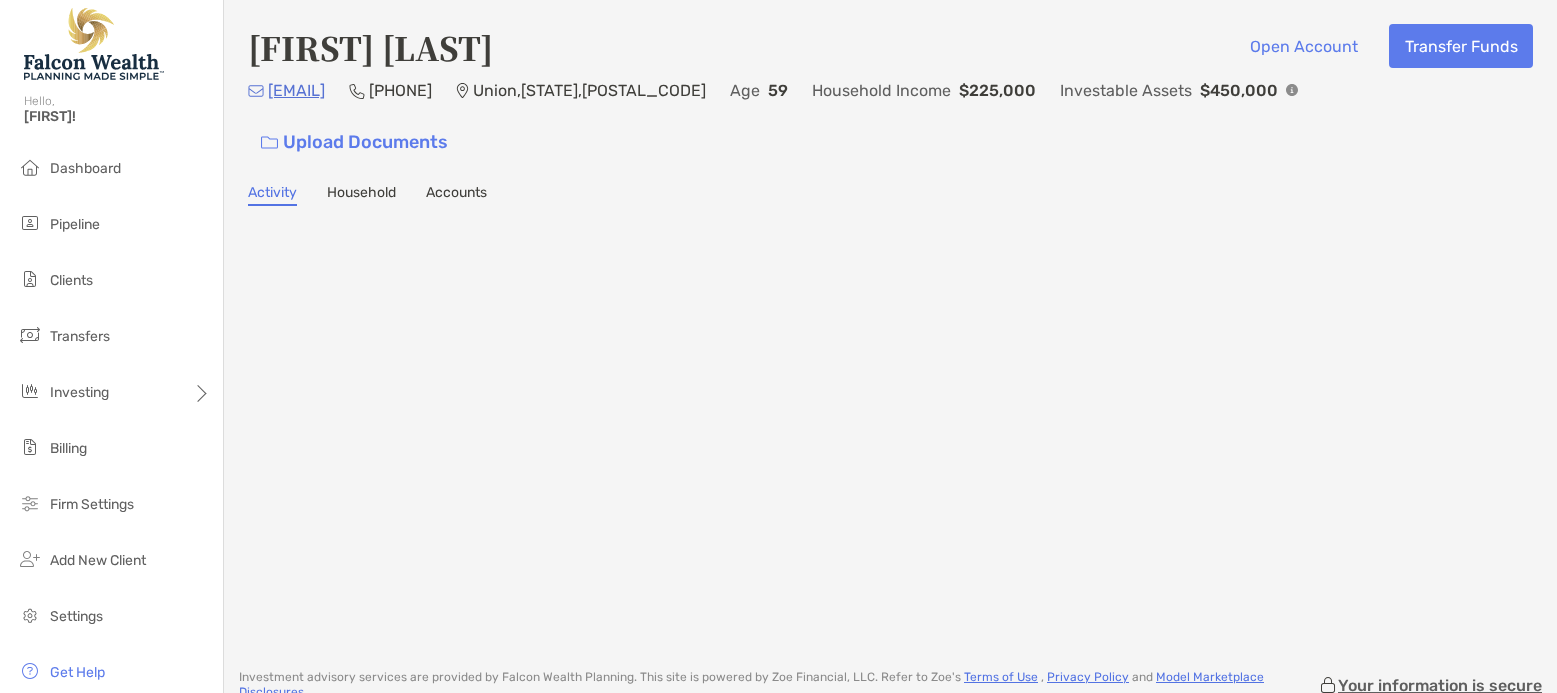 scroll, scrollTop: 0, scrollLeft: 0, axis: both 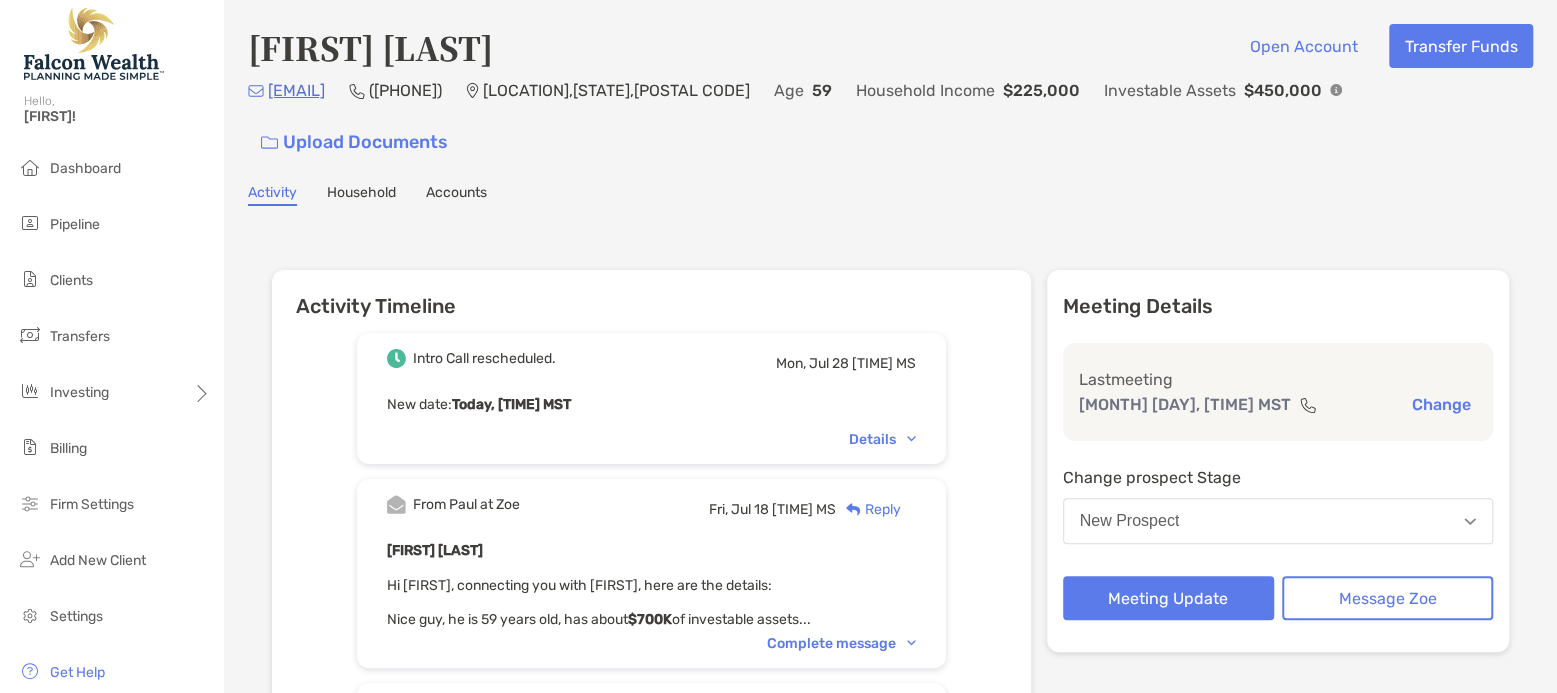 click on "Intro Call rescheduled. Mon, [MONTH] [DAY] [TIME] MS New date : Today, [TIME] MST Details From [FIRST] at Zoe Fri, [MONTH] [DAY] [TIME] MS Reply [FIRST] [LAST] Hi [FIRST], connecting you with [FIRST], here are the details:
Nice guy, he is 59 years old, has about  $700K  of investable assets... Complete message Stage changed to  New Prospect Fri, [MONTH] [DAY] [TIME] MS Stage changed by:  🎉 New prospect! [FIRST] [LAST]  is now   in your pipeline." at bounding box center (651, 635) 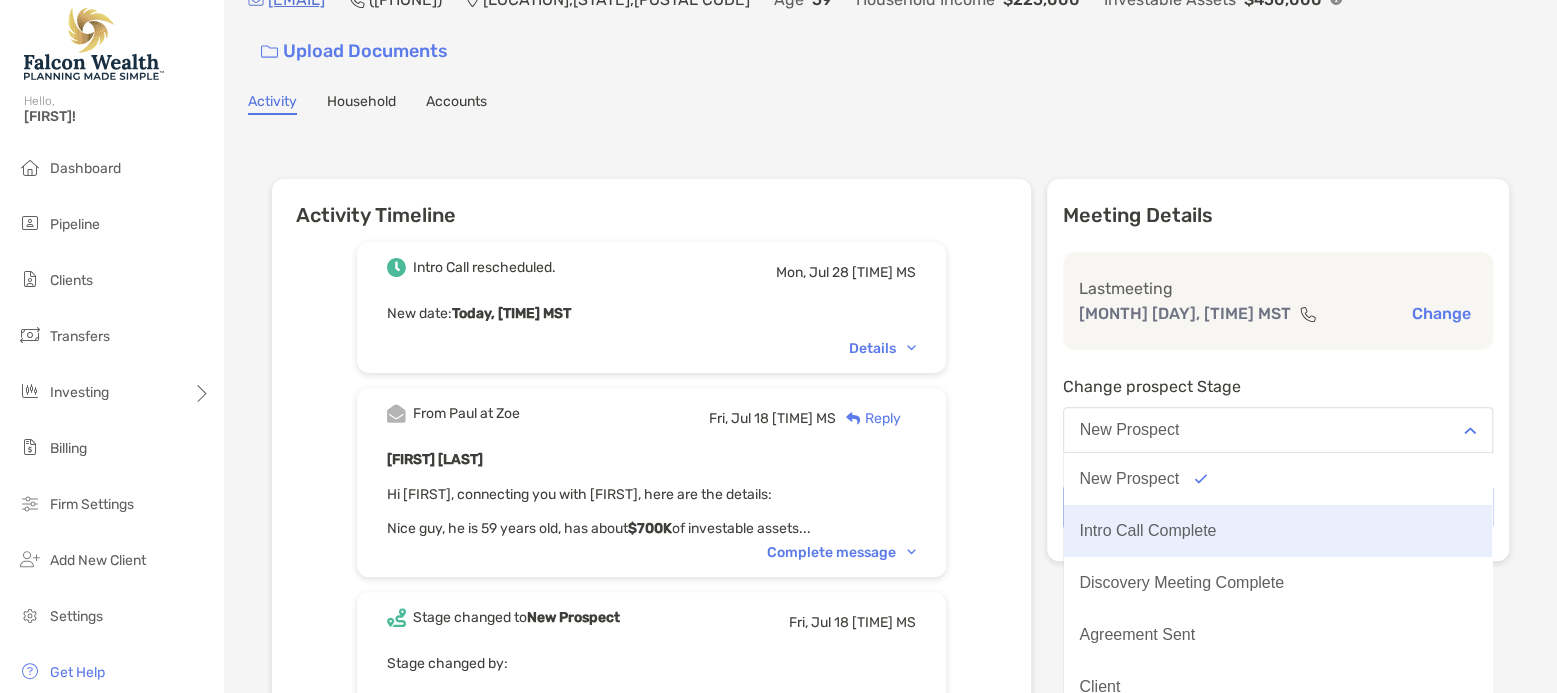 scroll, scrollTop: 100, scrollLeft: 0, axis: vertical 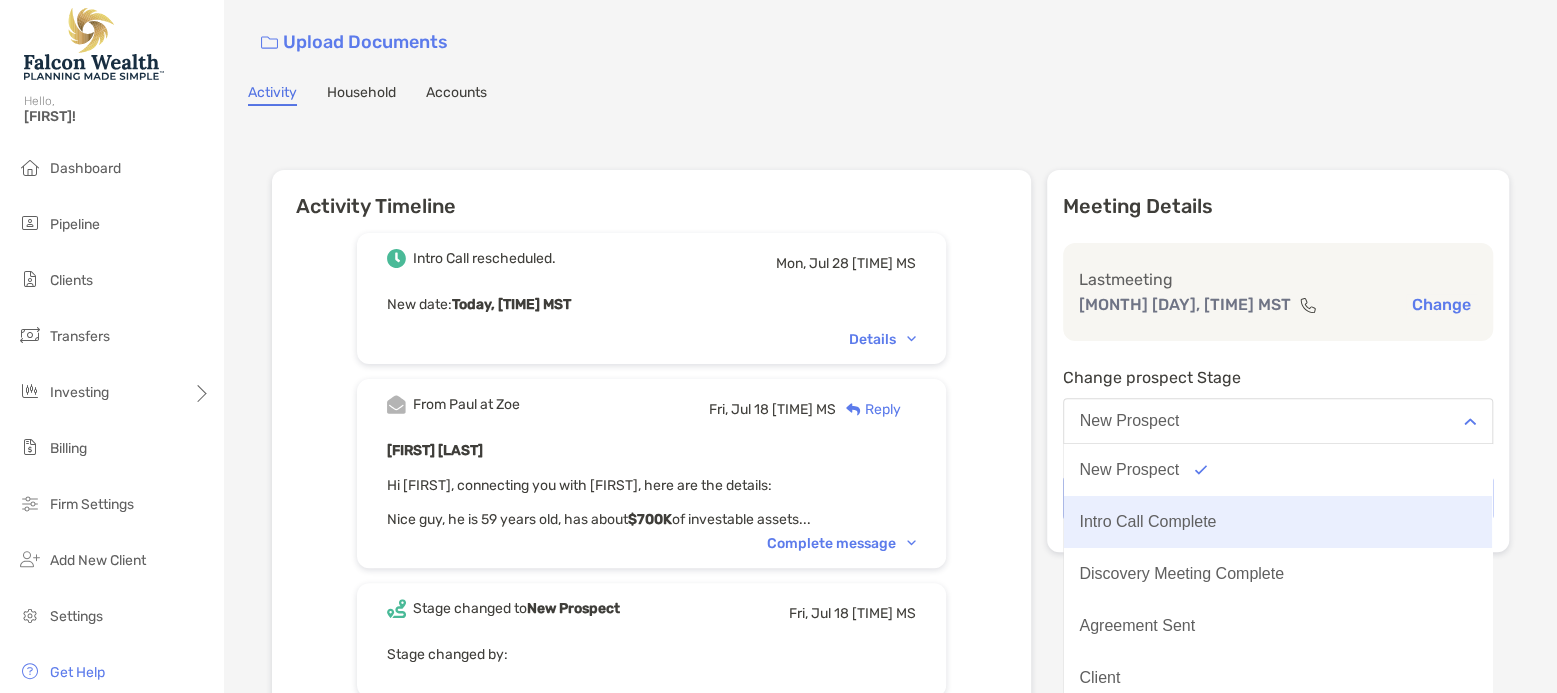 click on "Intro Call Complete" at bounding box center [1278, 522] 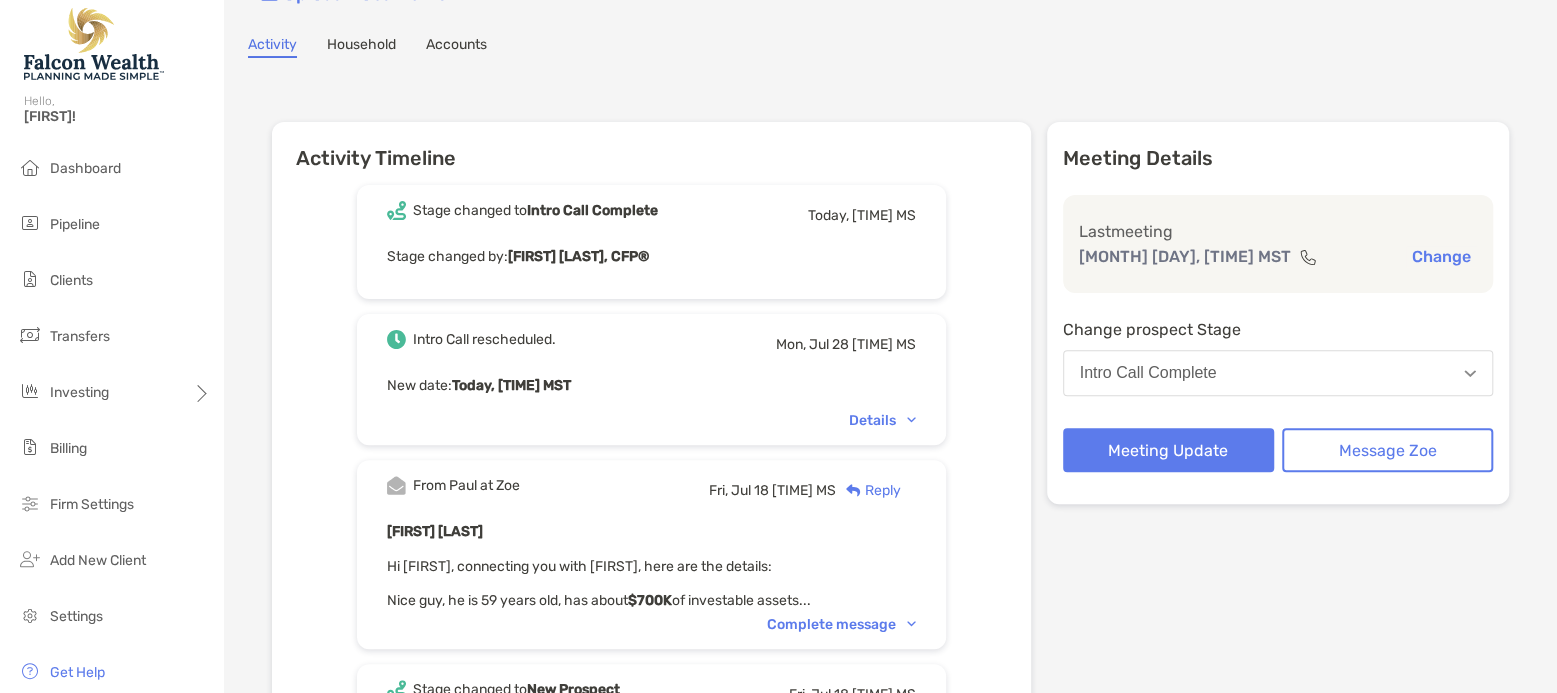 scroll, scrollTop: 266, scrollLeft: 0, axis: vertical 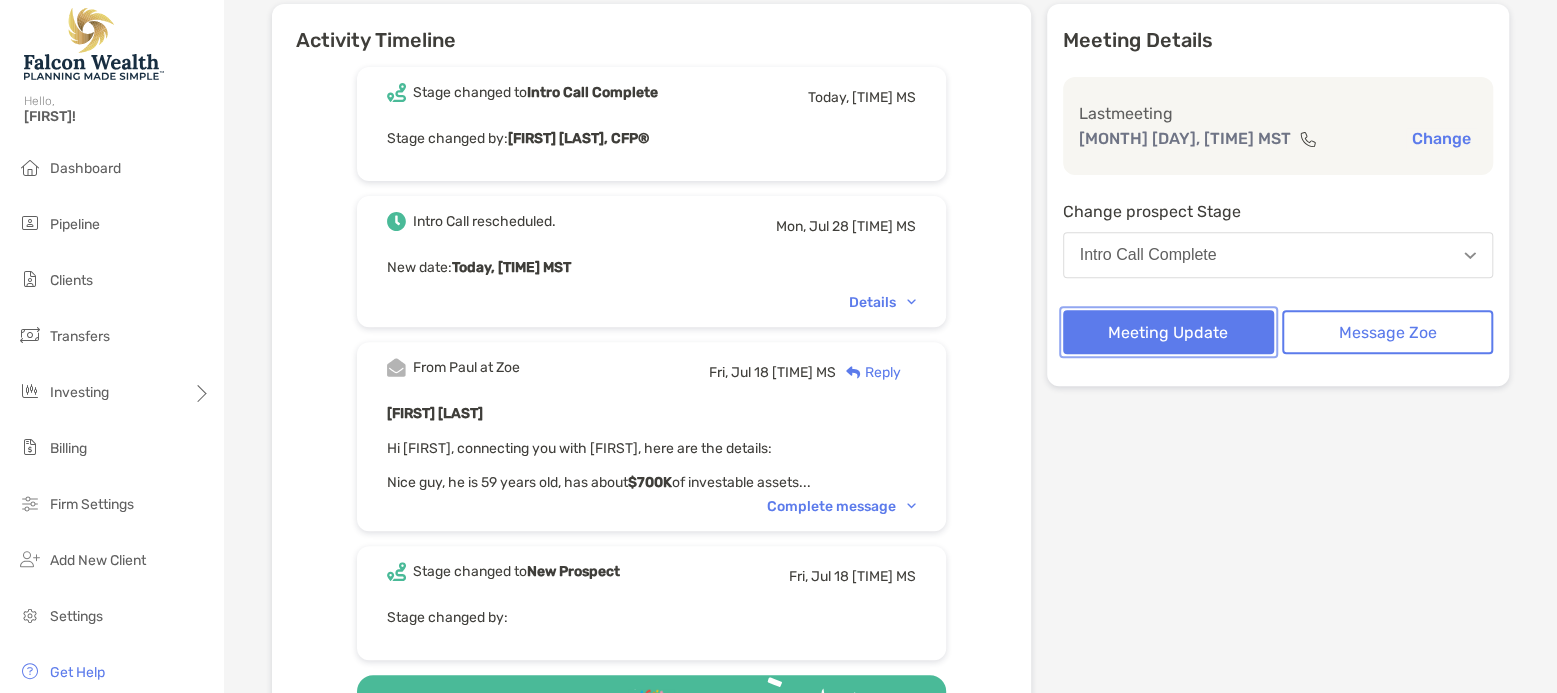 click on "Meeting Update" at bounding box center (1168, 332) 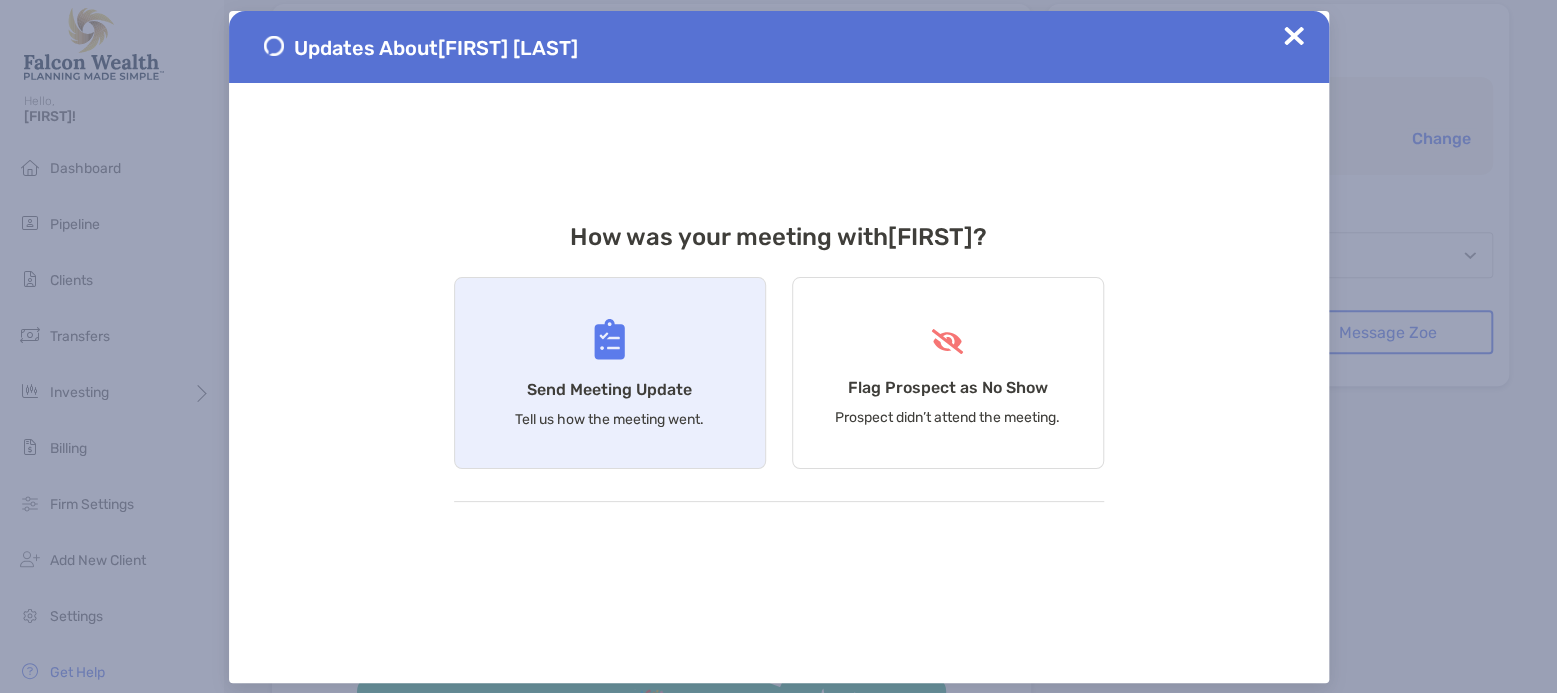 click on "Send Meeting Update Tell us how the meeting went." at bounding box center [610, 373] 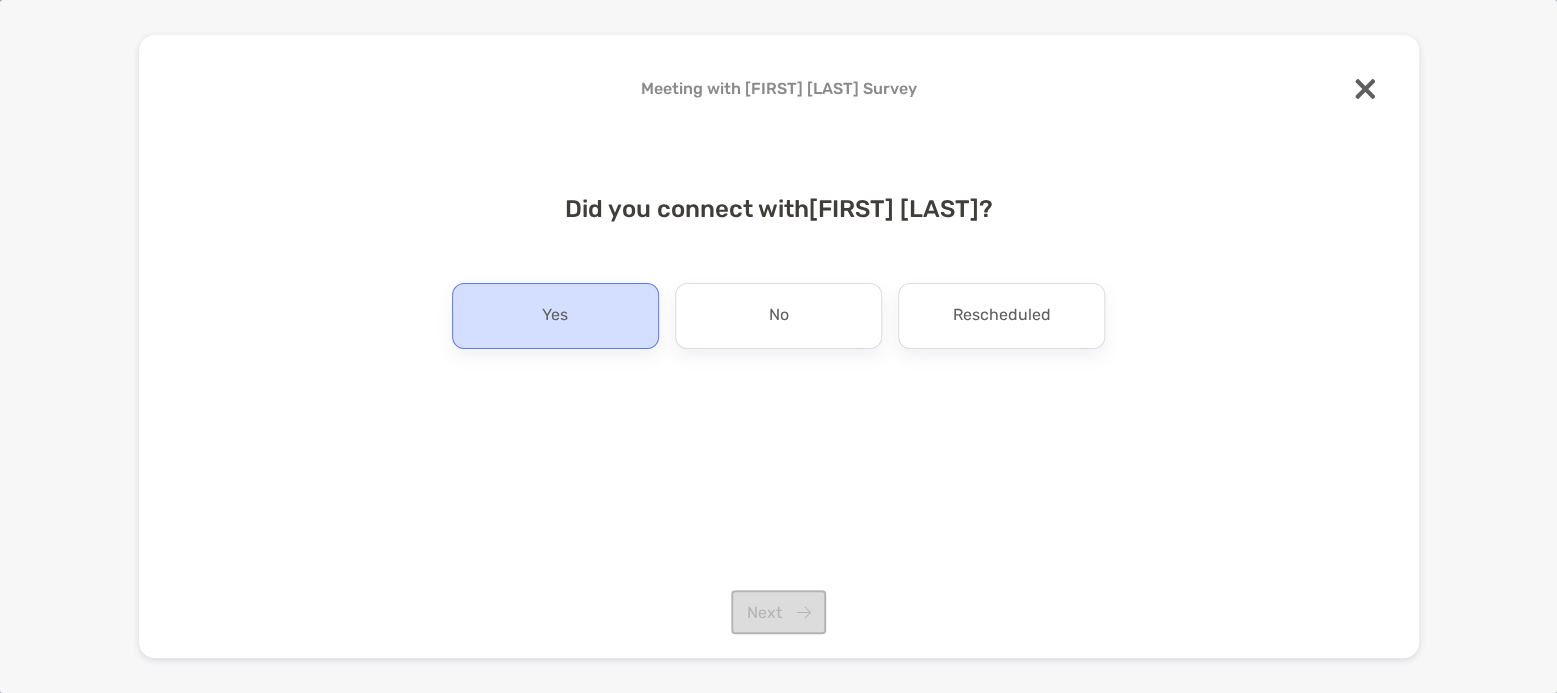click on "Yes" at bounding box center (555, 316) 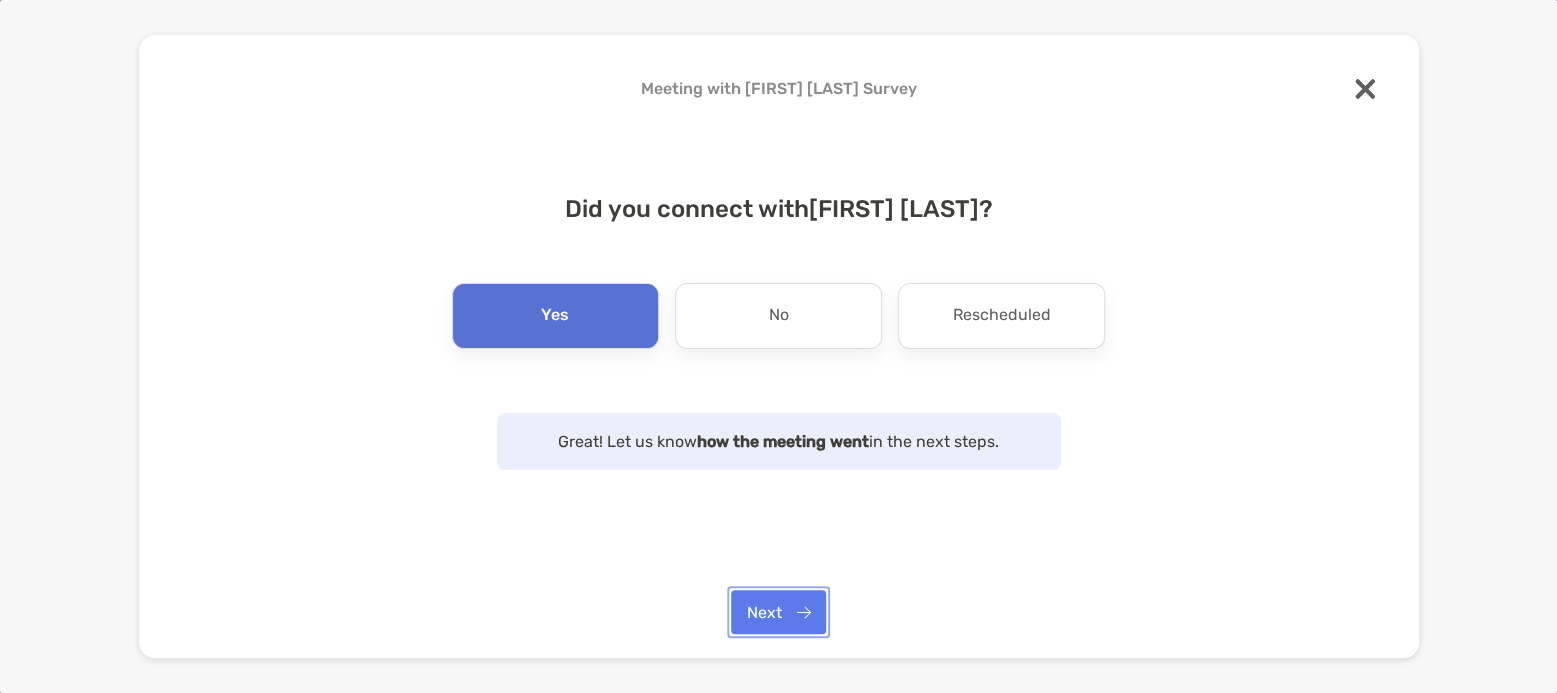 click on "Next" at bounding box center (778, 612) 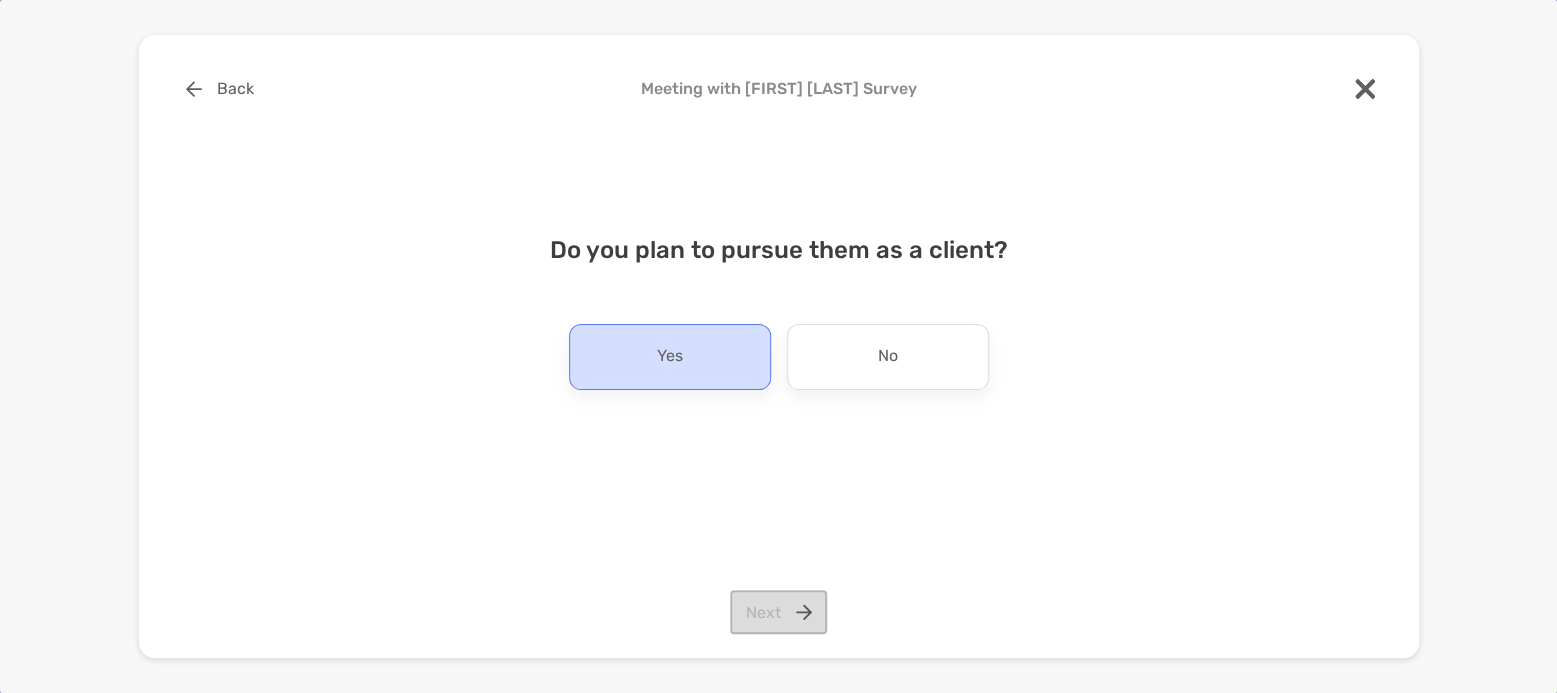 click on "Yes" at bounding box center [670, 357] 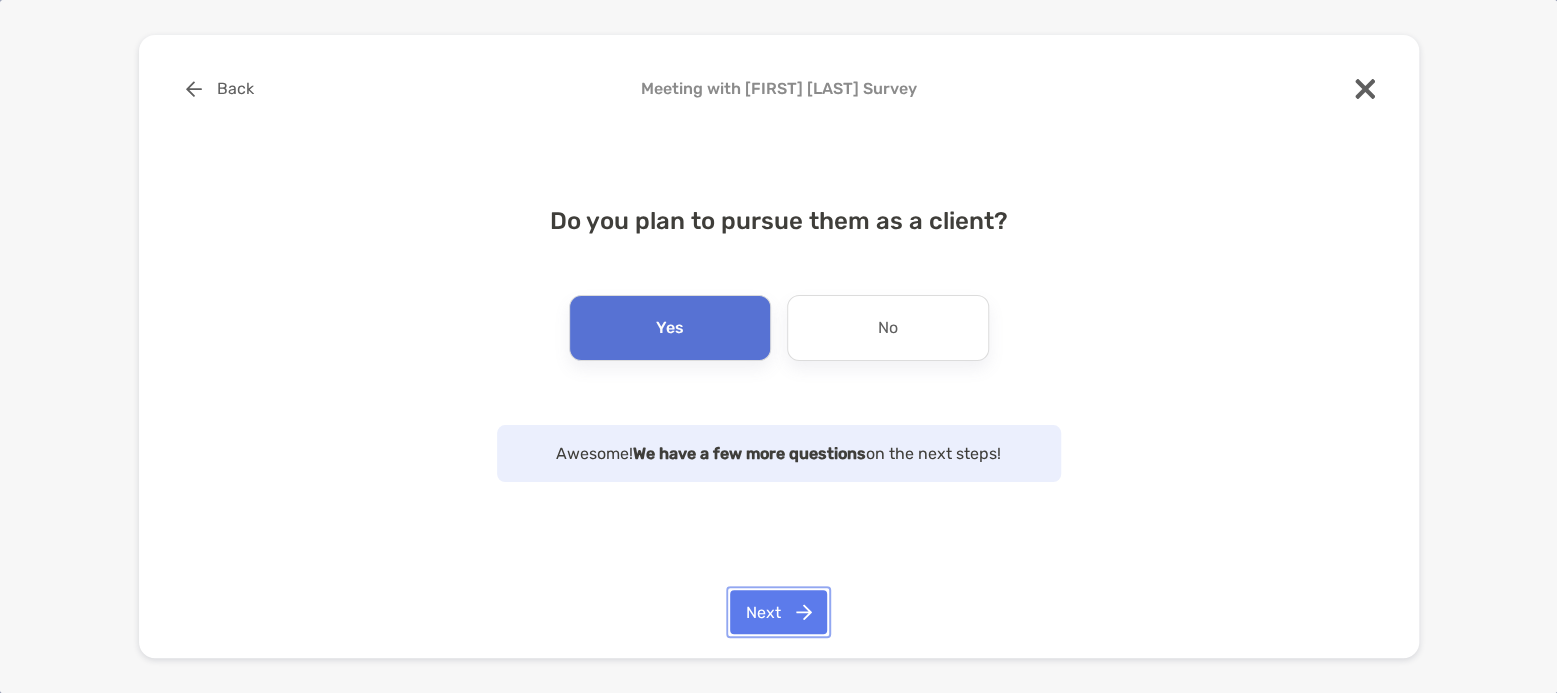 click on "Next" at bounding box center (778, 612) 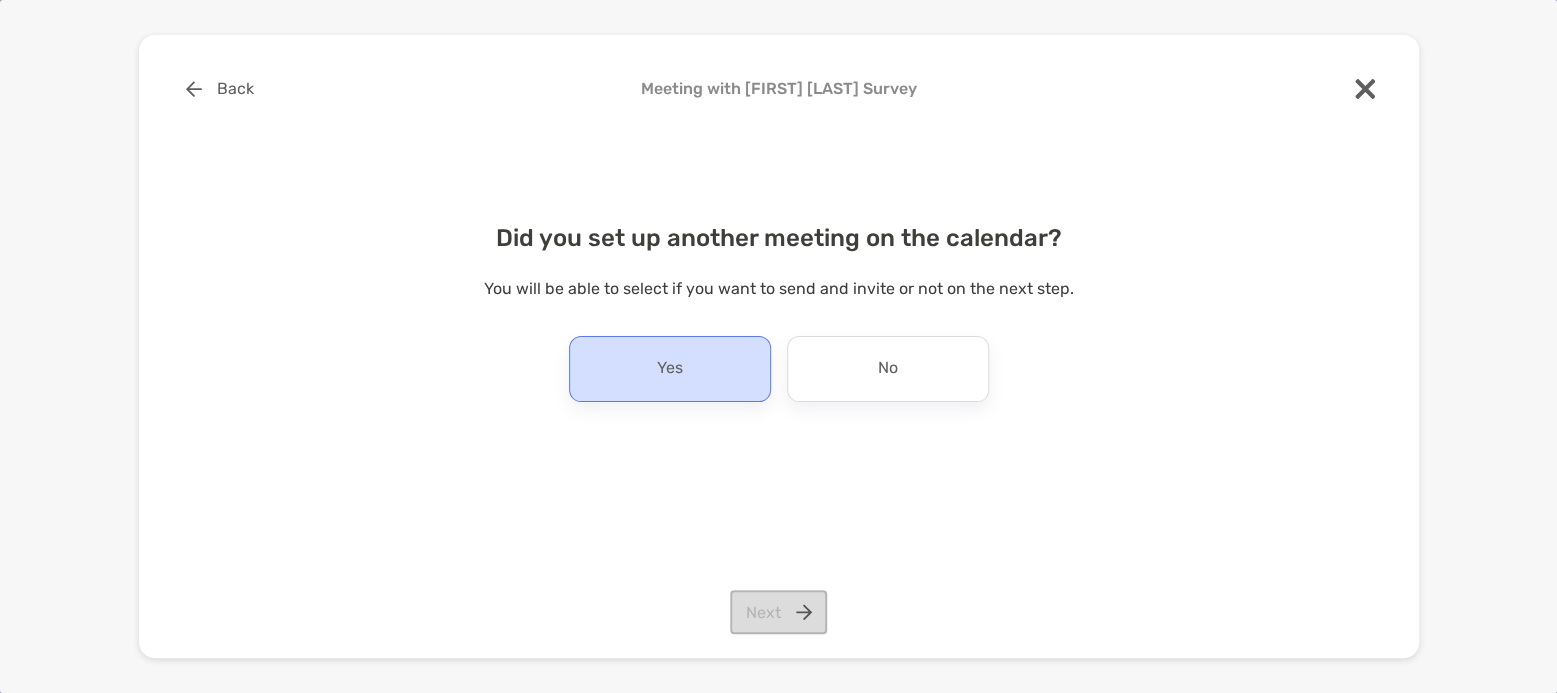 click on "Yes" at bounding box center (670, 369) 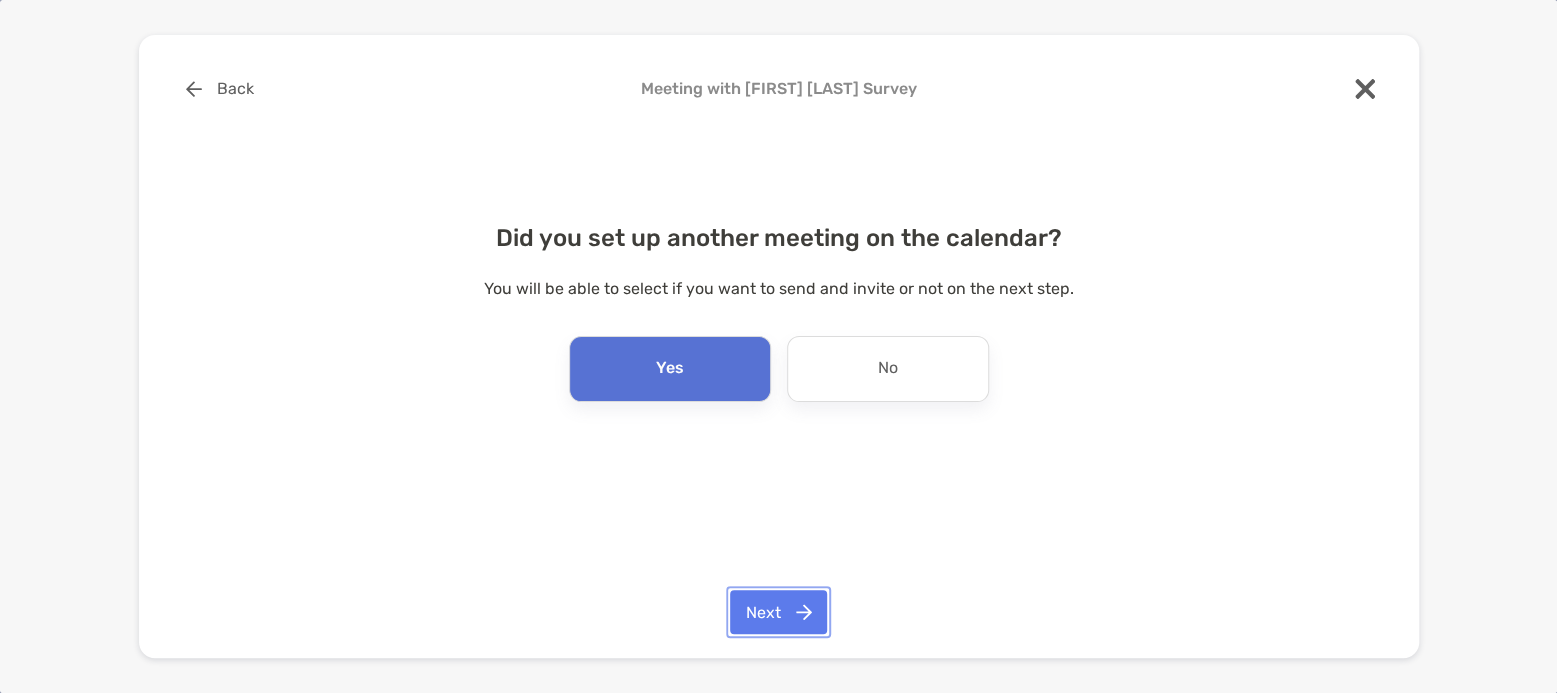 click on "Next" at bounding box center [778, 612] 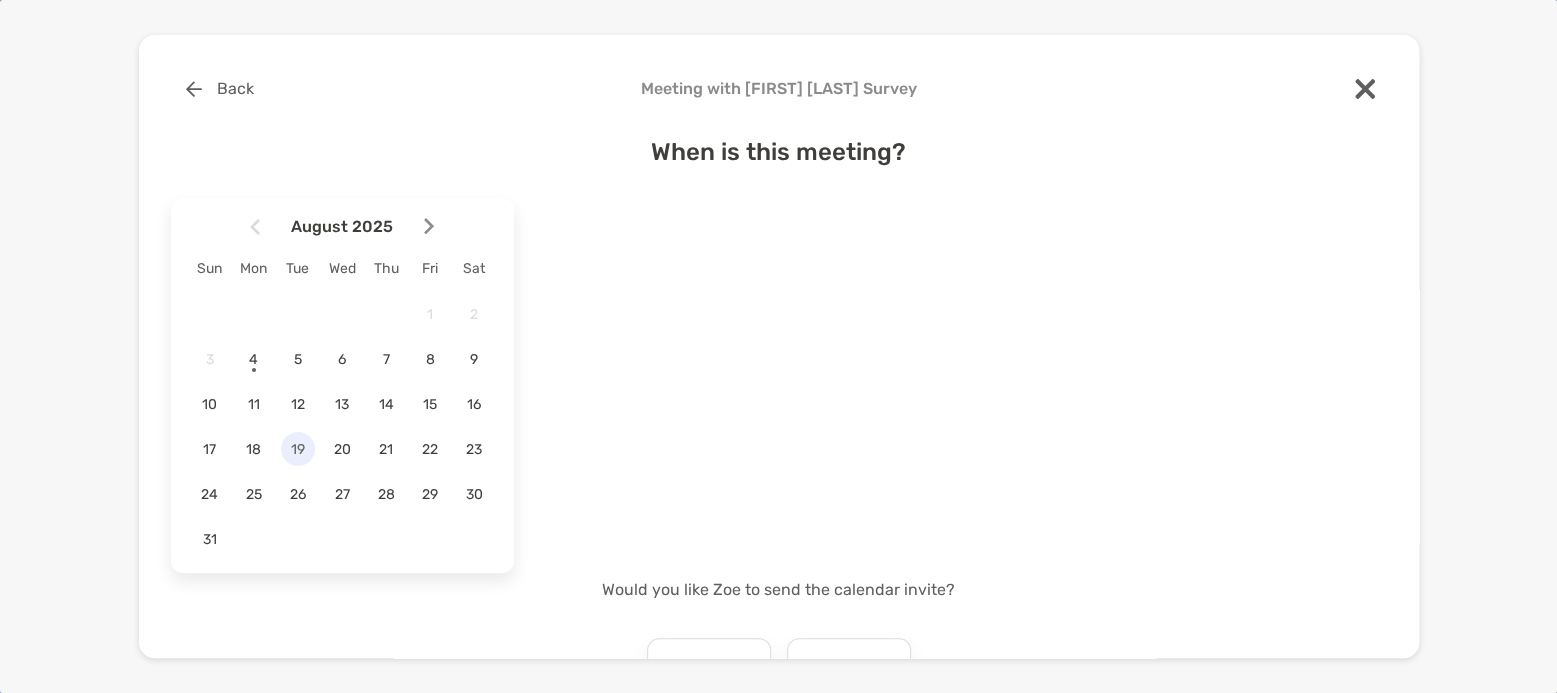 click on "19" at bounding box center [298, 449] 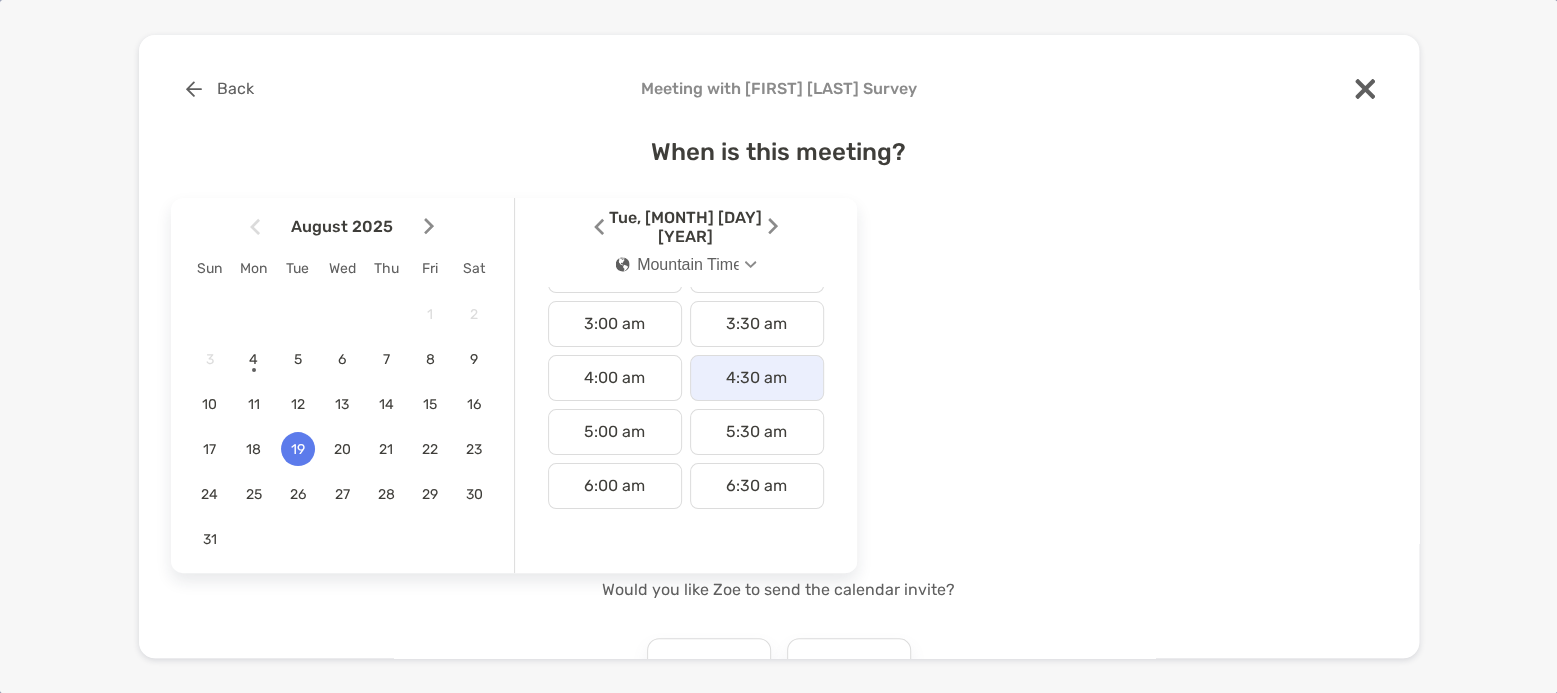scroll, scrollTop: 166, scrollLeft: 0, axis: vertical 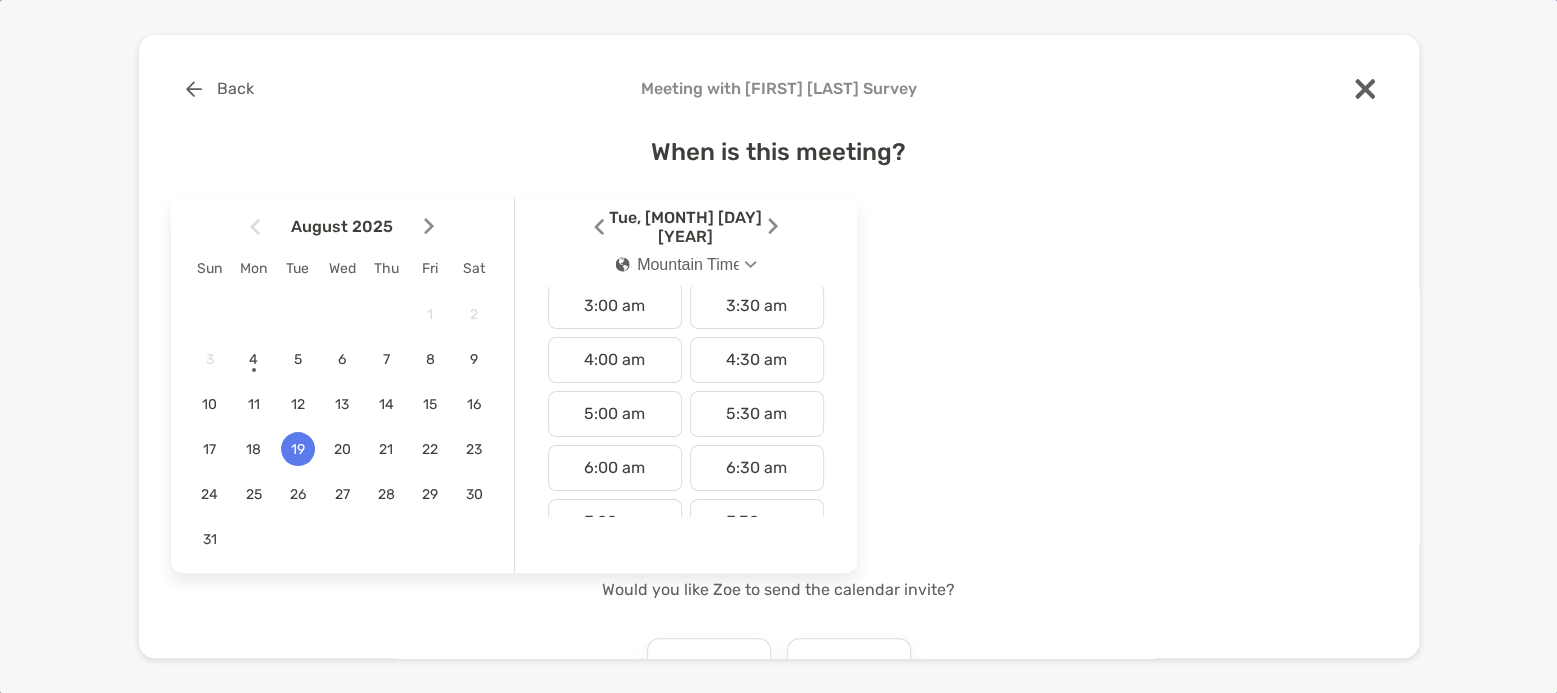 click on "Mountain Time" at bounding box center (685, 265) 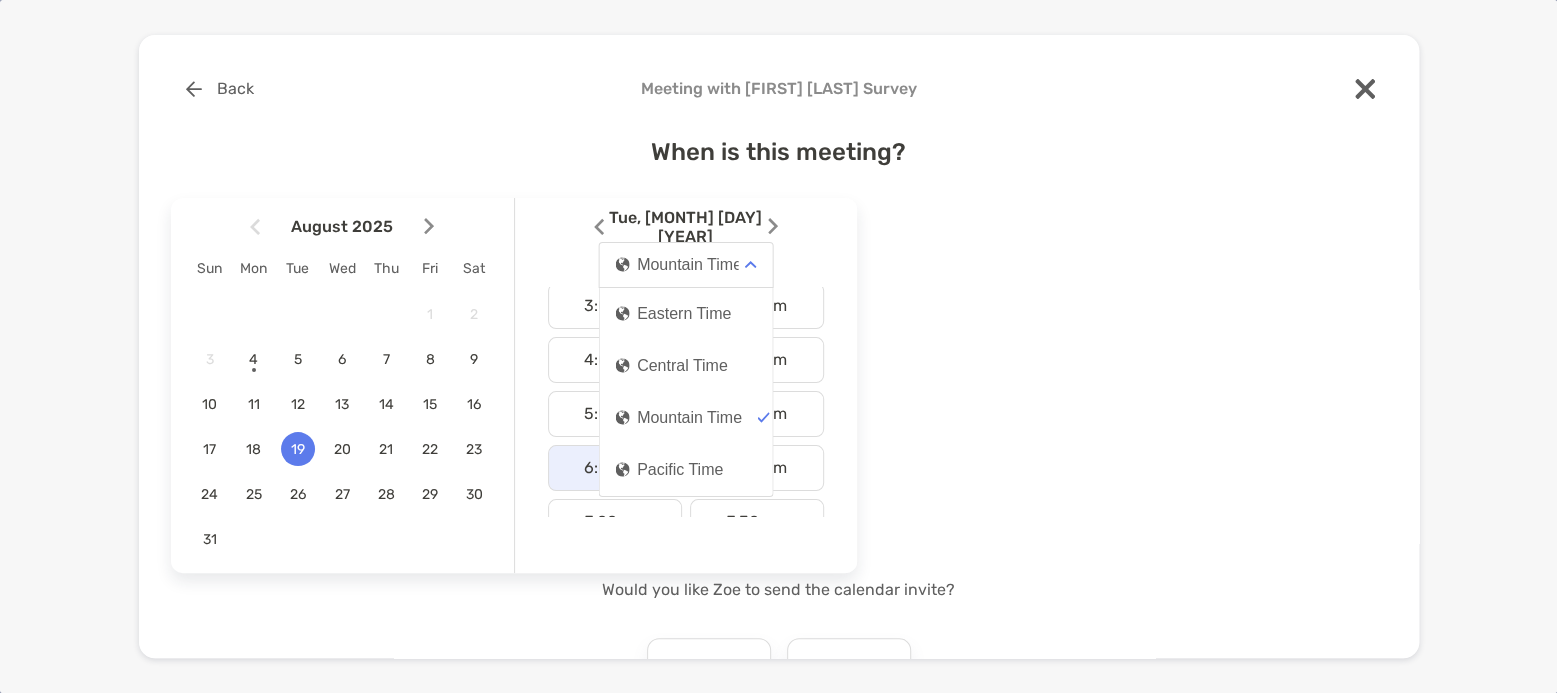 drag, startPoint x: 671, startPoint y: 476, endPoint x: 672, endPoint y: 464, distance: 12.0415945 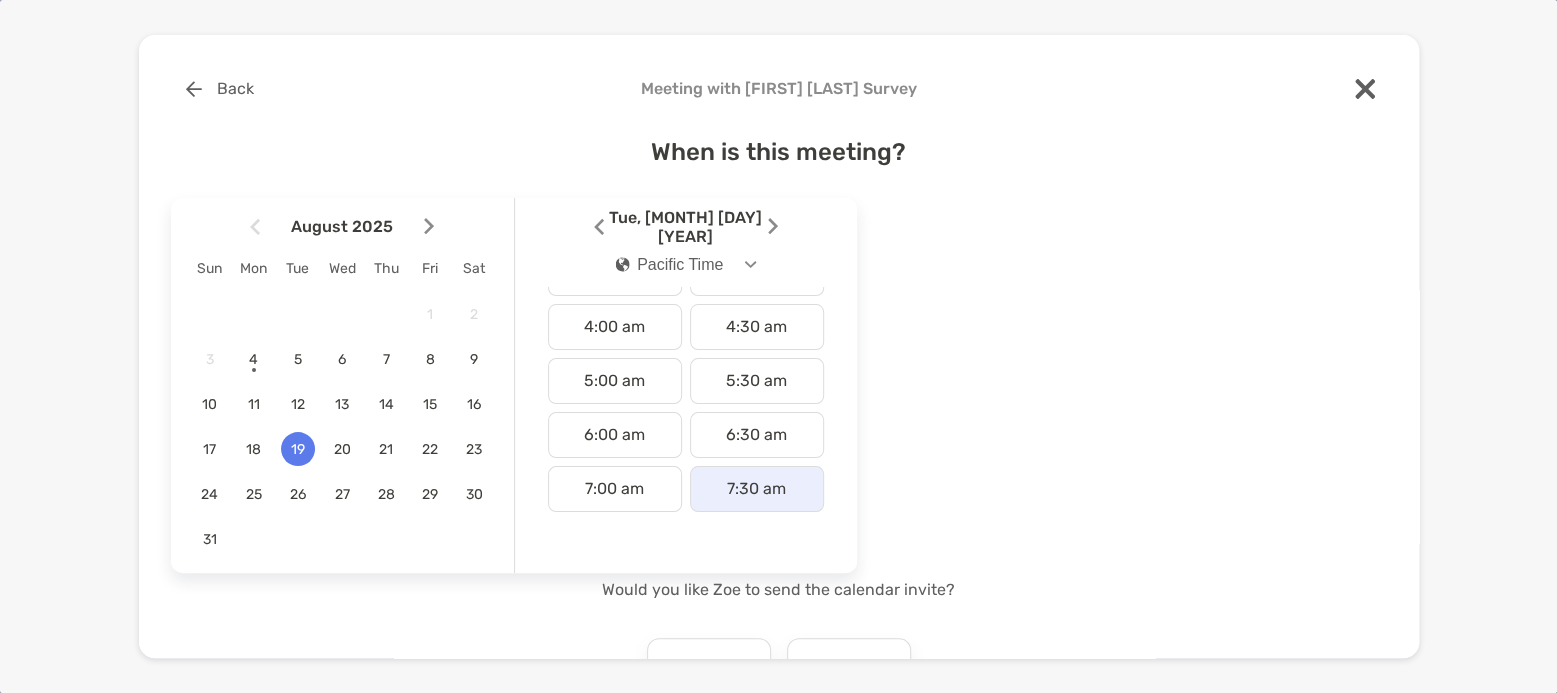 scroll, scrollTop: 233, scrollLeft: 0, axis: vertical 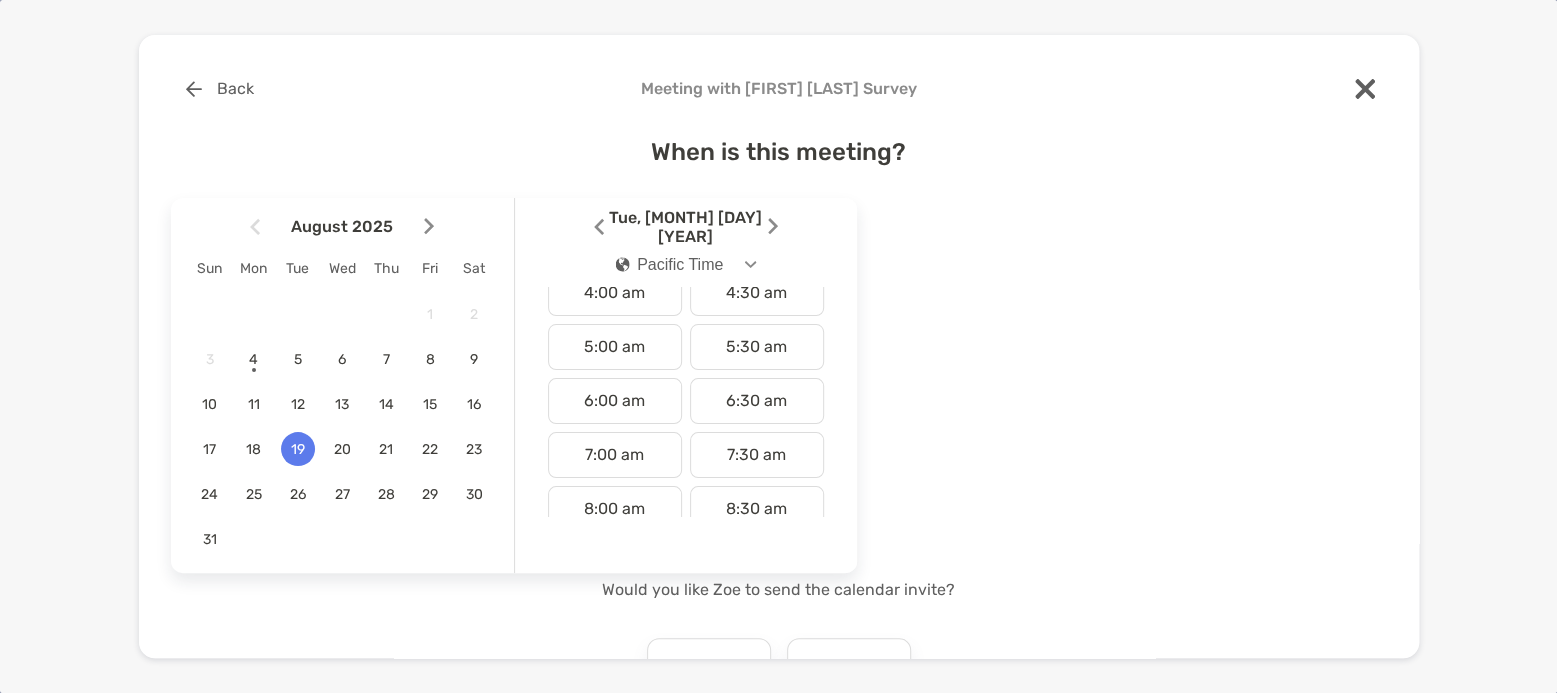 click on "Pacific Time" at bounding box center [669, 265] 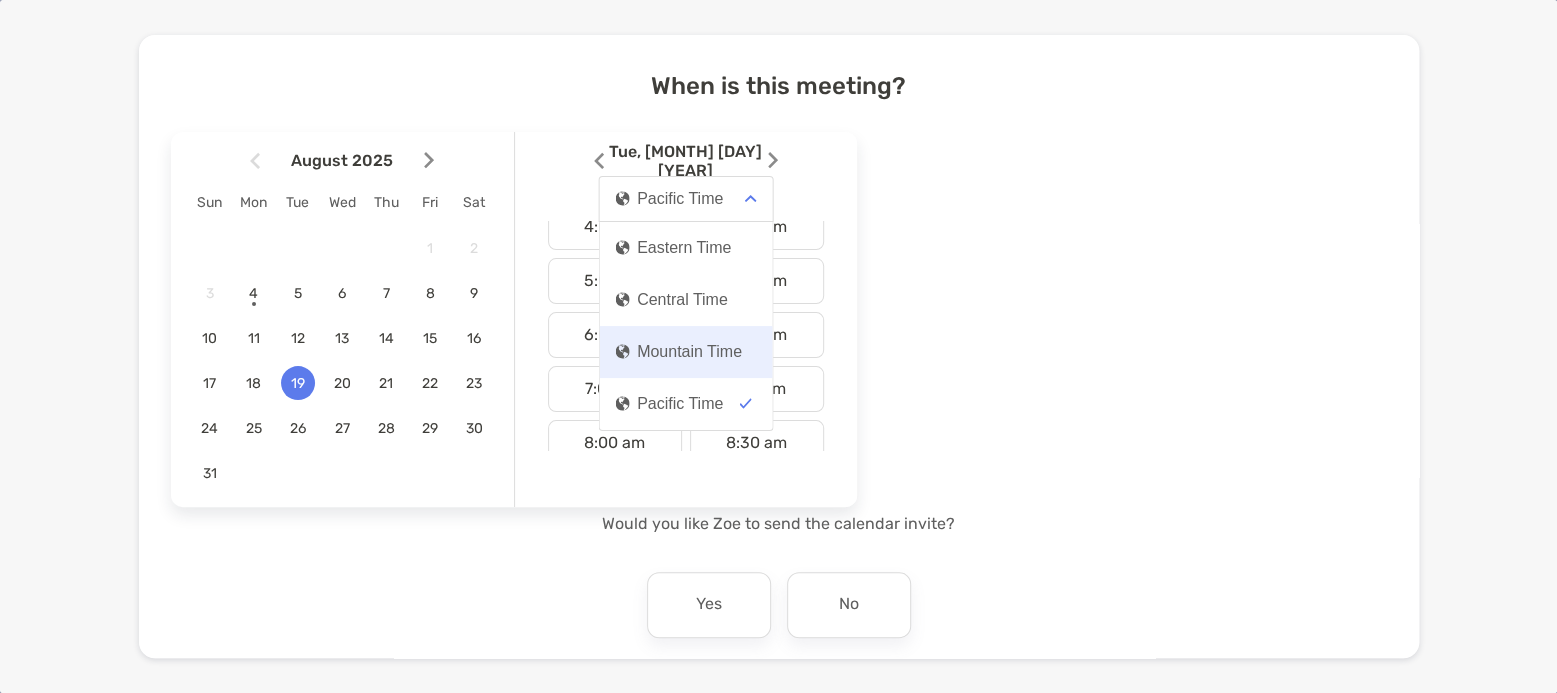 scroll, scrollTop: 66, scrollLeft: 0, axis: vertical 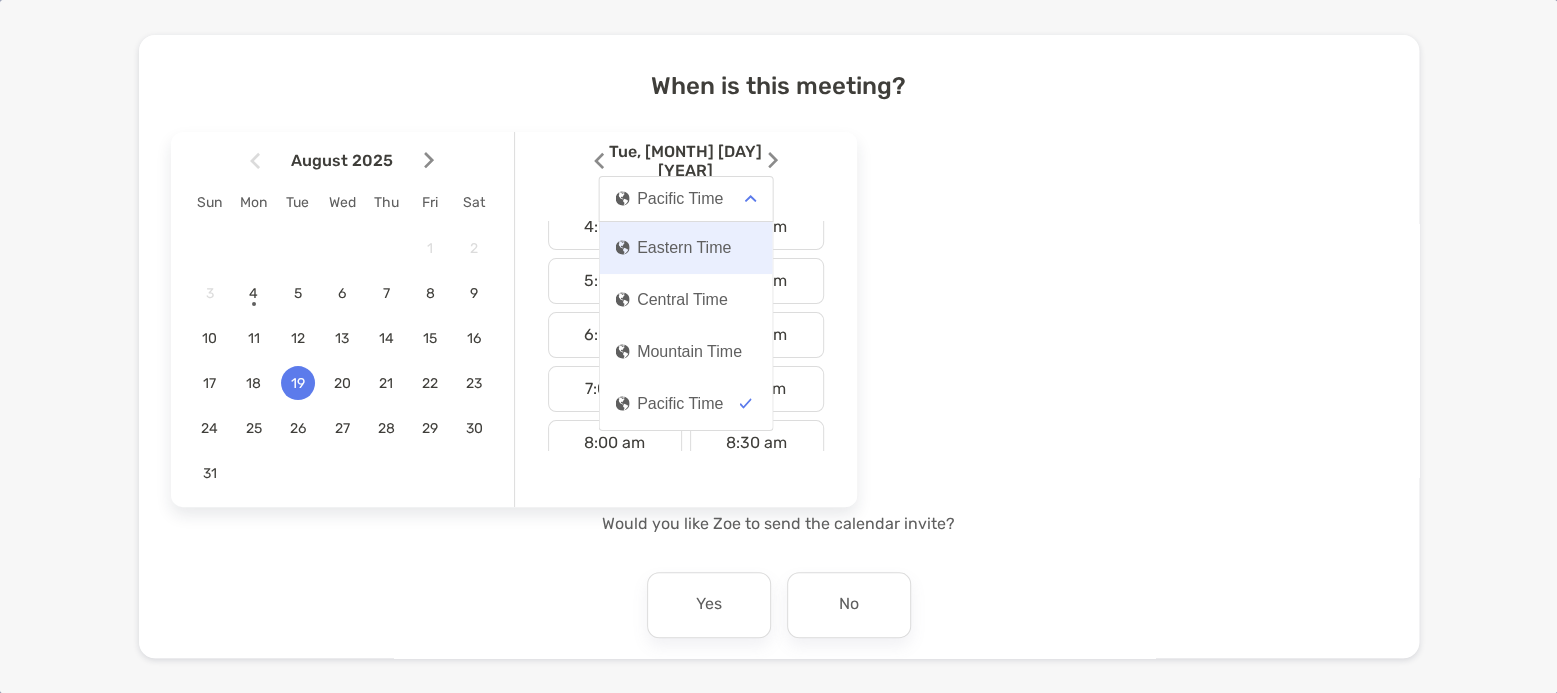 click on "Eastern Time" at bounding box center (673, 248) 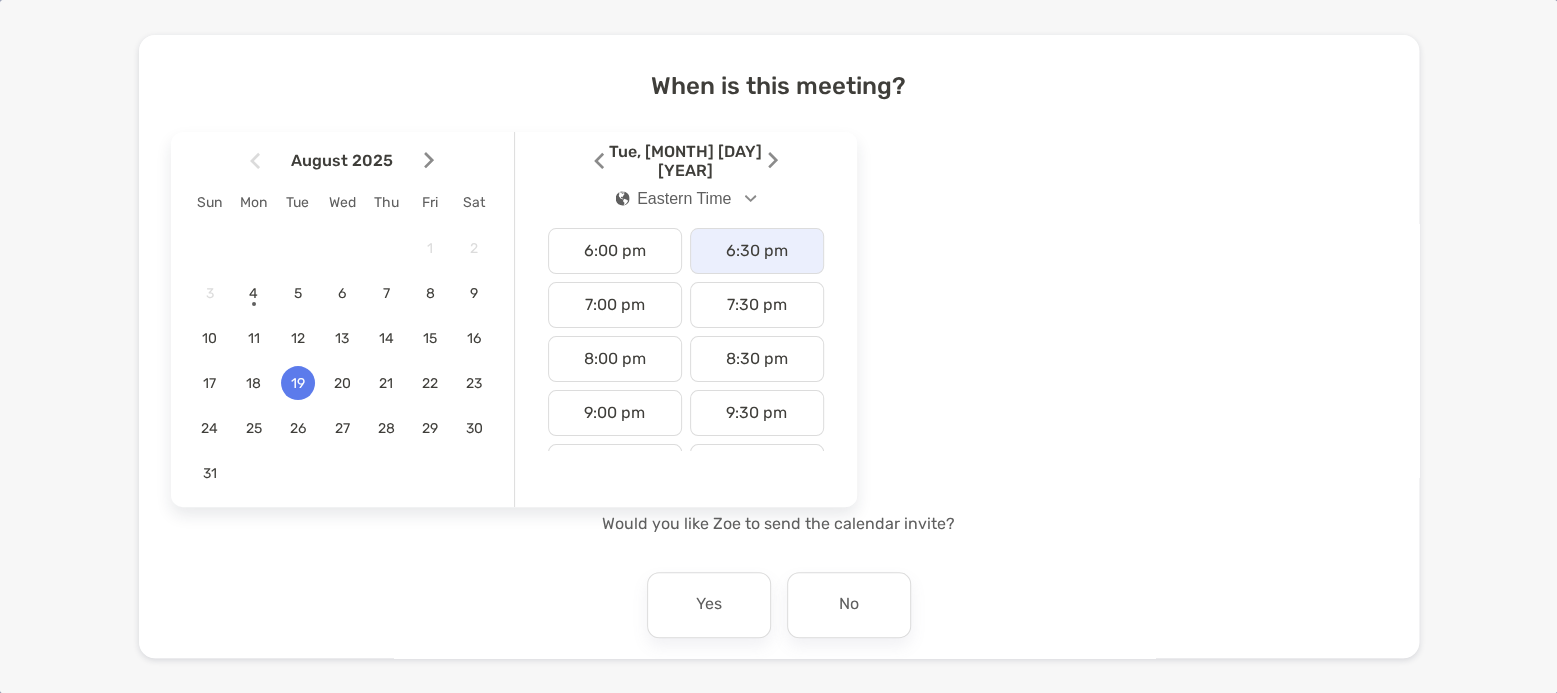 scroll, scrollTop: 966, scrollLeft: 0, axis: vertical 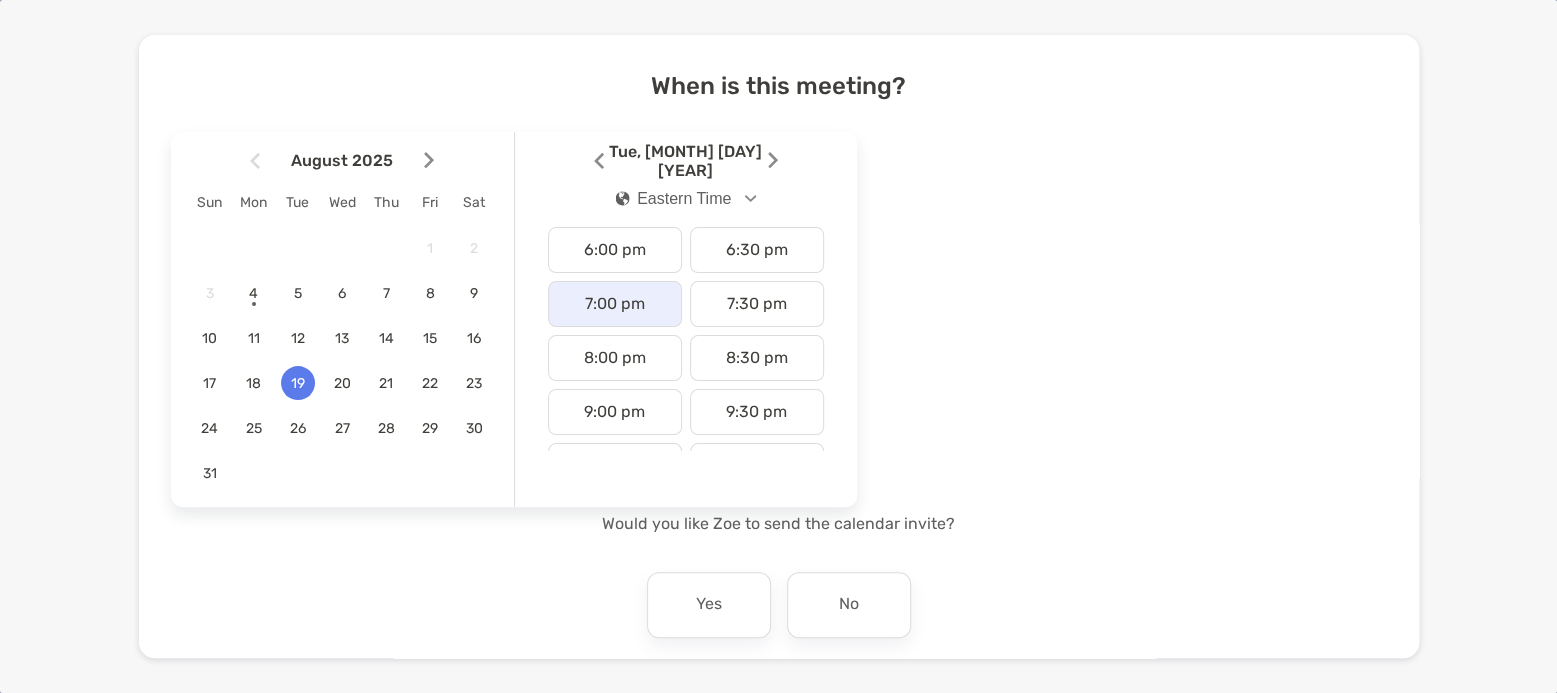 click on "7:00 pm" at bounding box center [615, 304] 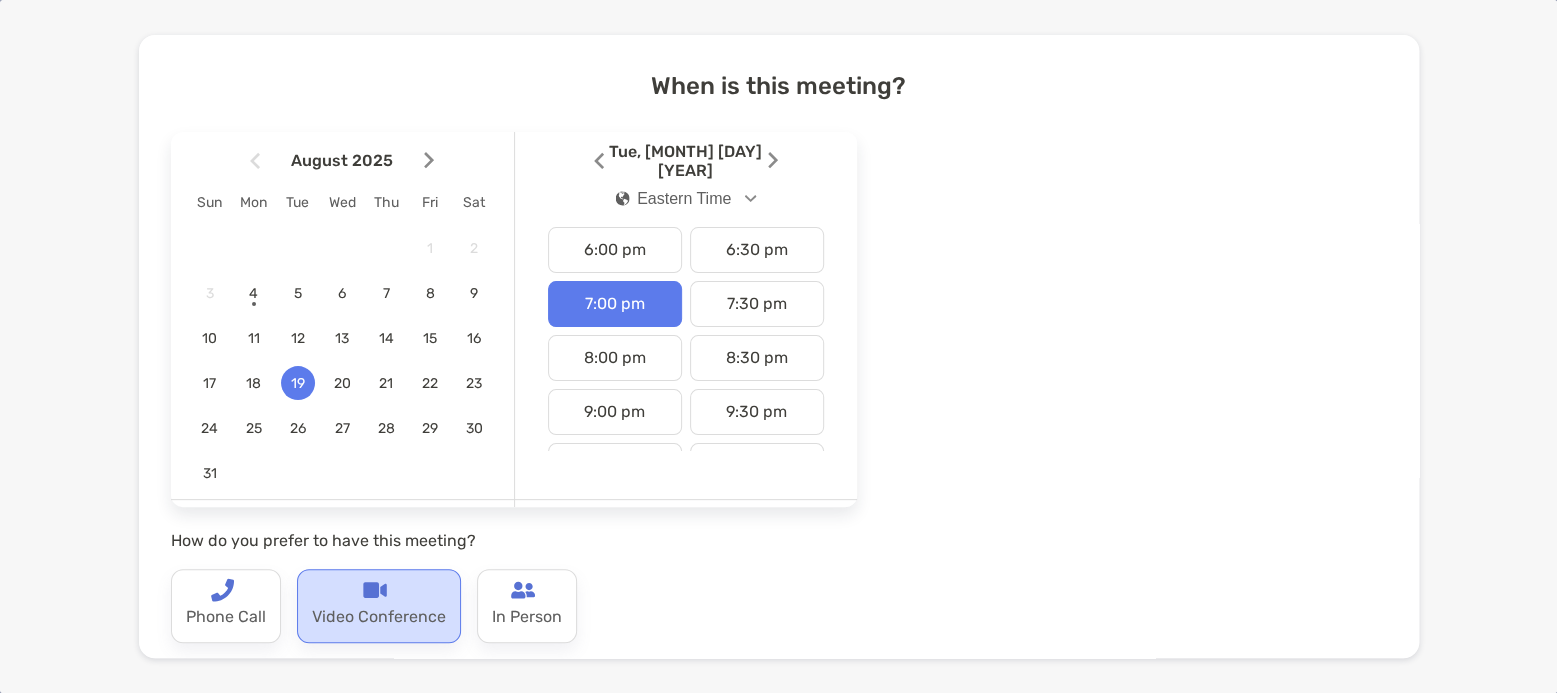 click on "Video Conference" at bounding box center (379, 618) 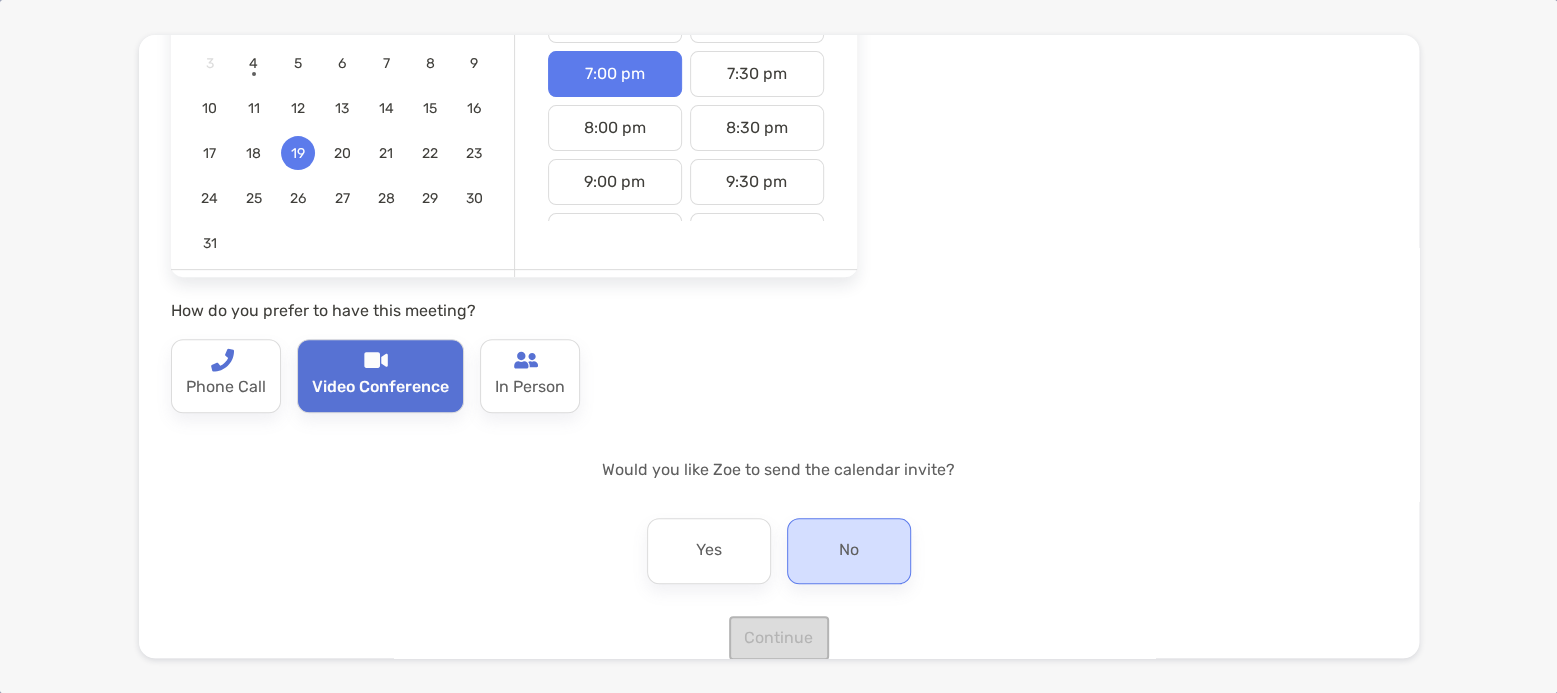 scroll, scrollTop: 300, scrollLeft: 0, axis: vertical 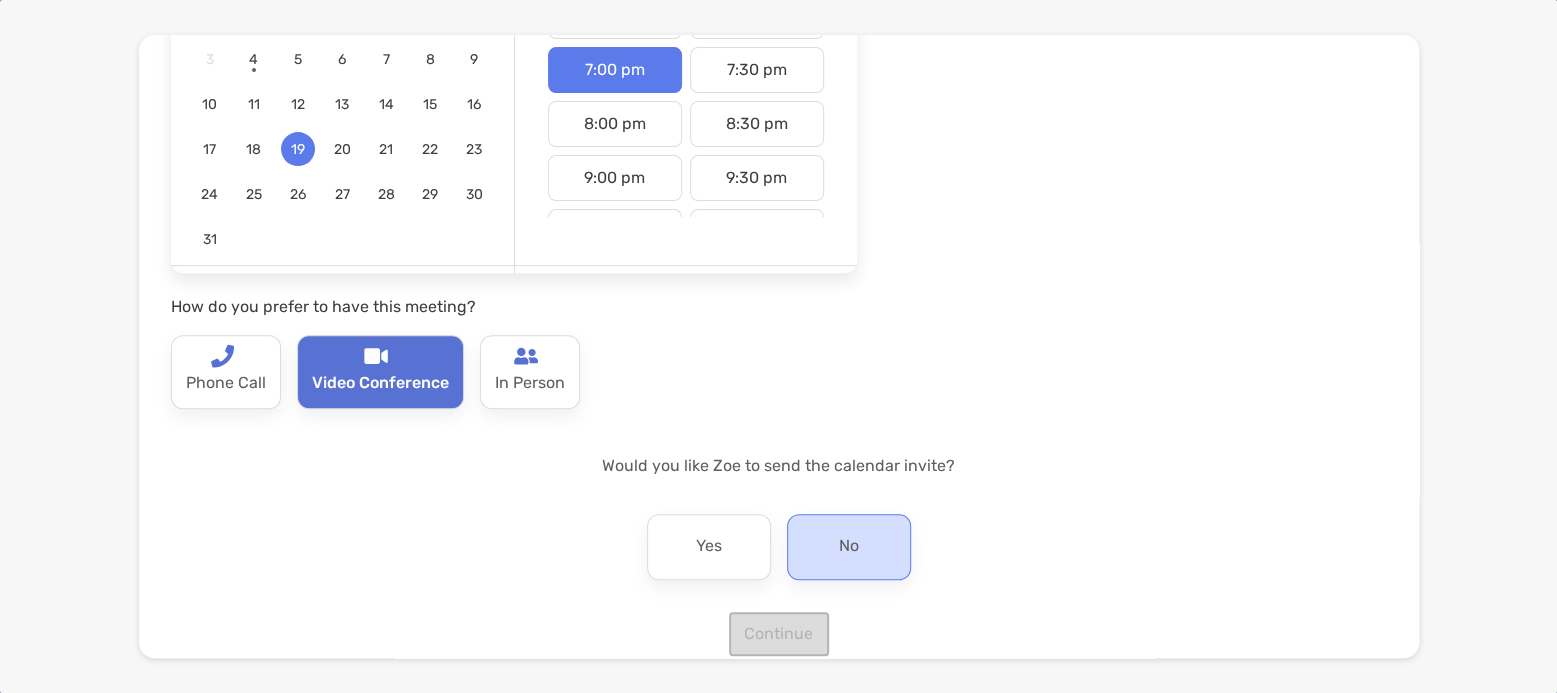 click on "No" at bounding box center (849, 547) 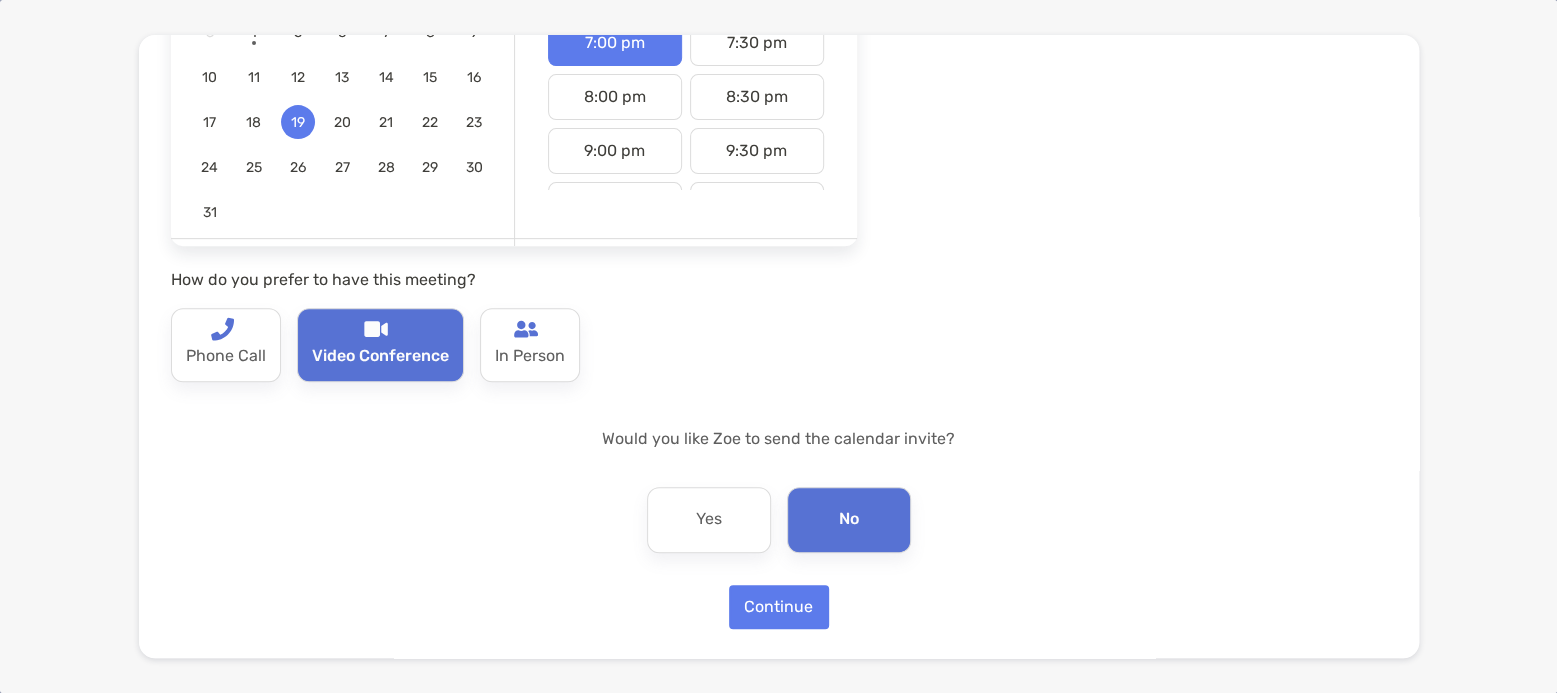 scroll, scrollTop: 328, scrollLeft: 0, axis: vertical 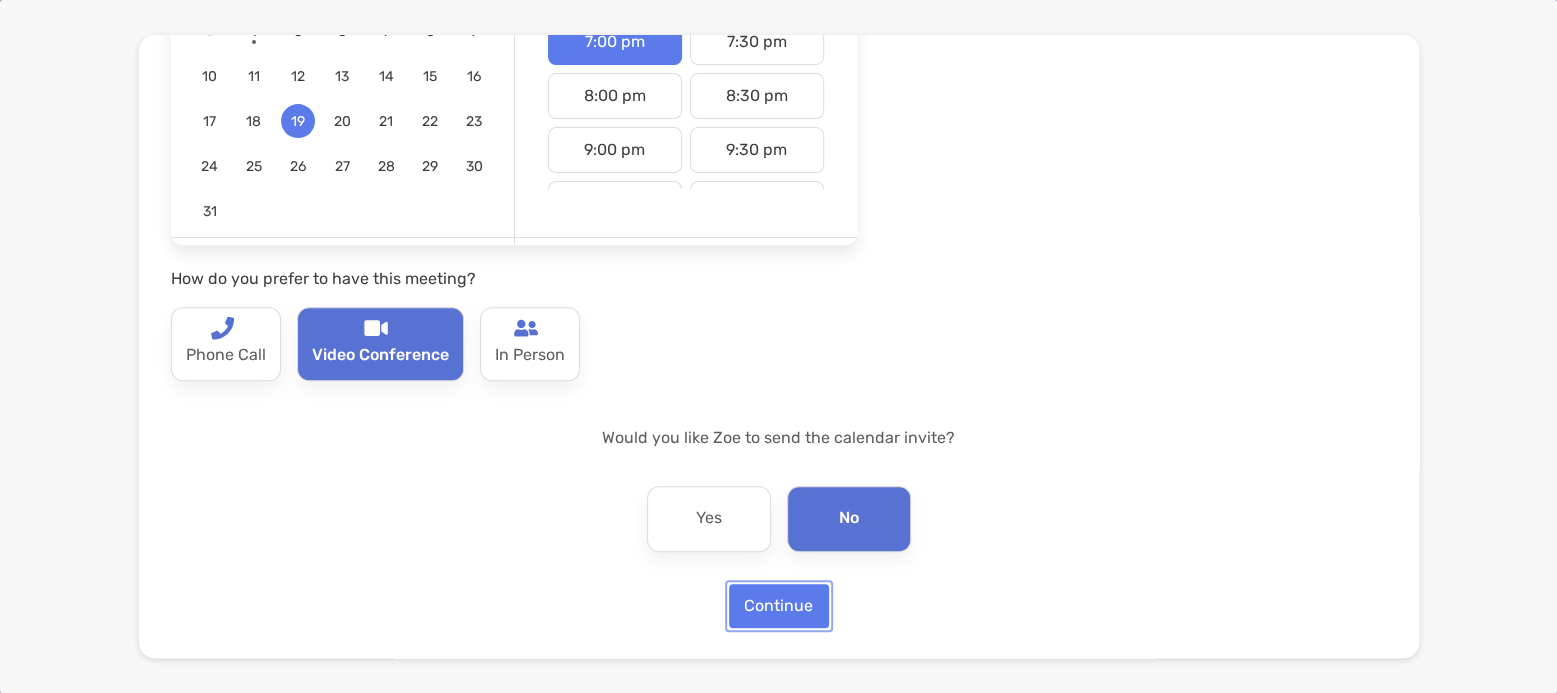 click on "Continue" at bounding box center (779, 606) 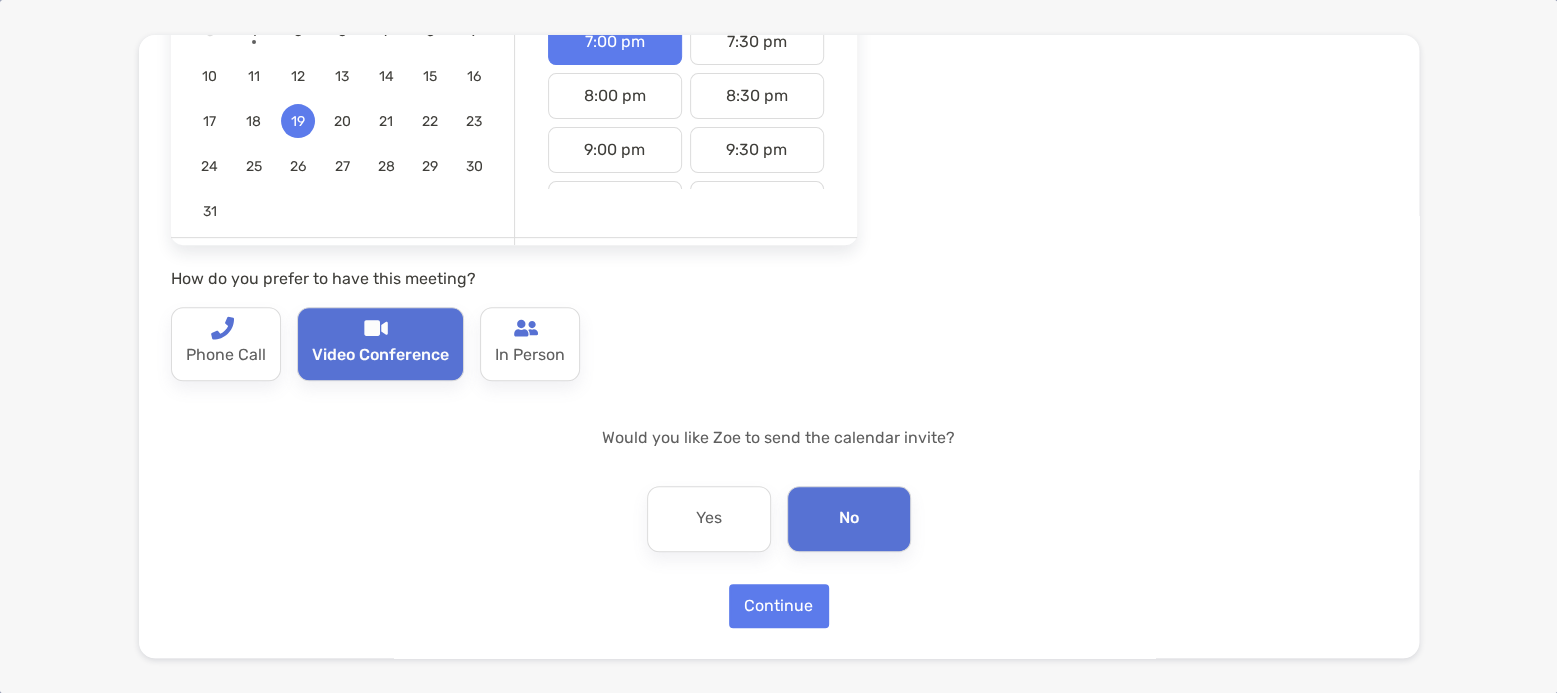 scroll, scrollTop: 0, scrollLeft: 0, axis: both 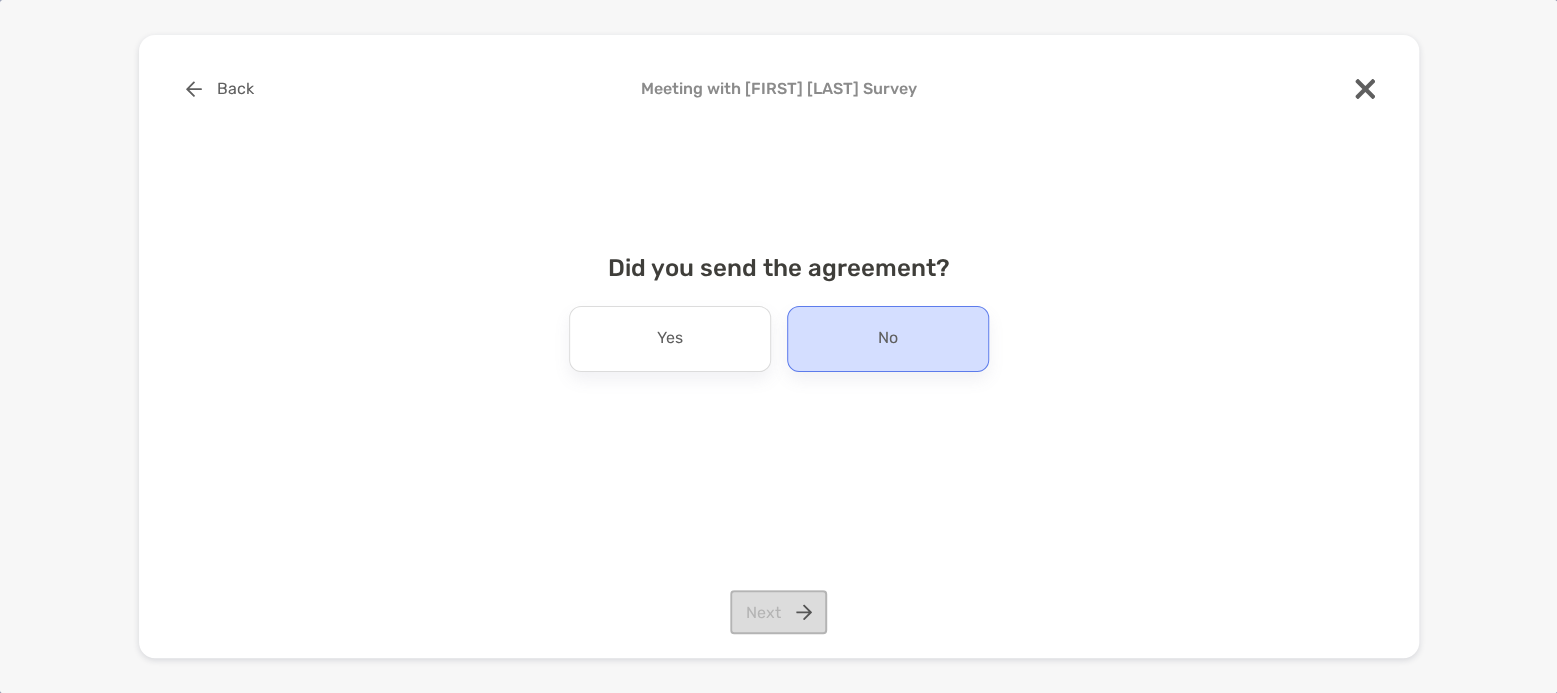 click on "No" at bounding box center [888, 339] 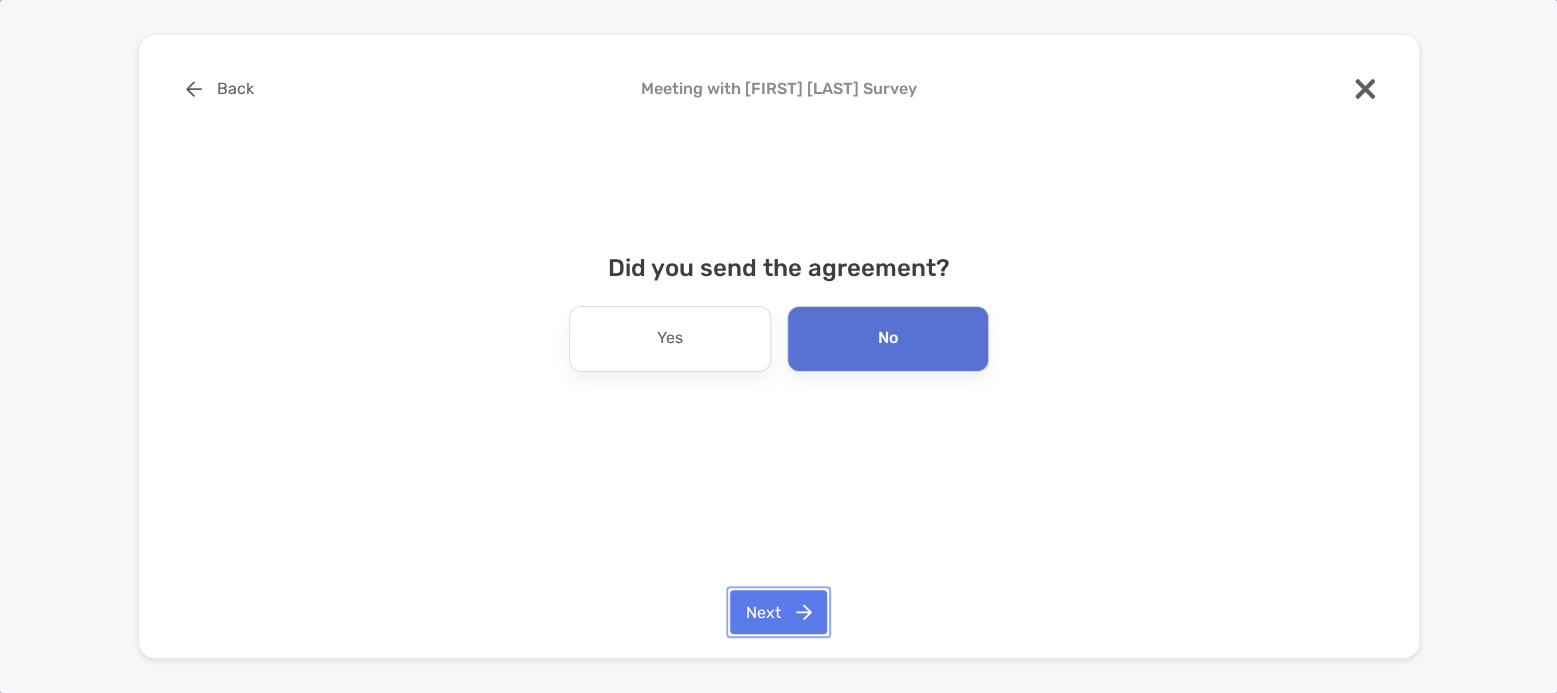 click on "Next" at bounding box center [778, 612] 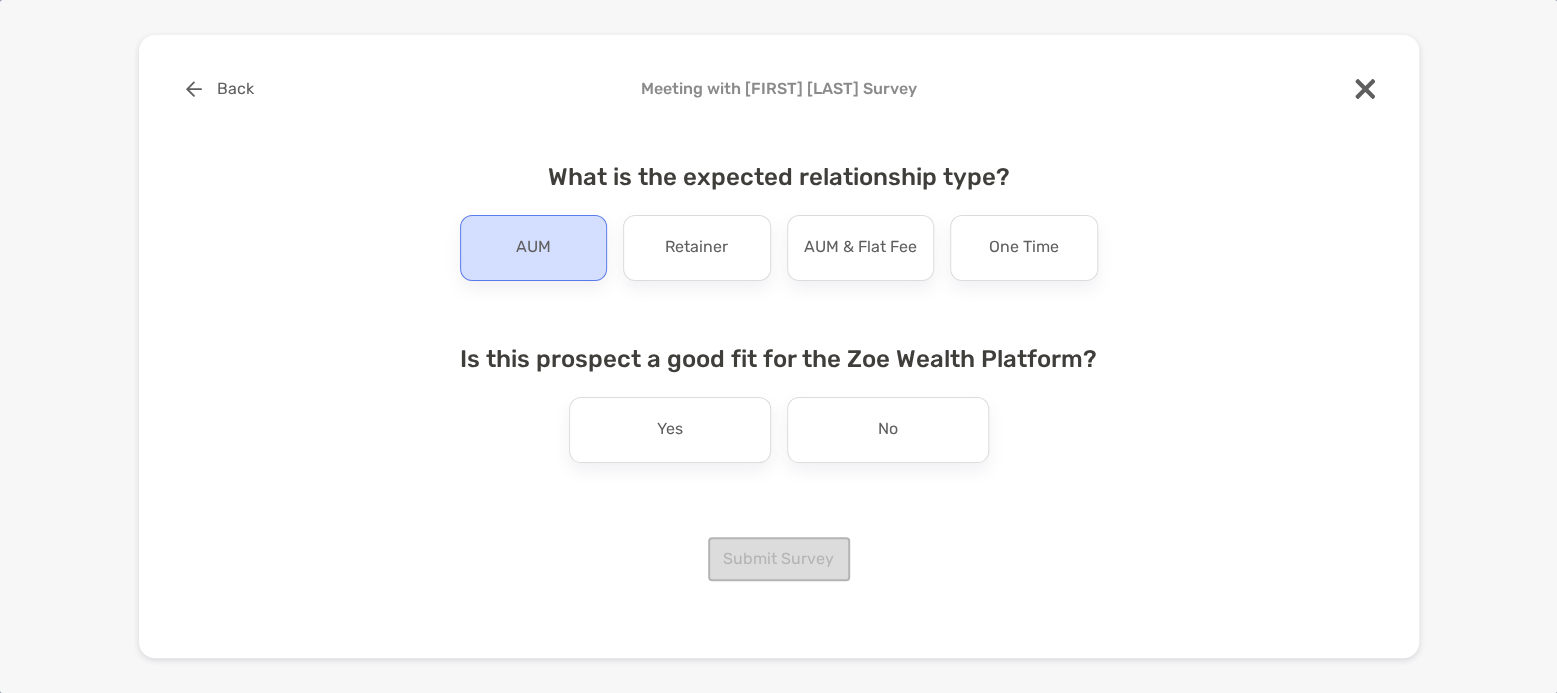 click on "AUM" at bounding box center [534, 248] 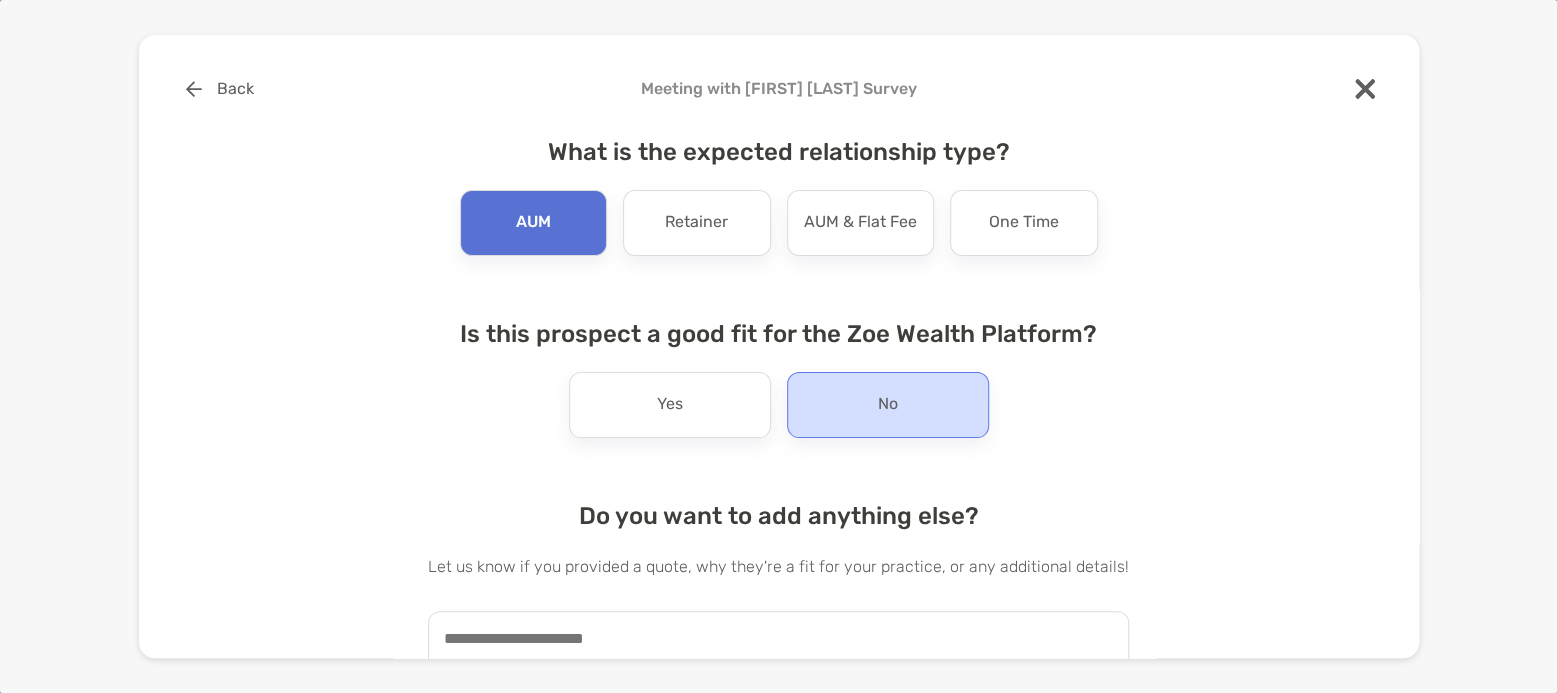 click on "No" at bounding box center (888, 405) 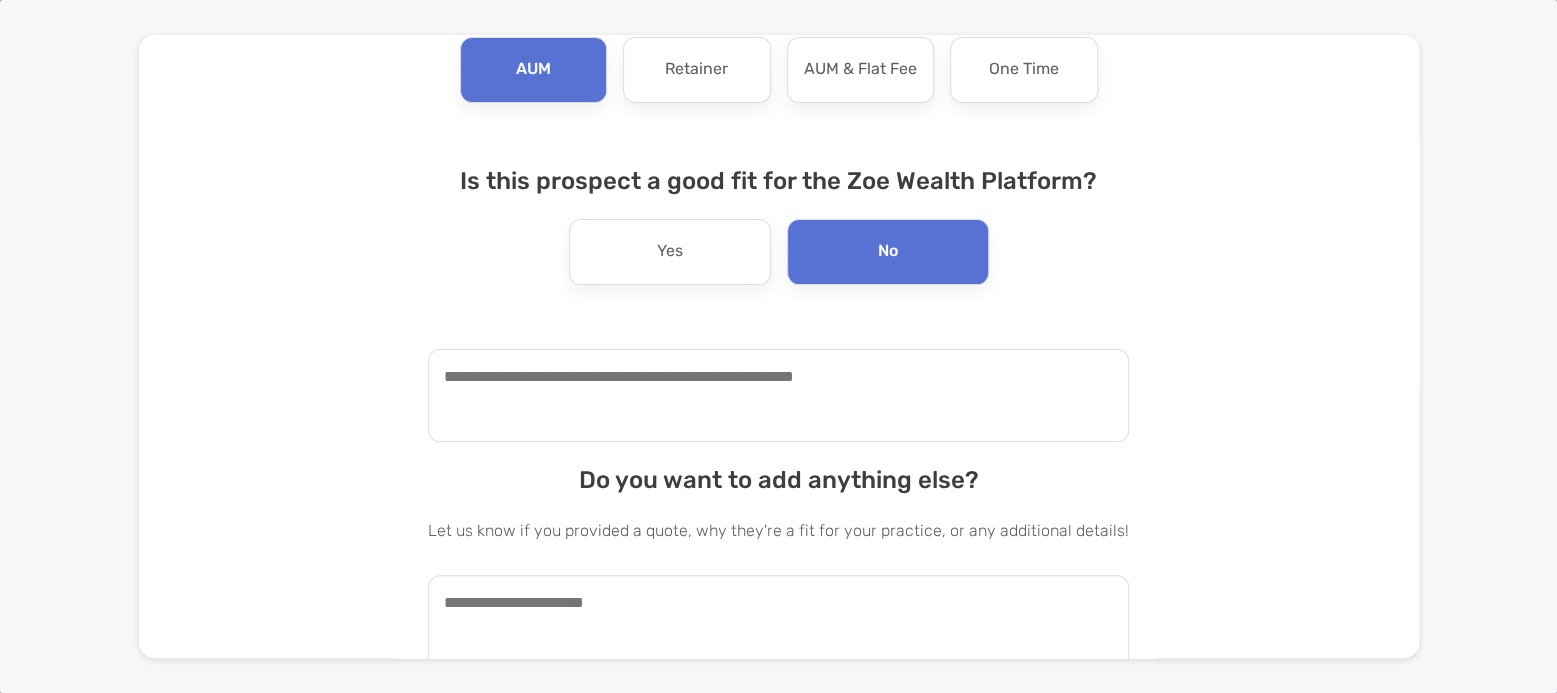 scroll, scrollTop: 166, scrollLeft: 0, axis: vertical 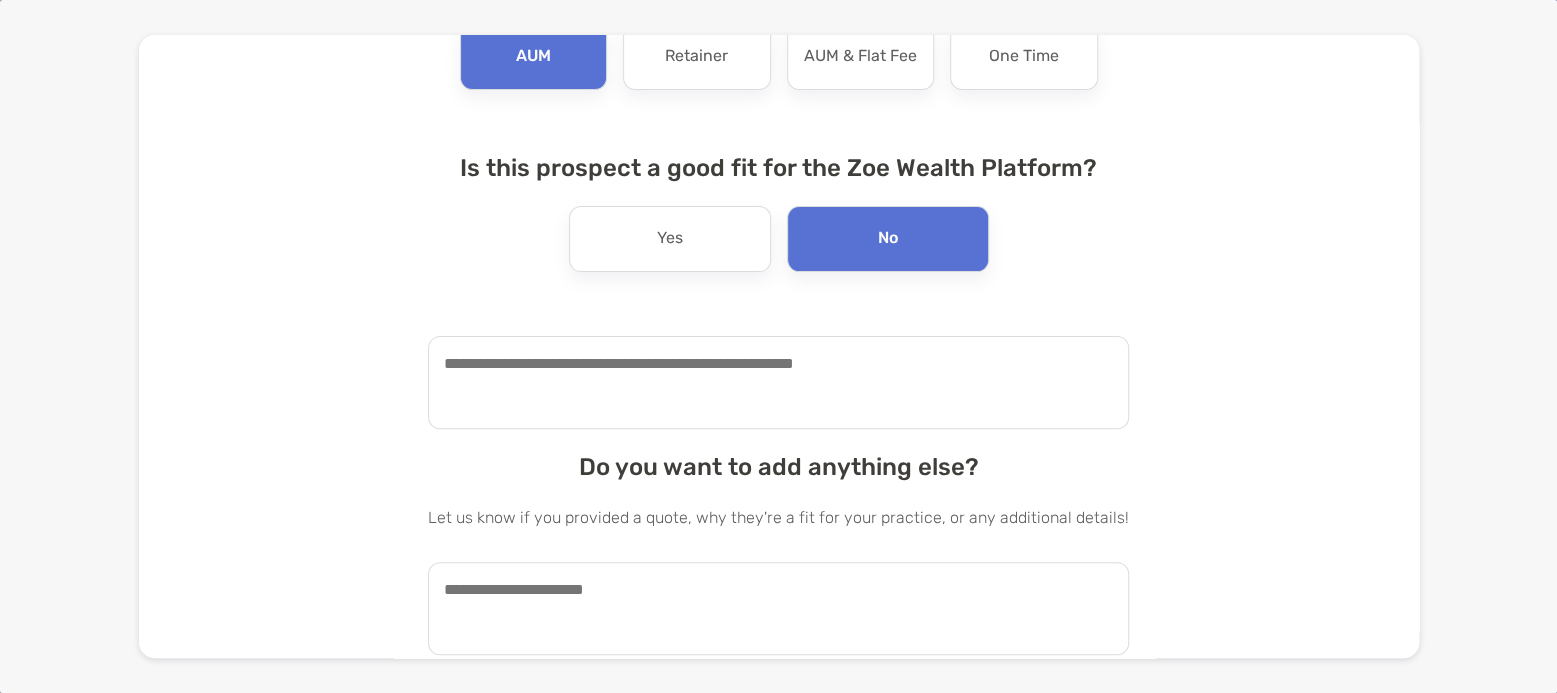 click at bounding box center (778, 382) 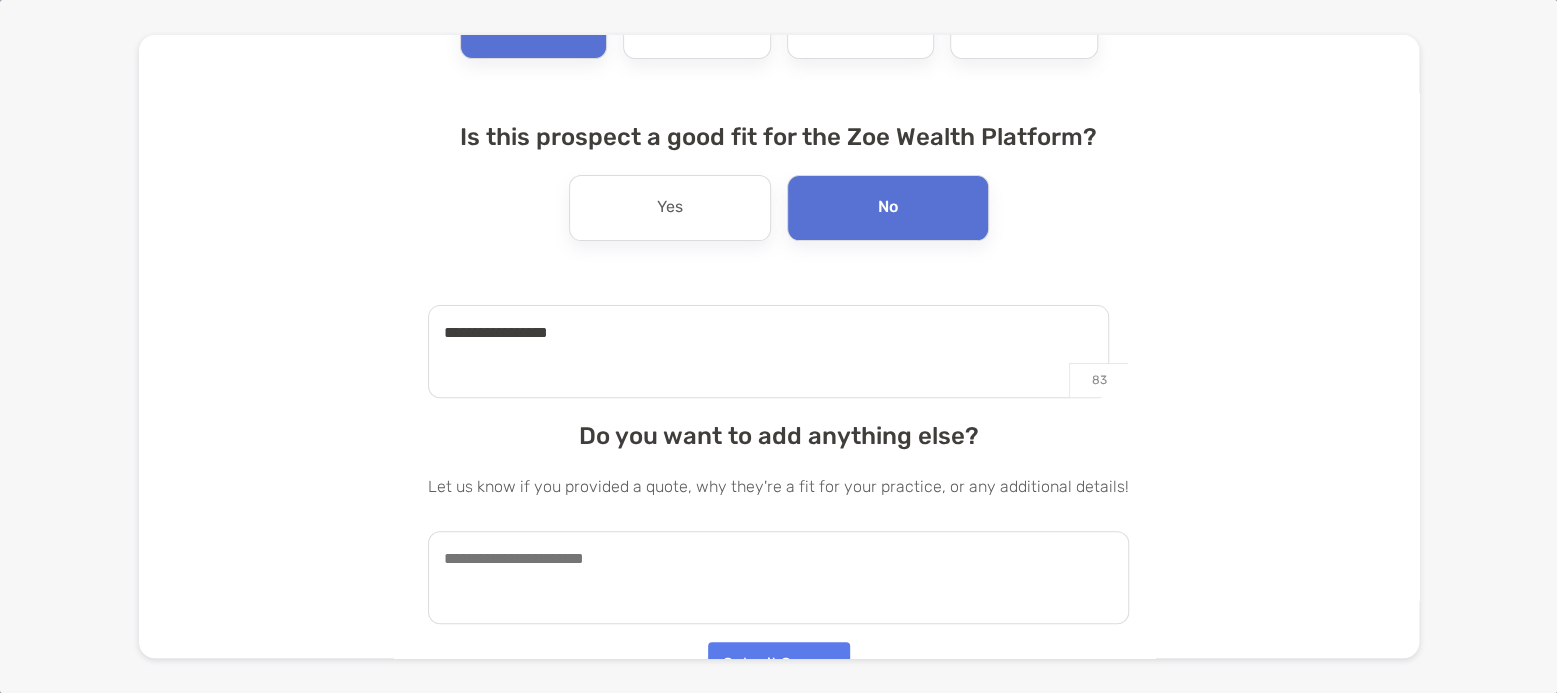 scroll, scrollTop: 223, scrollLeft: 0, axis: vertical 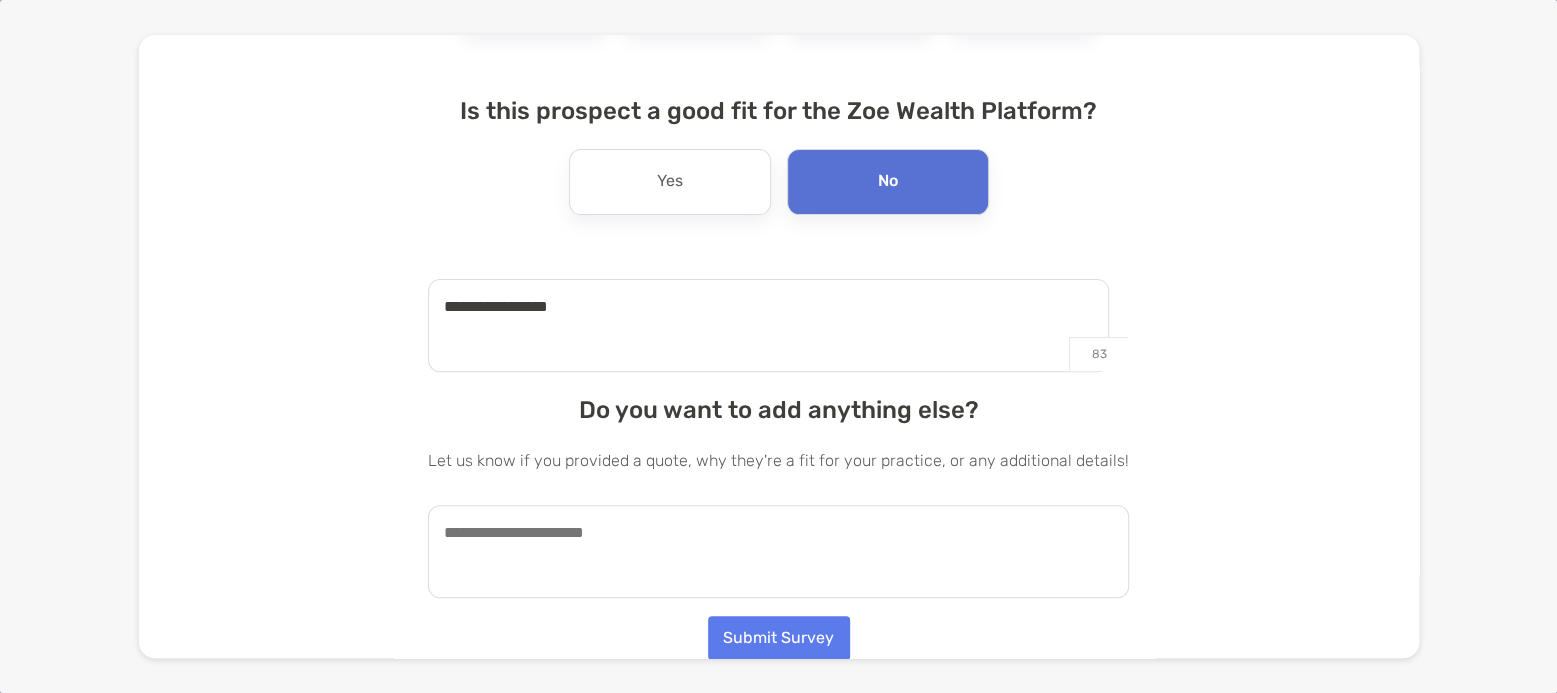 click on "**********" at bounding box center [768, 325] 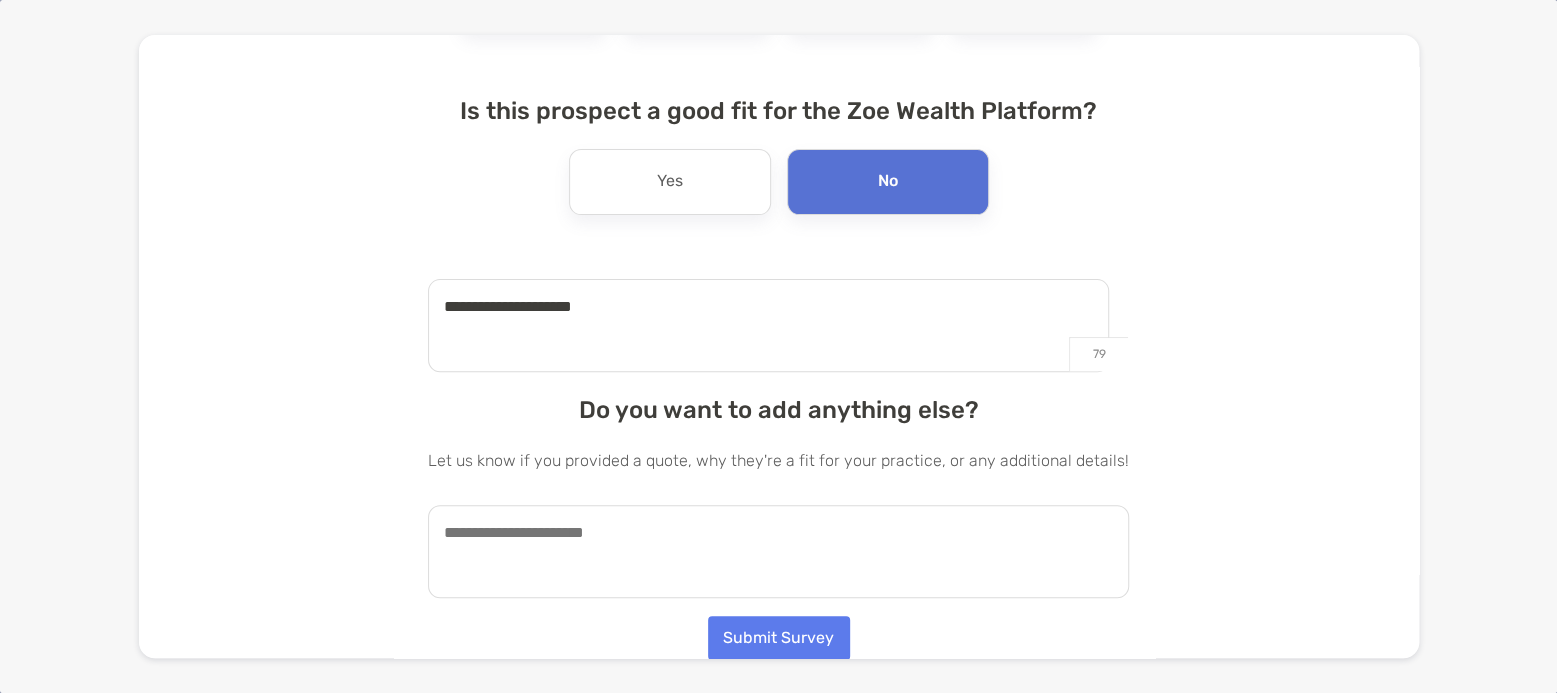 click on "**********" at bounding box center (768, 325) 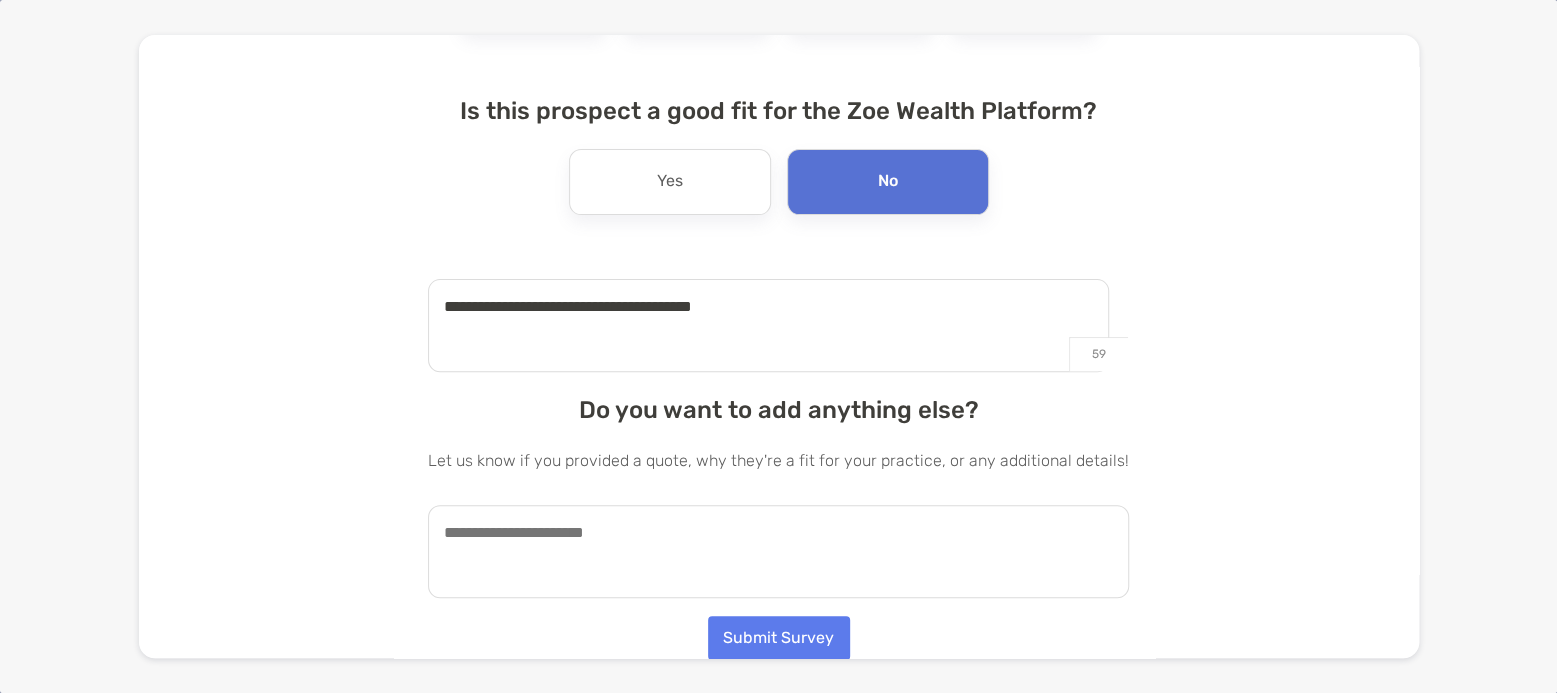 type on "**********" 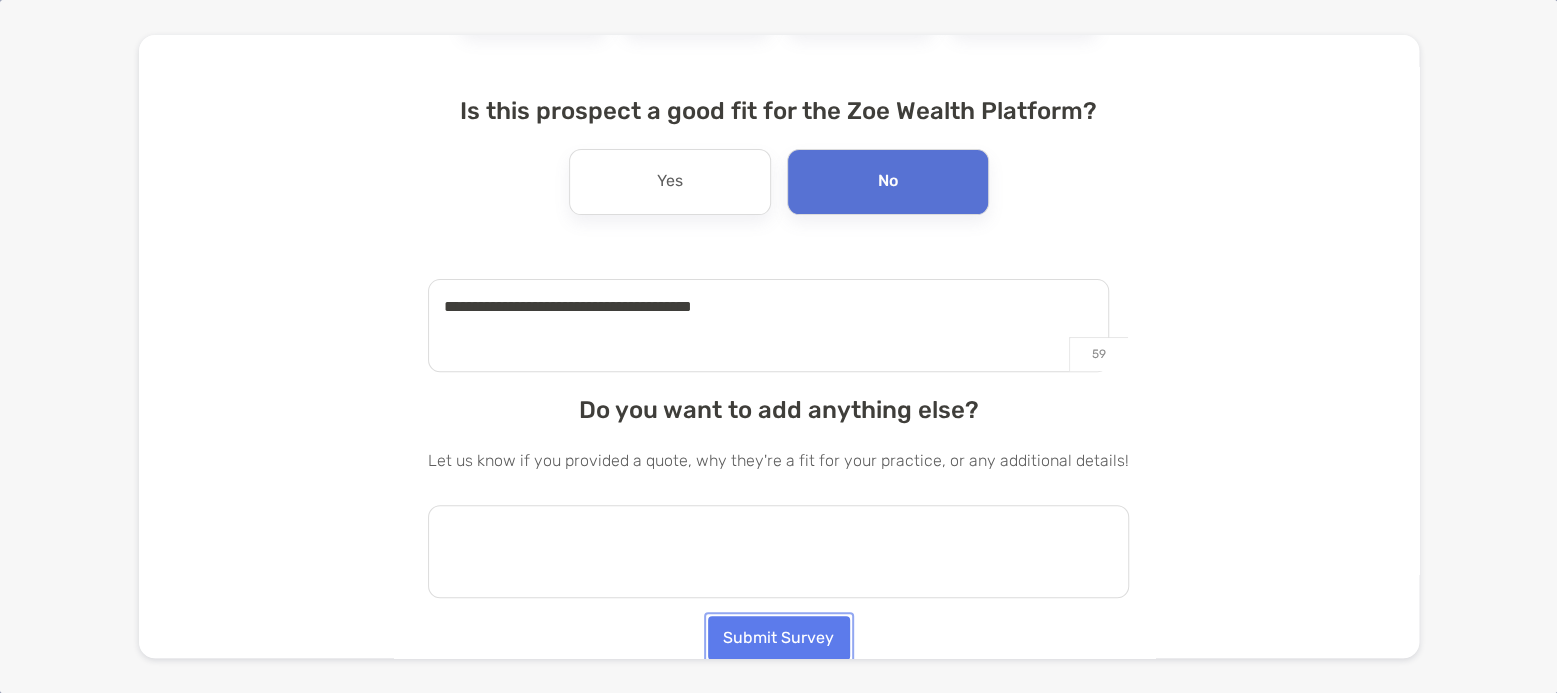 type 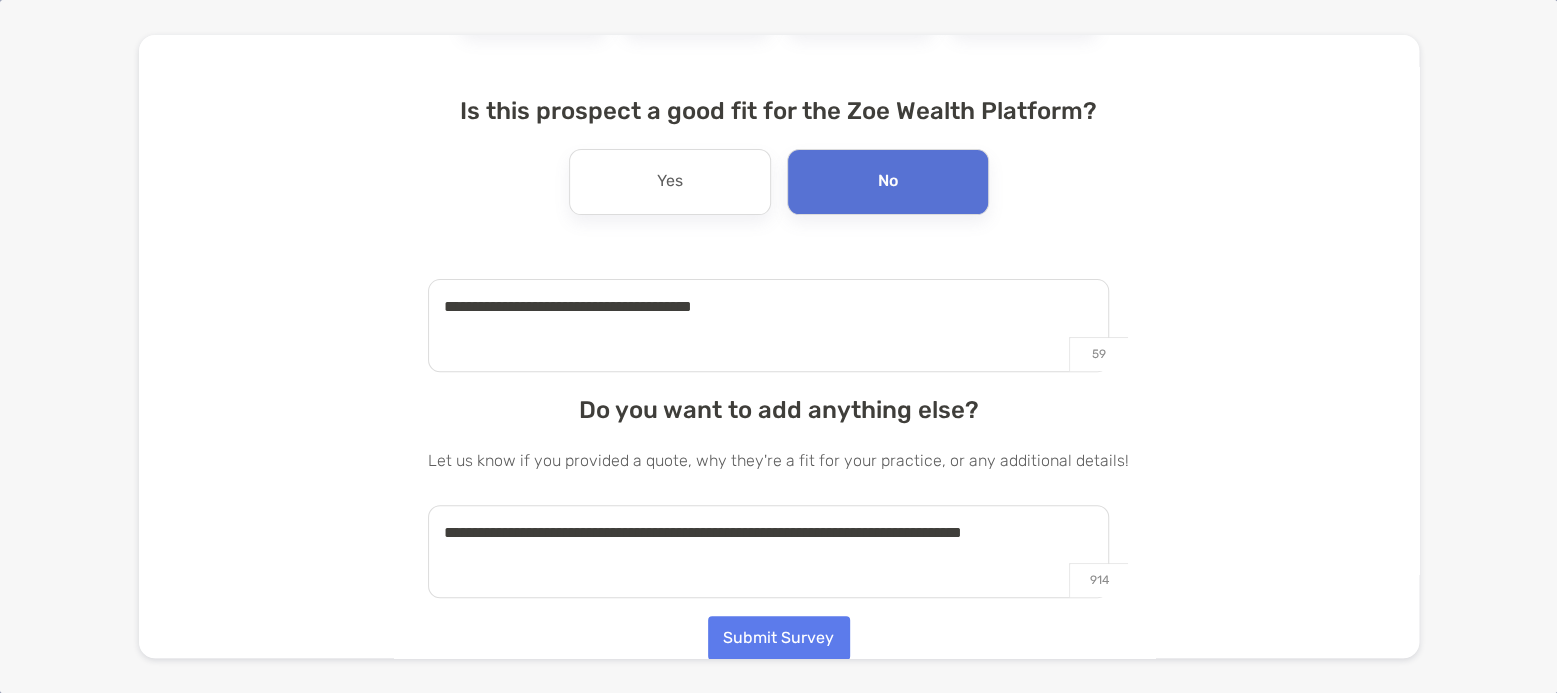 type on "**********" 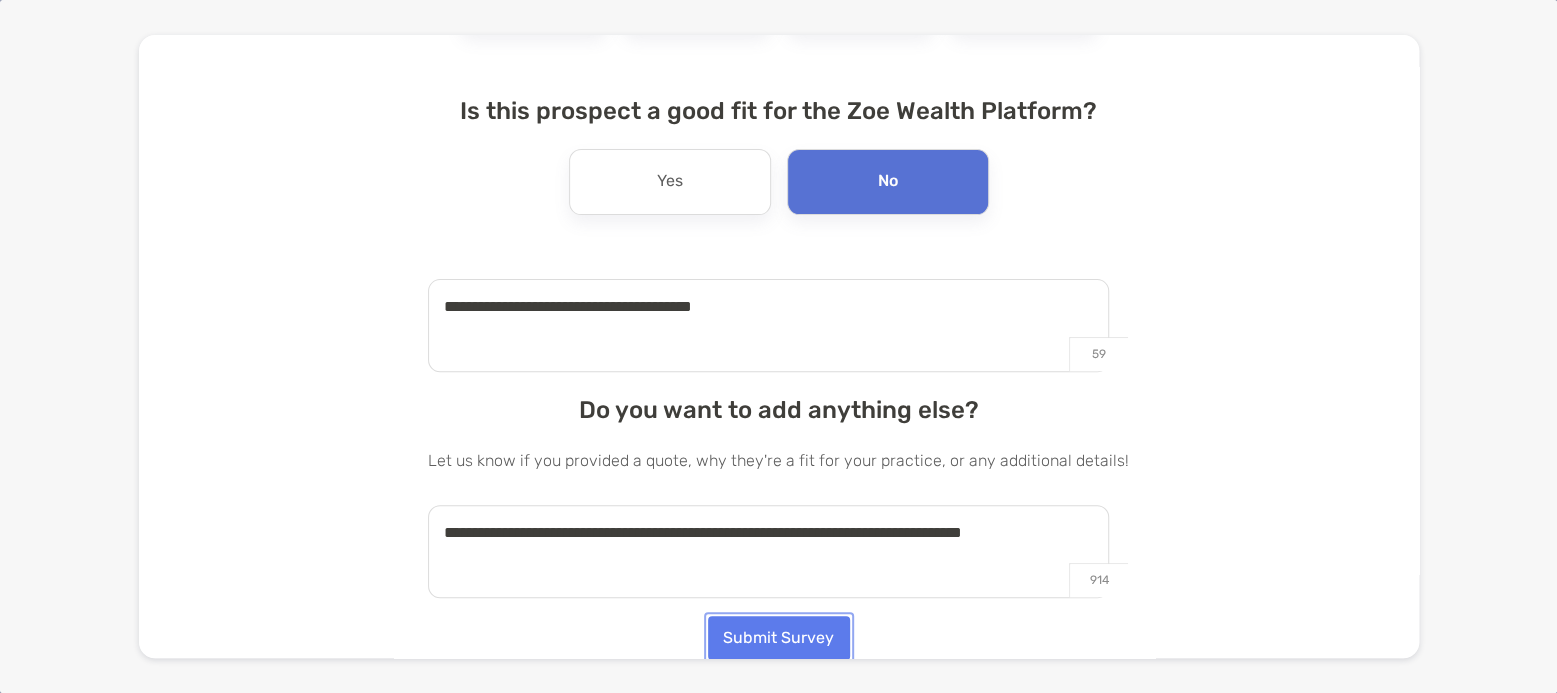 click on "Submit Survey" at bounding box center (779, 638) 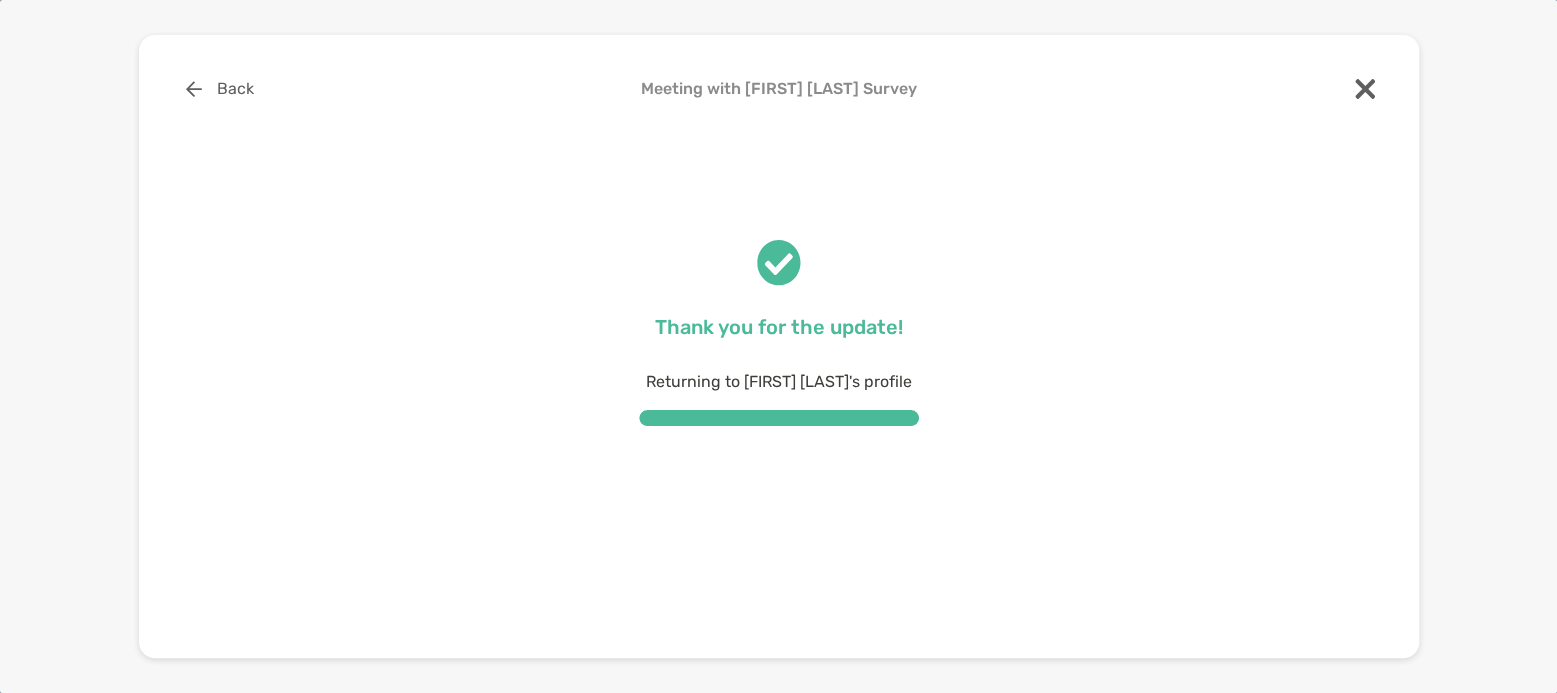 scroll, scrollTop: 0, scrollLeft: 0, axis: both 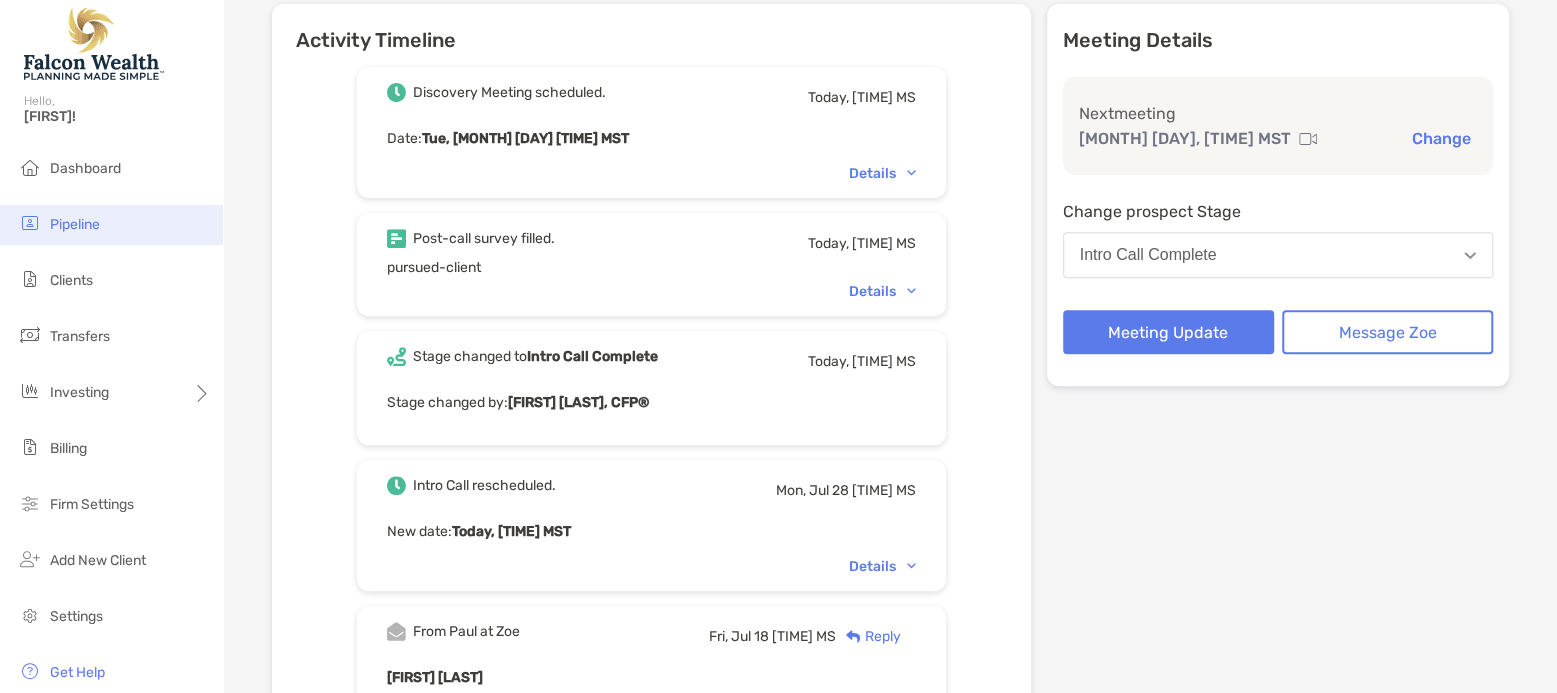 click on "Pipeline" at bounding box center [75, 224] 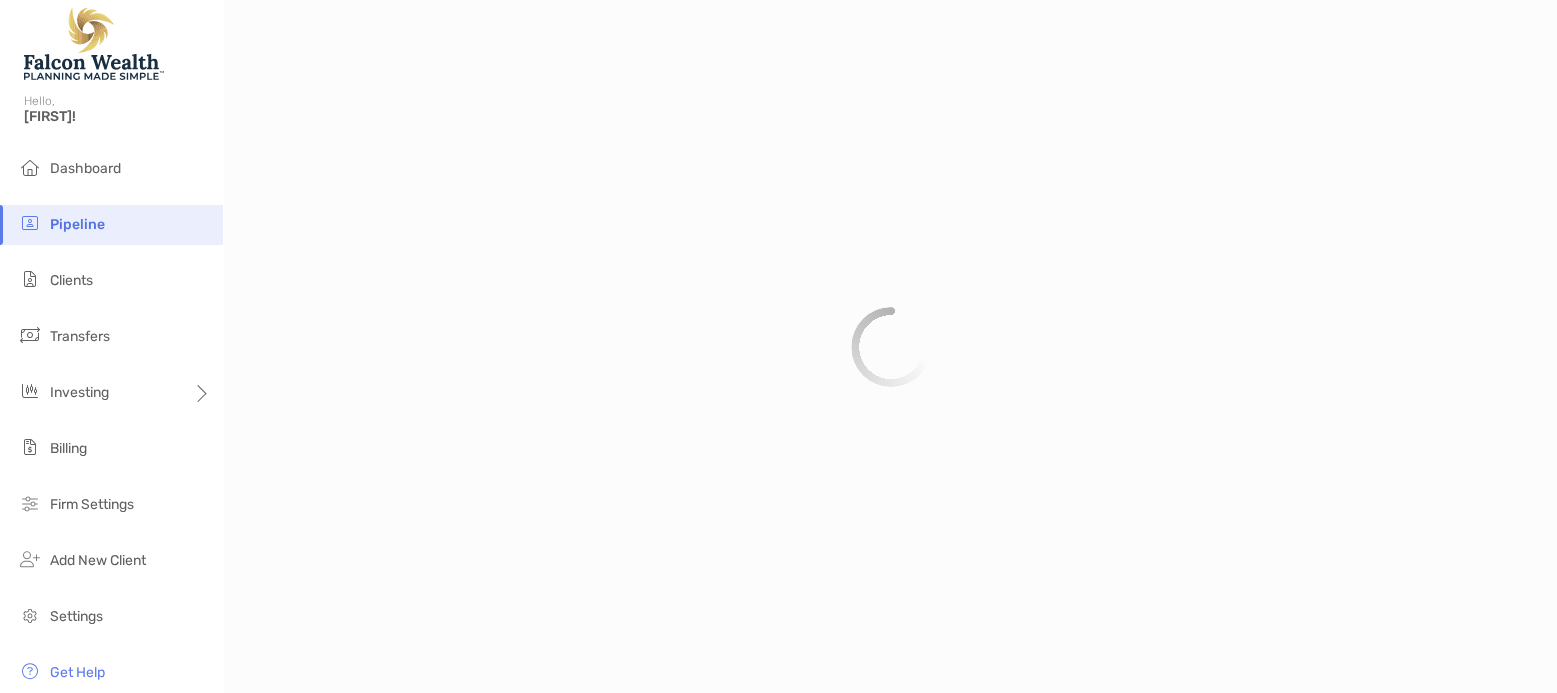 scroll, scrollTop: 0, scrollLeft: 0, axis: both 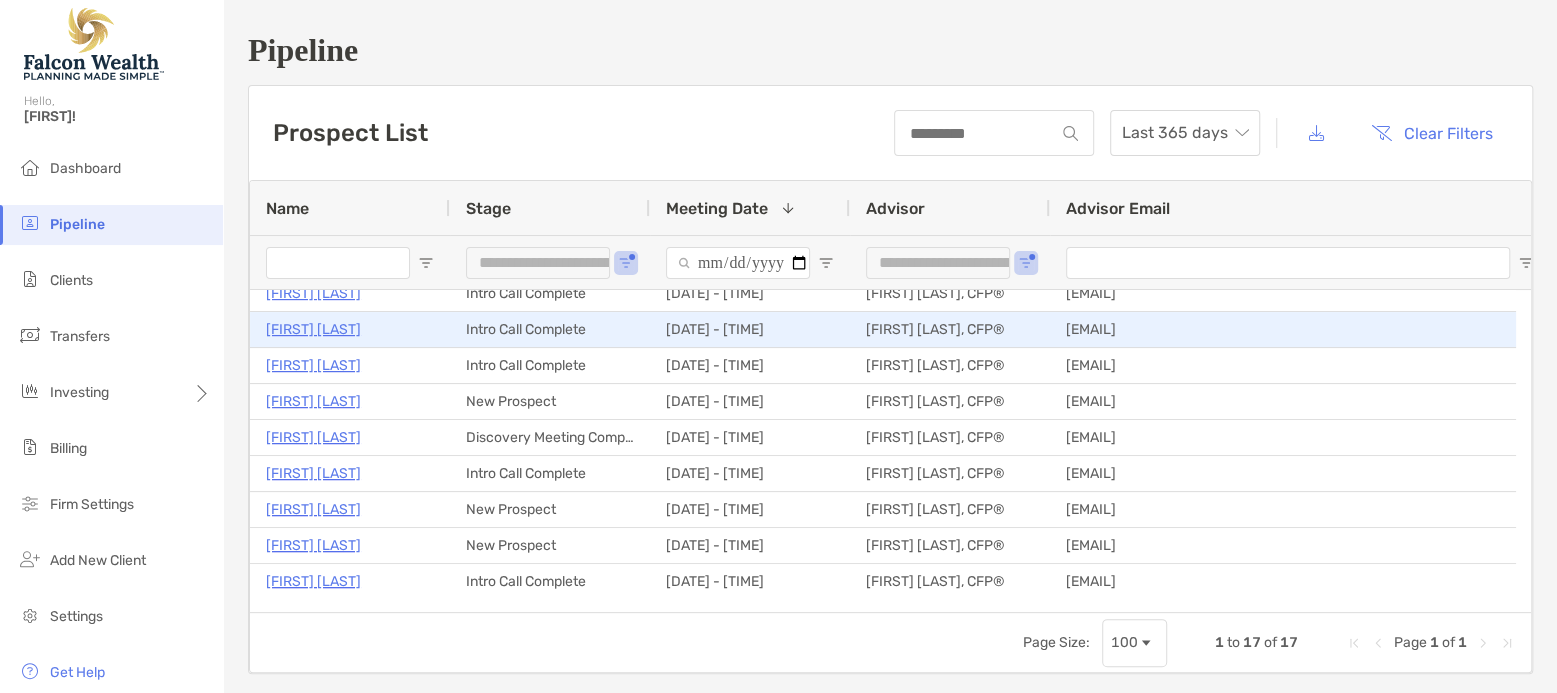 click on "[FIRST] [LAST]" at bounding box center (313, 329) 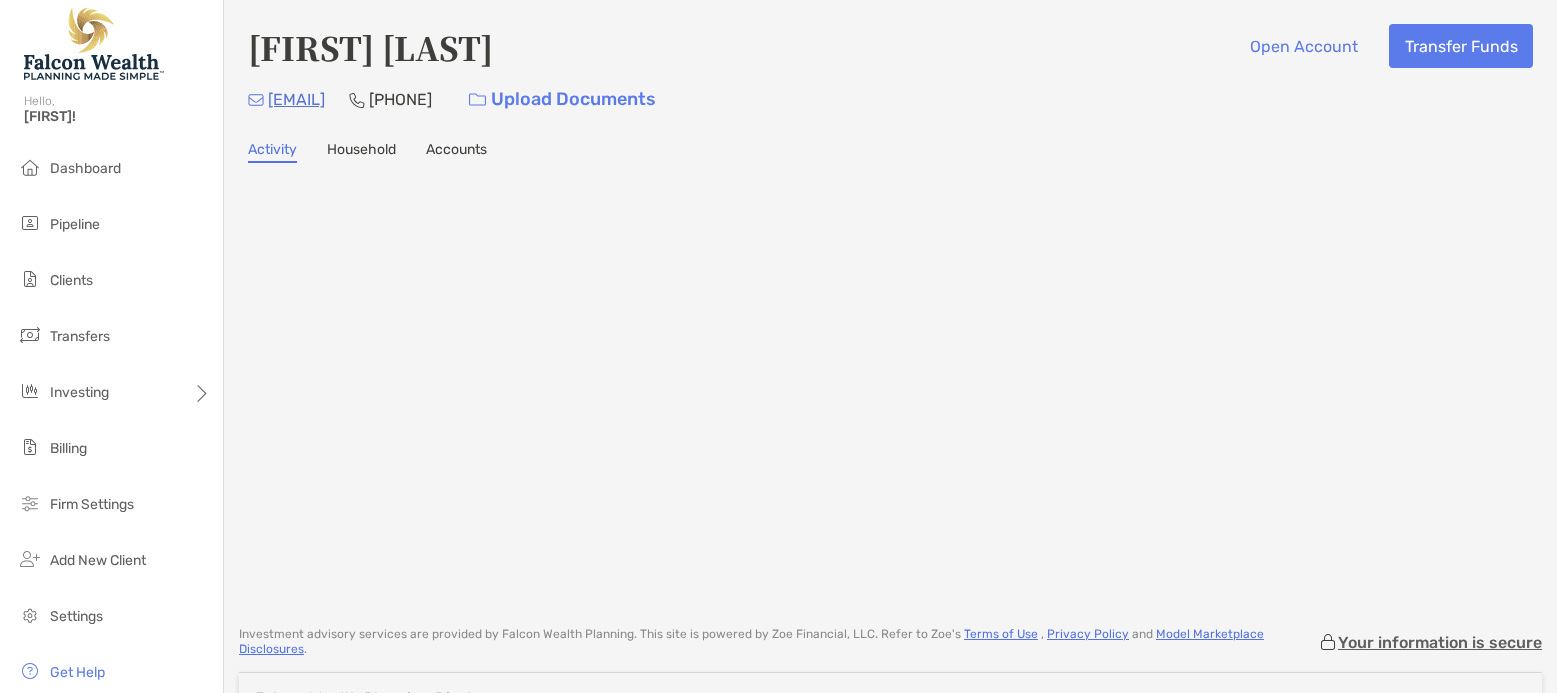 scroll, scrollTop: 0, scrollLeft: 0, axis: both 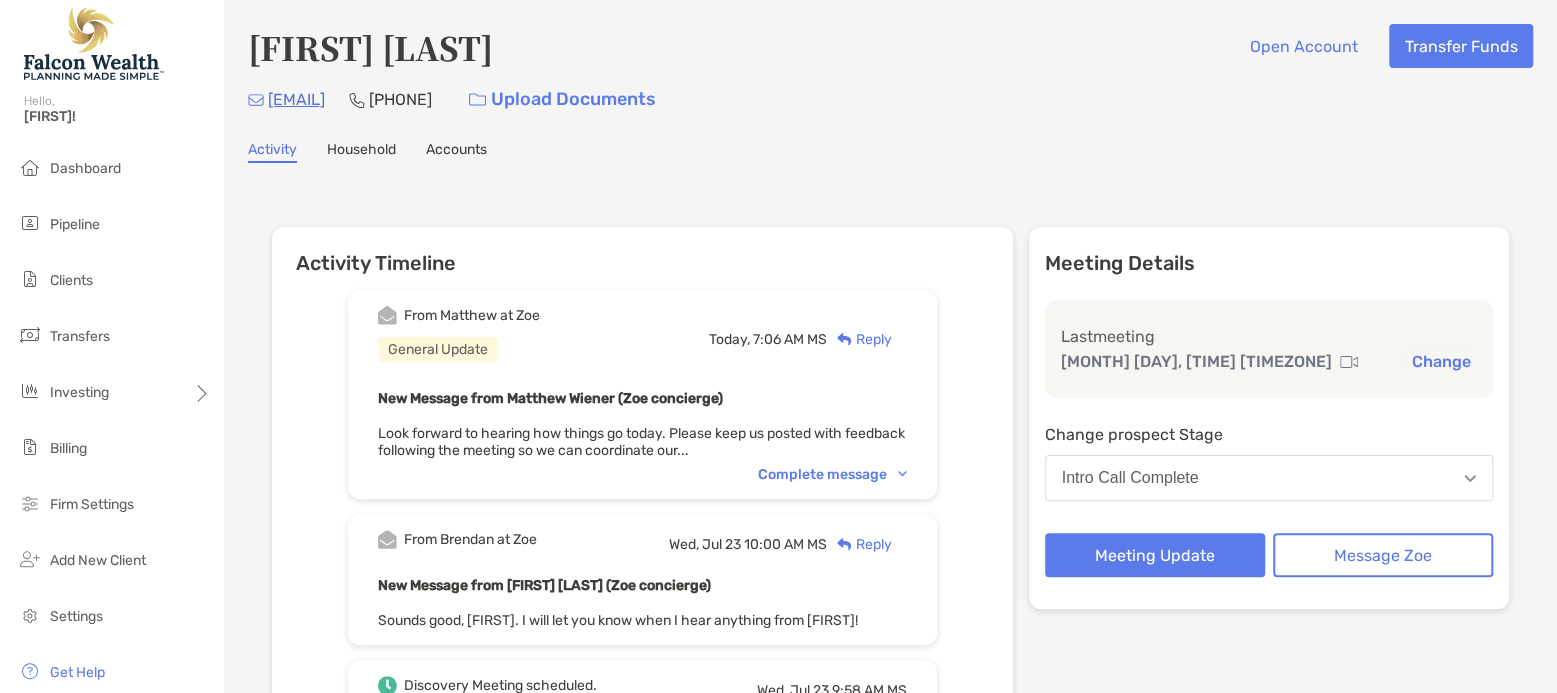 click on "Intro Call Complete" at bounding box center [1130, 478] 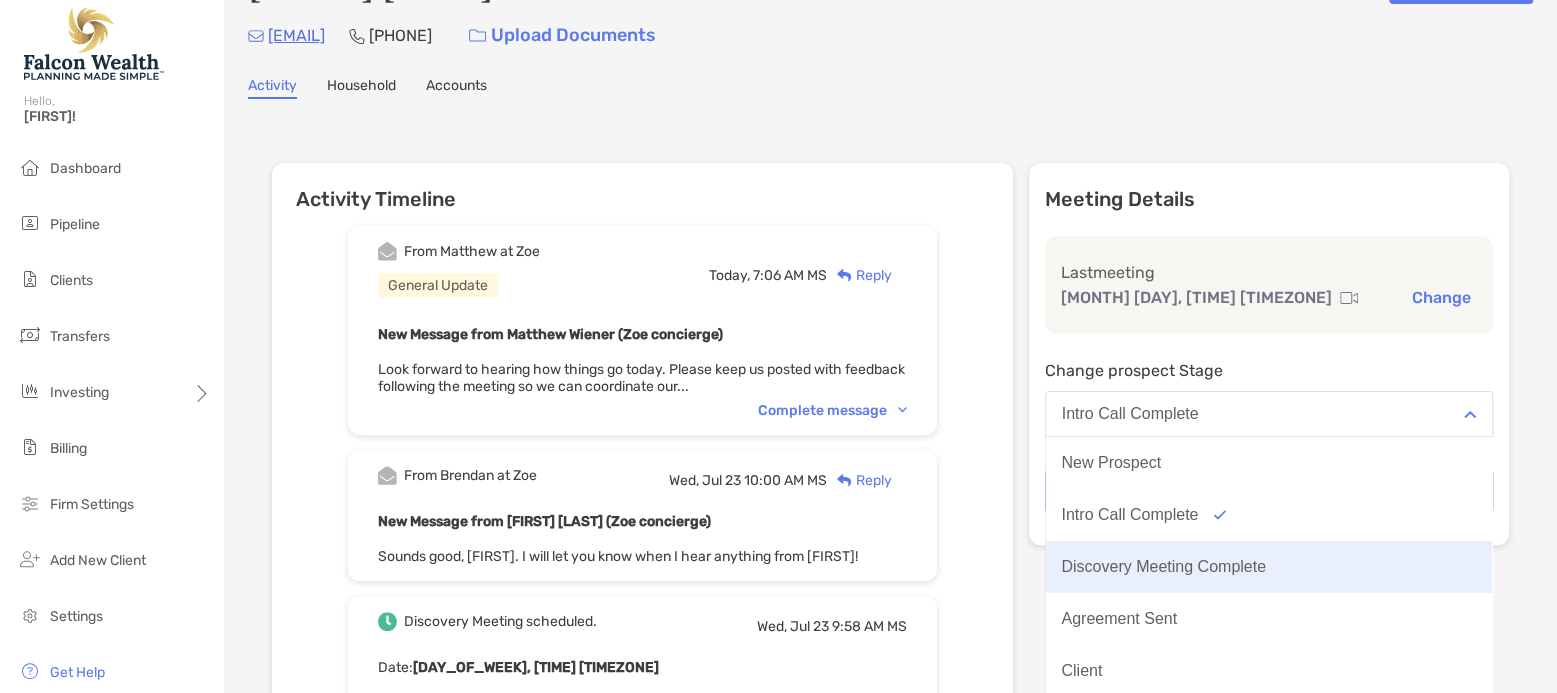 scroll, scrollTop: 66, scrollLeft: 0, axis: vertical 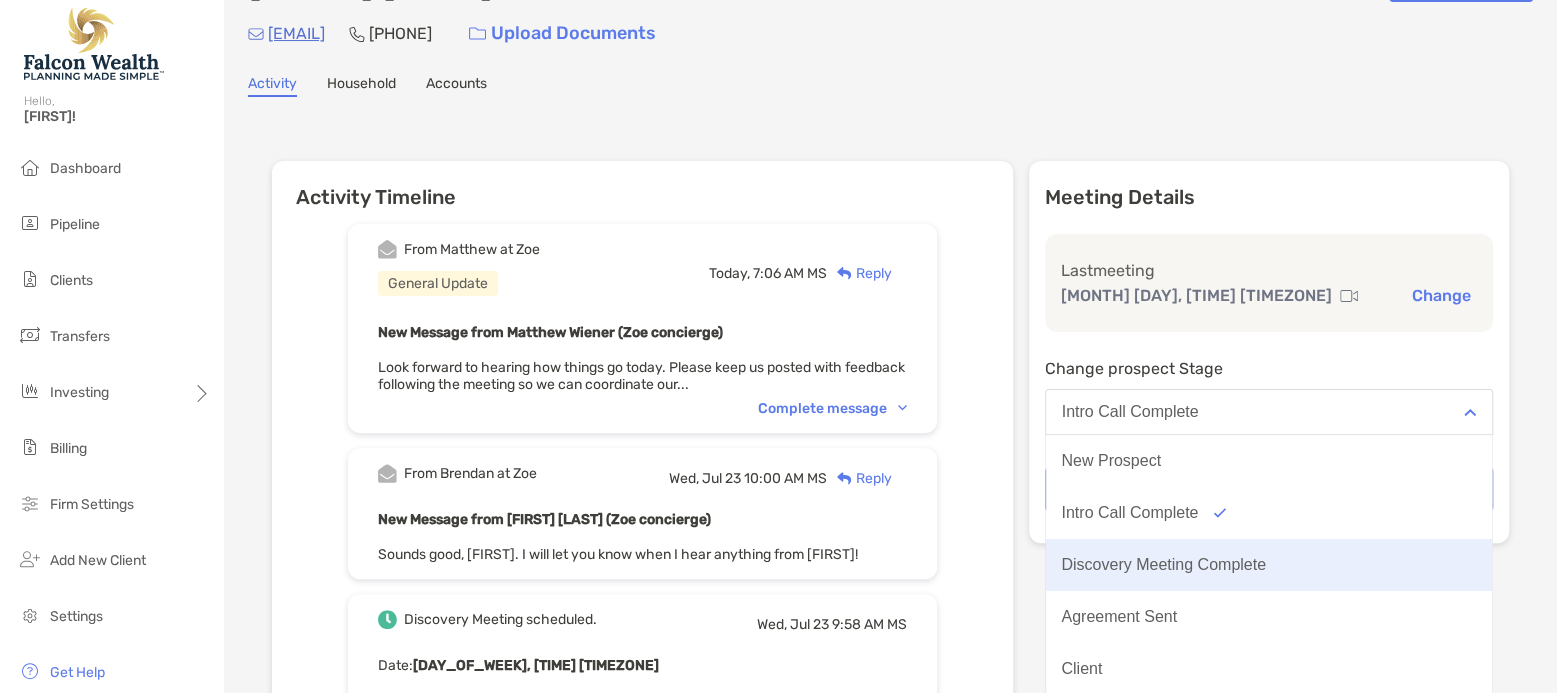 click on "Discovery Meeting Complete" at bounding box center [1164, 565] 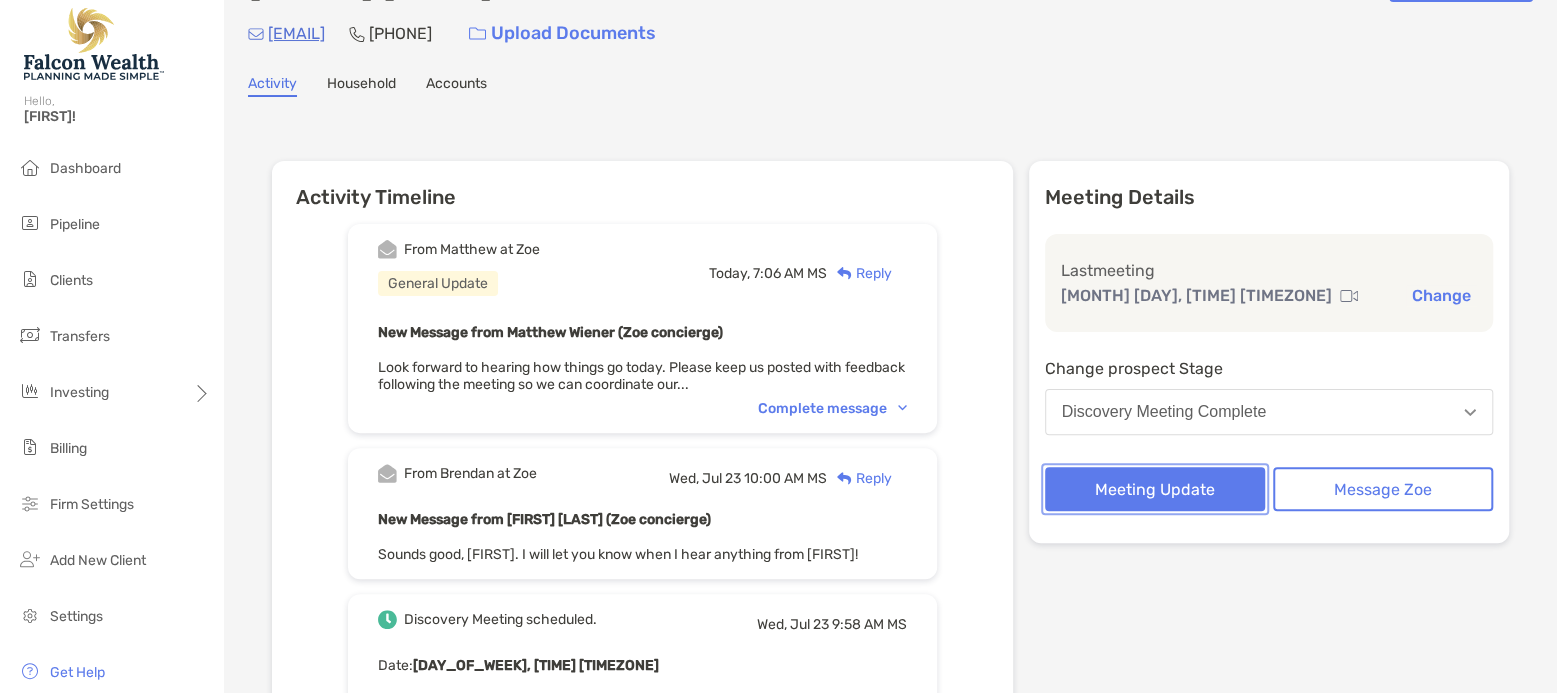 click on "Meeting Update" at bounding box center (1155, 489) 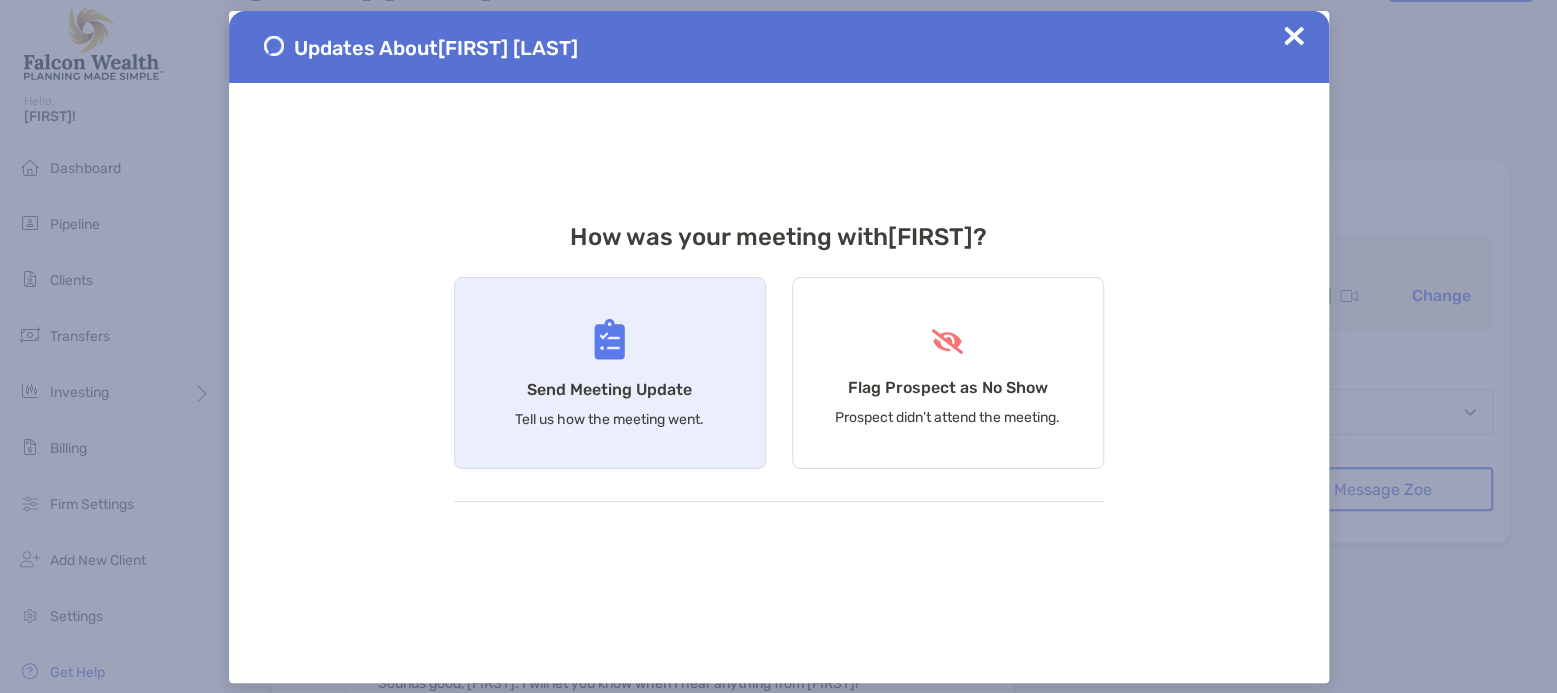 click on "Send Meeting Update Tell us how the meeting went." at bounding box center (610, 373) 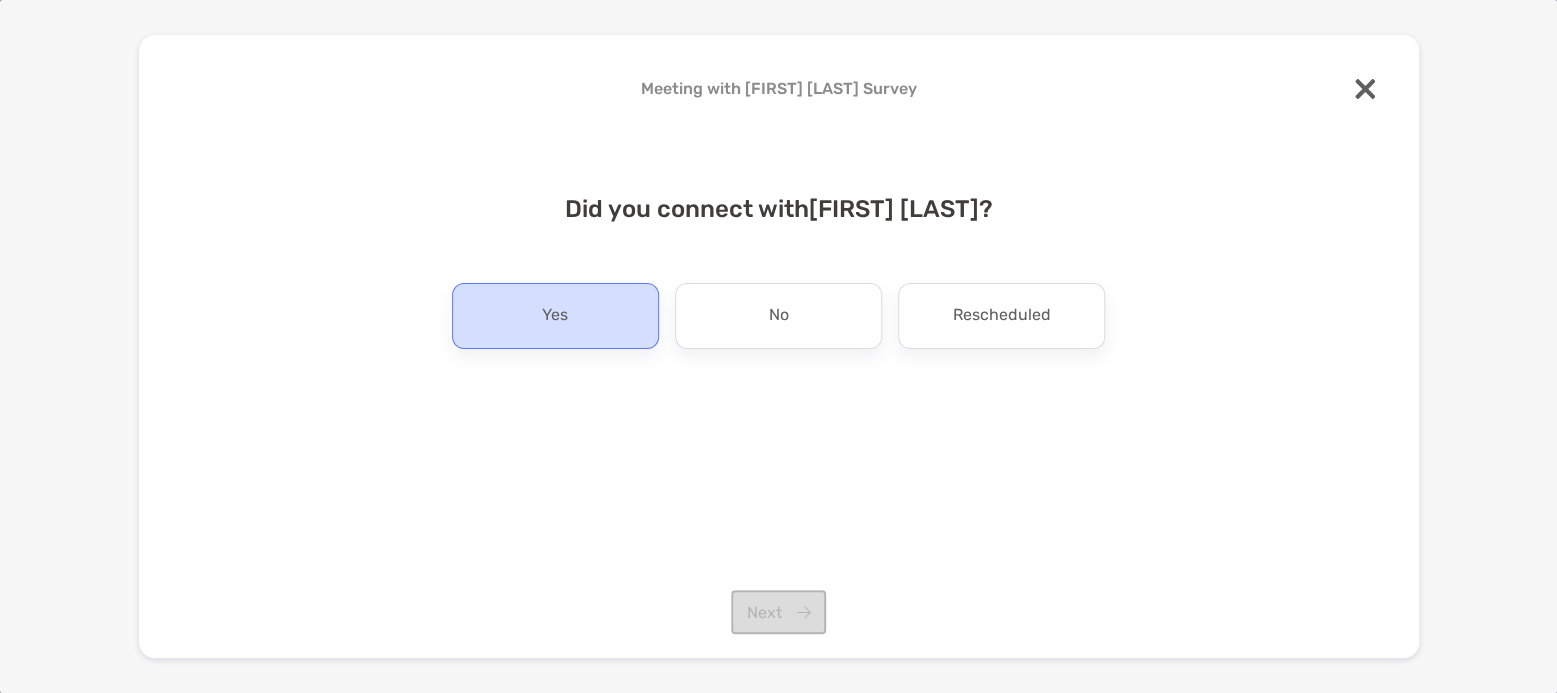 click on "Yes" at bounding box center (555, 316) 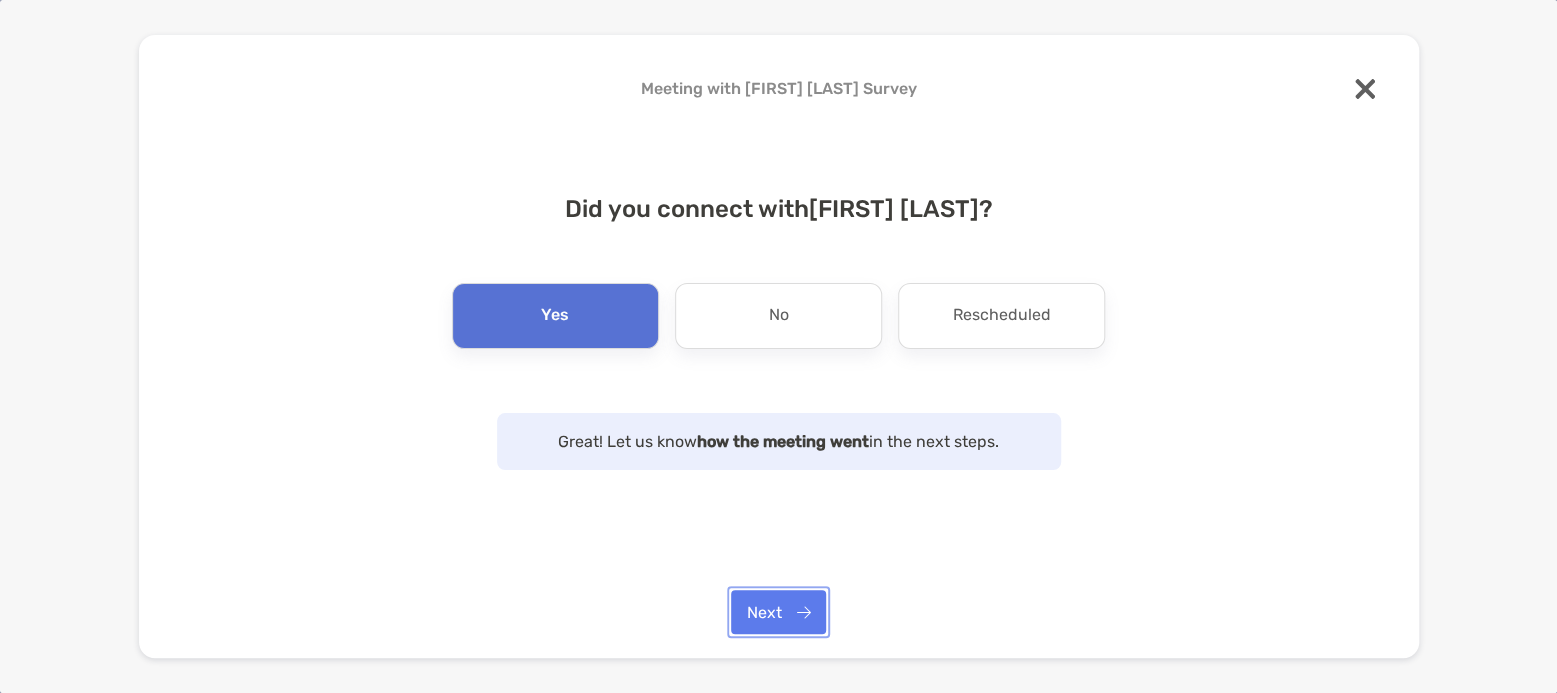 click on "Next" at bounding box center [778, 612] 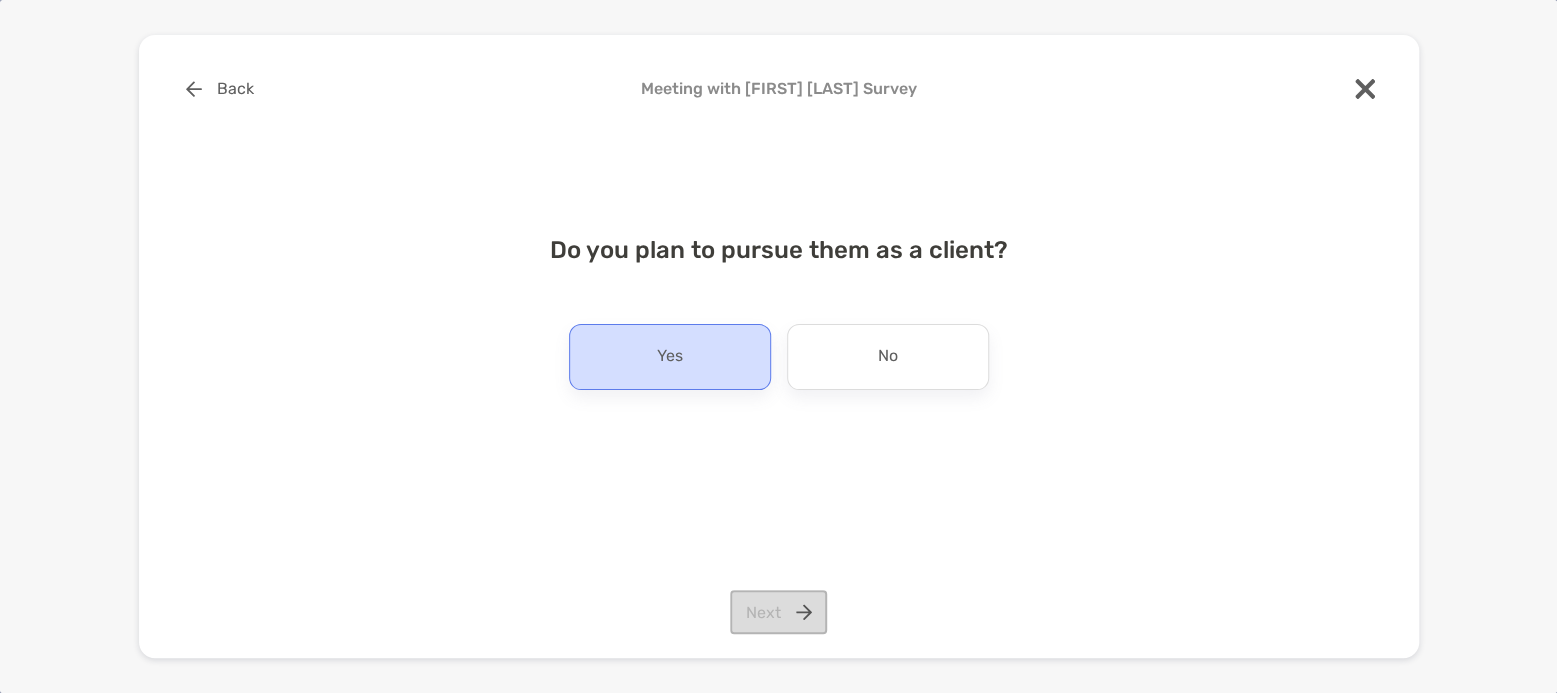 click on "Yes" at bounding box center (670, 357) 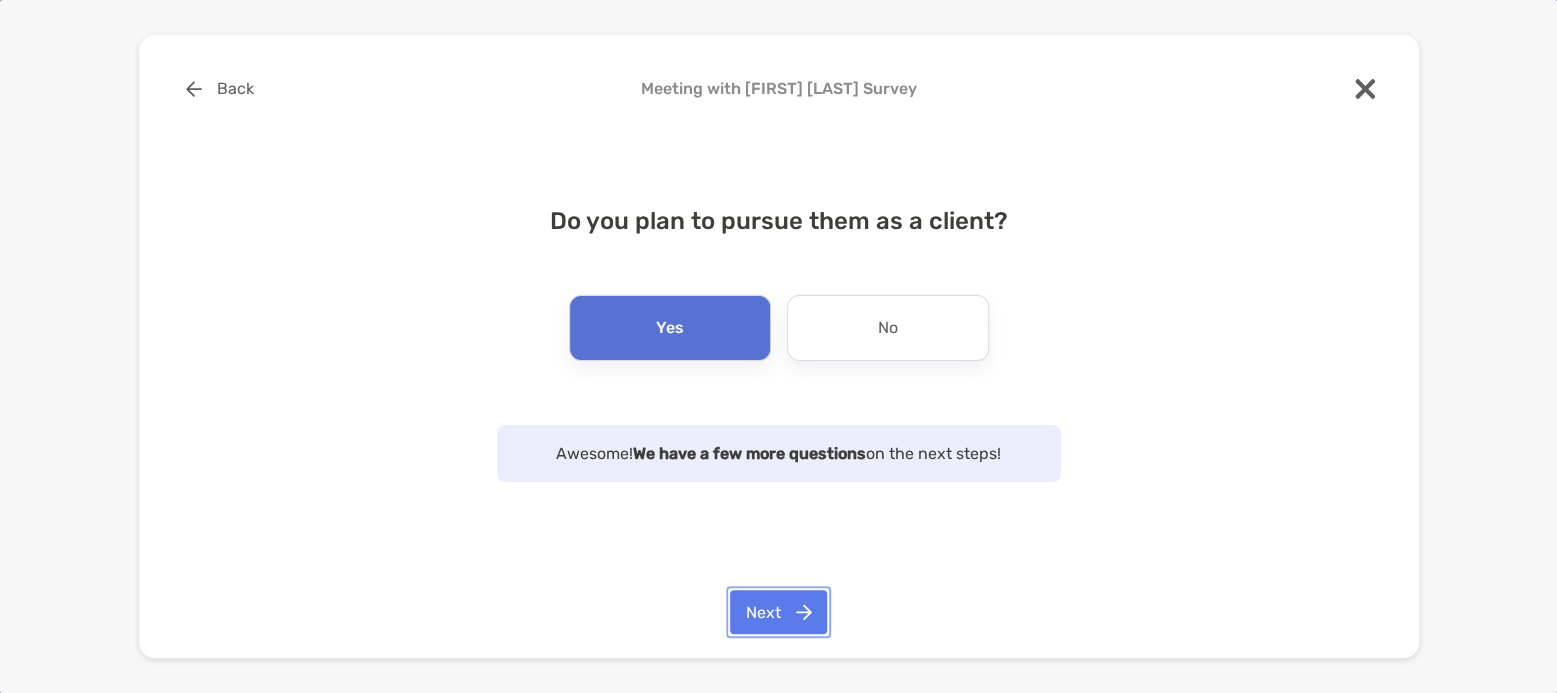click on "Next" at bounding box center (778, 612) 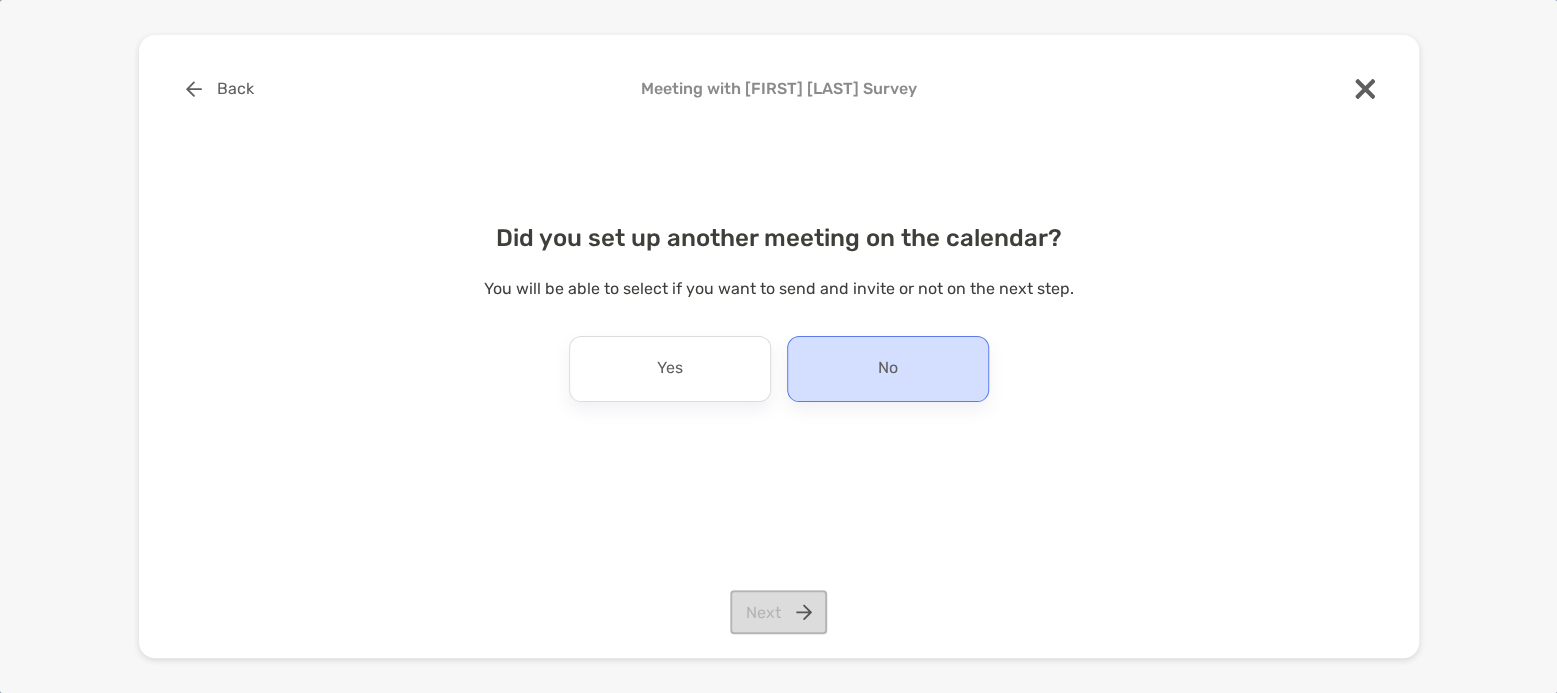 click on "No" at bounding box center (888, 369) 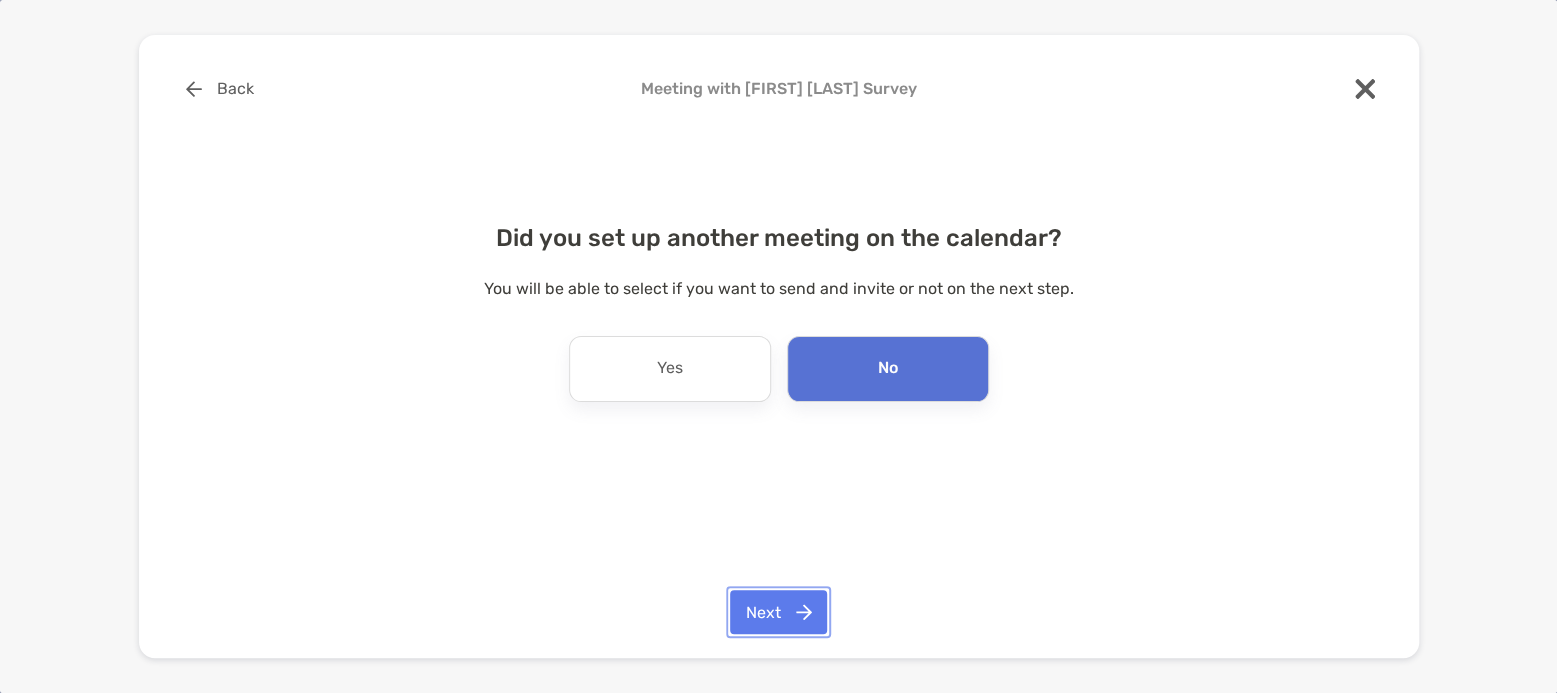 click on "Next" at bounding box center (778, 612) 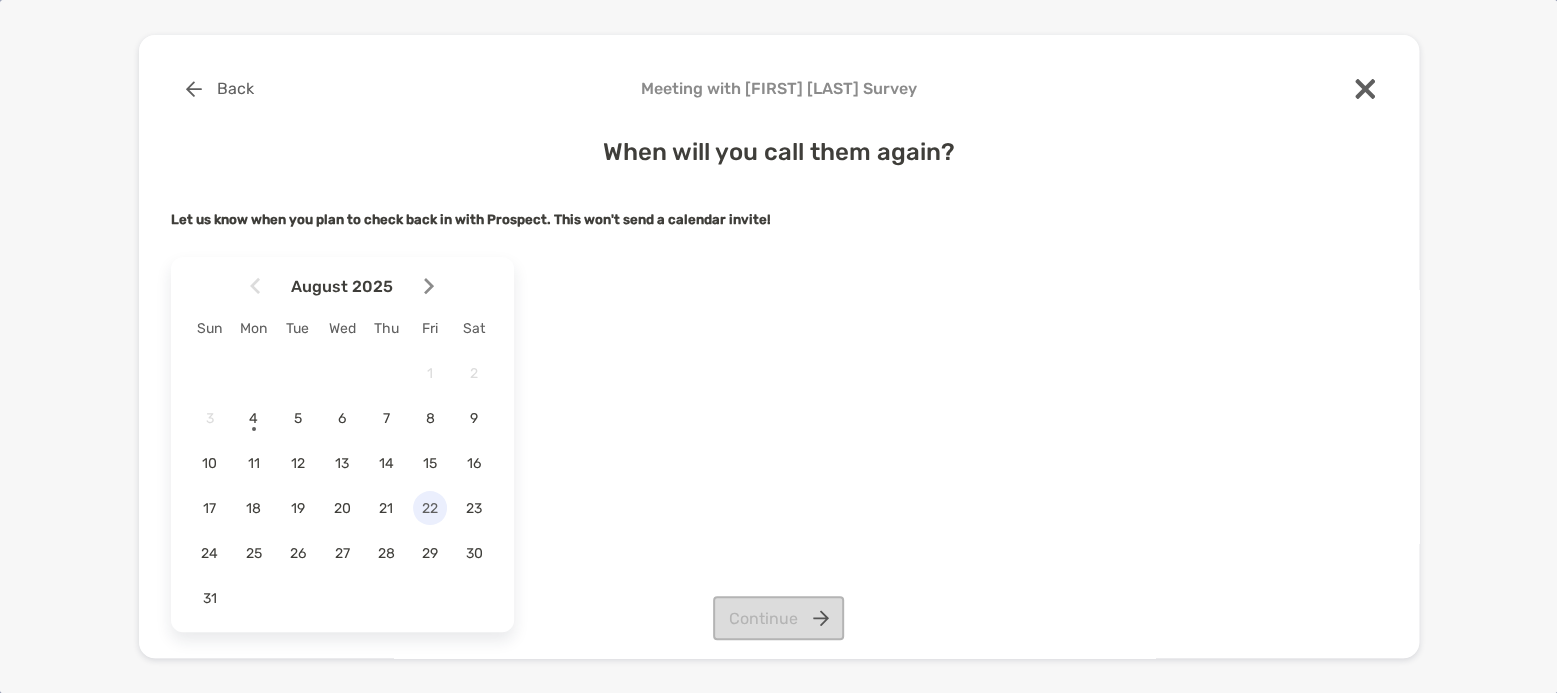 click on "22" at bounding box center (430, 508) 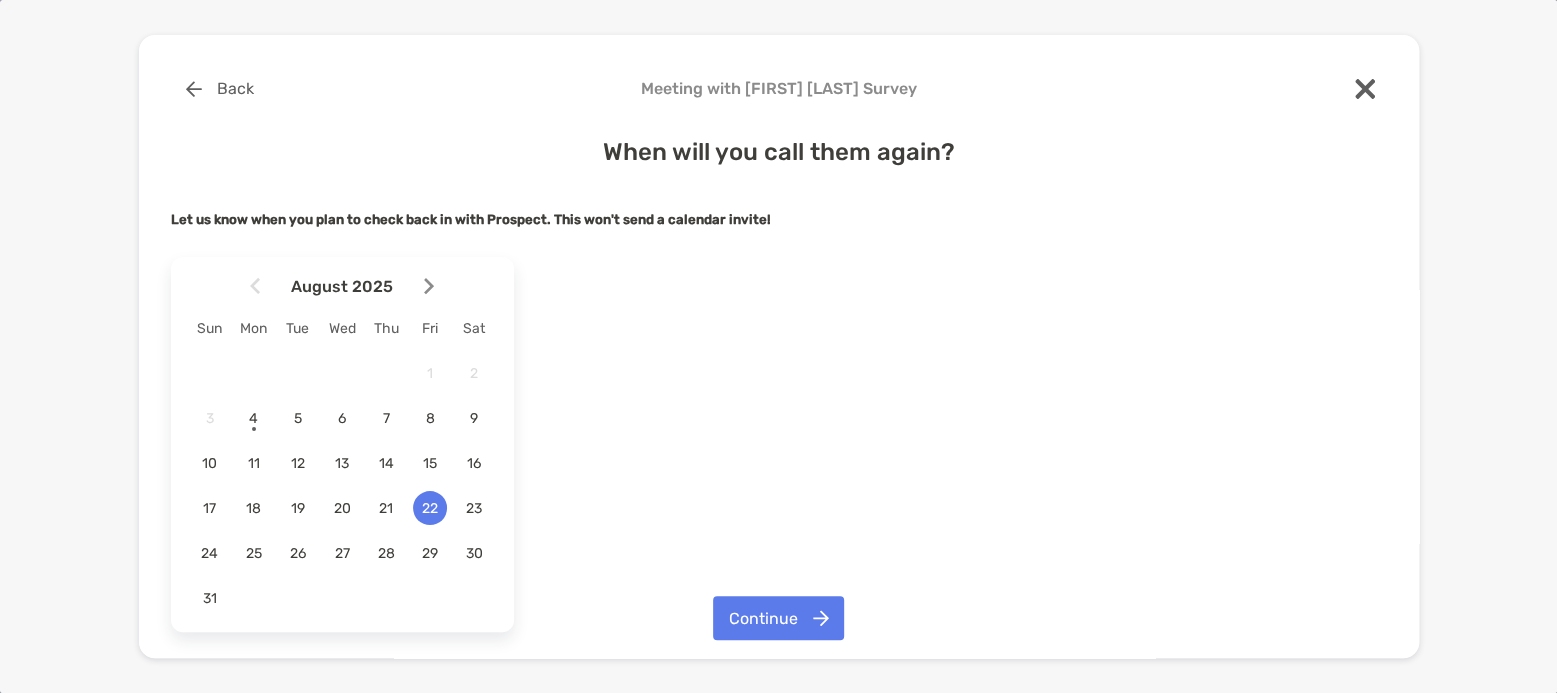 drag, startPoint x: 433, startPoint y: 462, endPoint x: 448, endPoint y: 466, distance: 15.524175 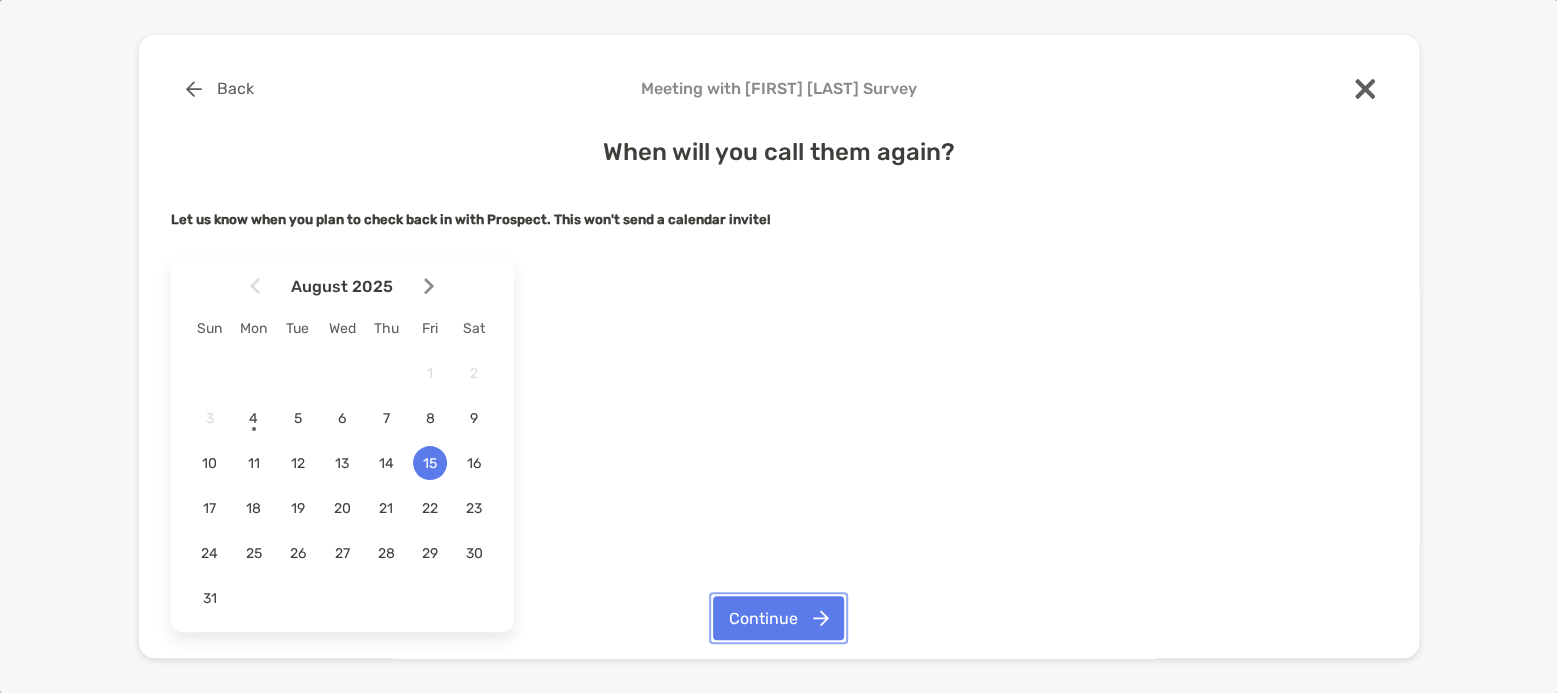 click on "Continue" at bounding box center (778, 618) 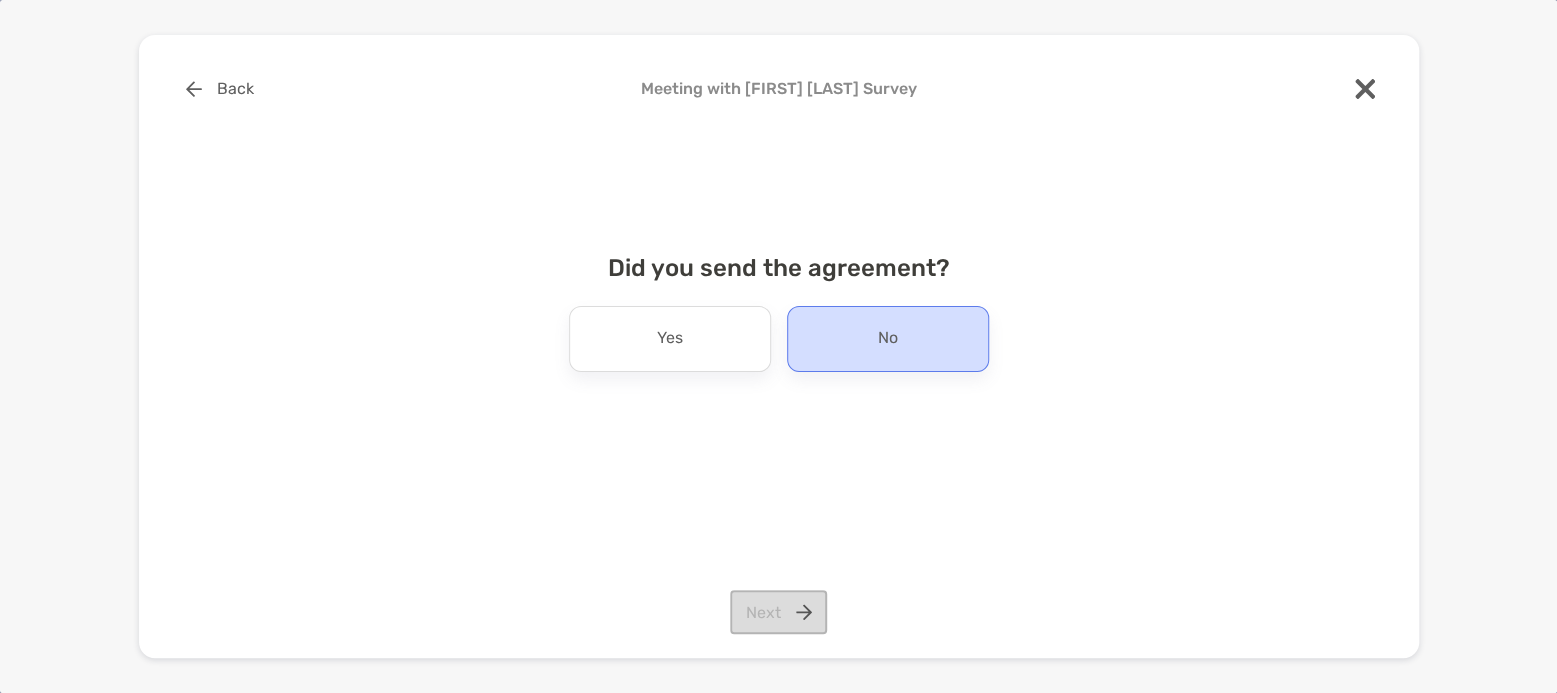 click on "No" at bounding box center (888, 339) 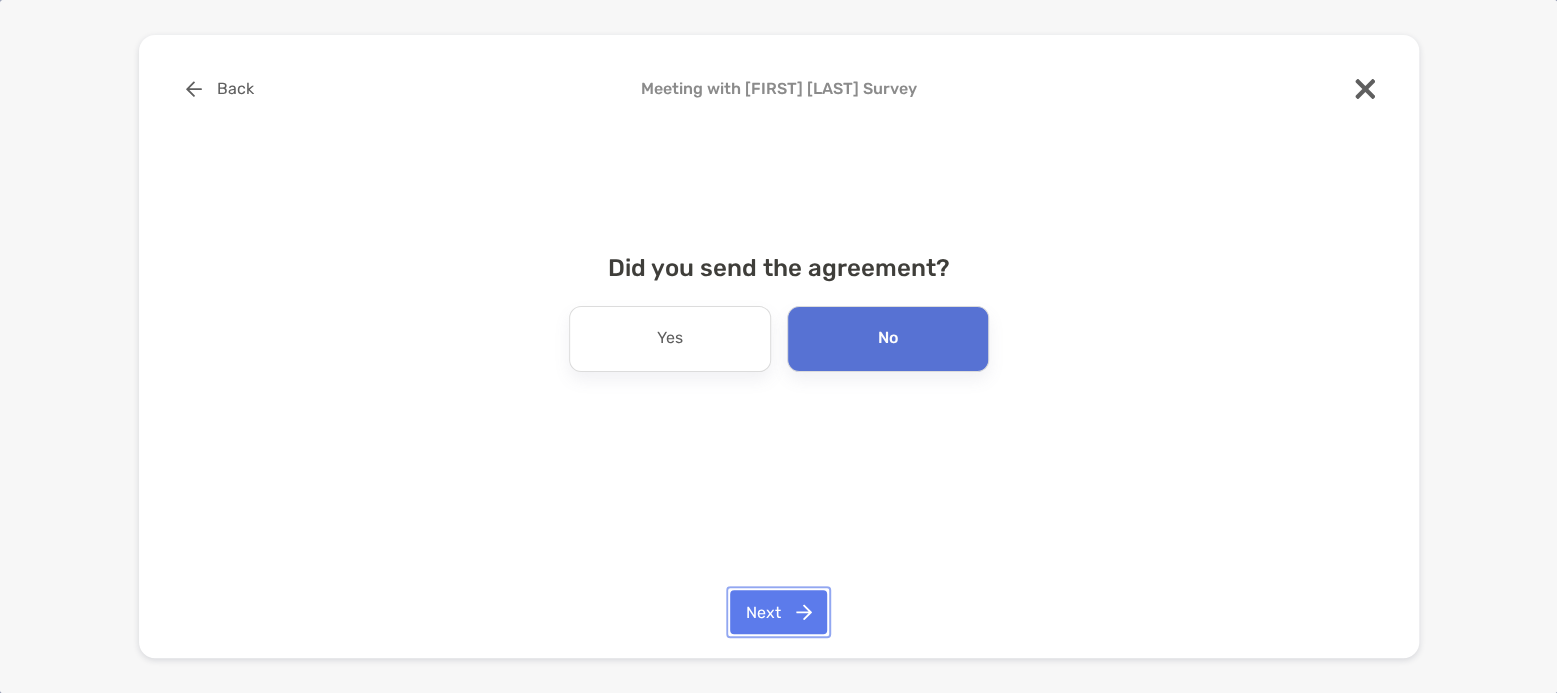 click on "Next" at bounding box center (778, 612) 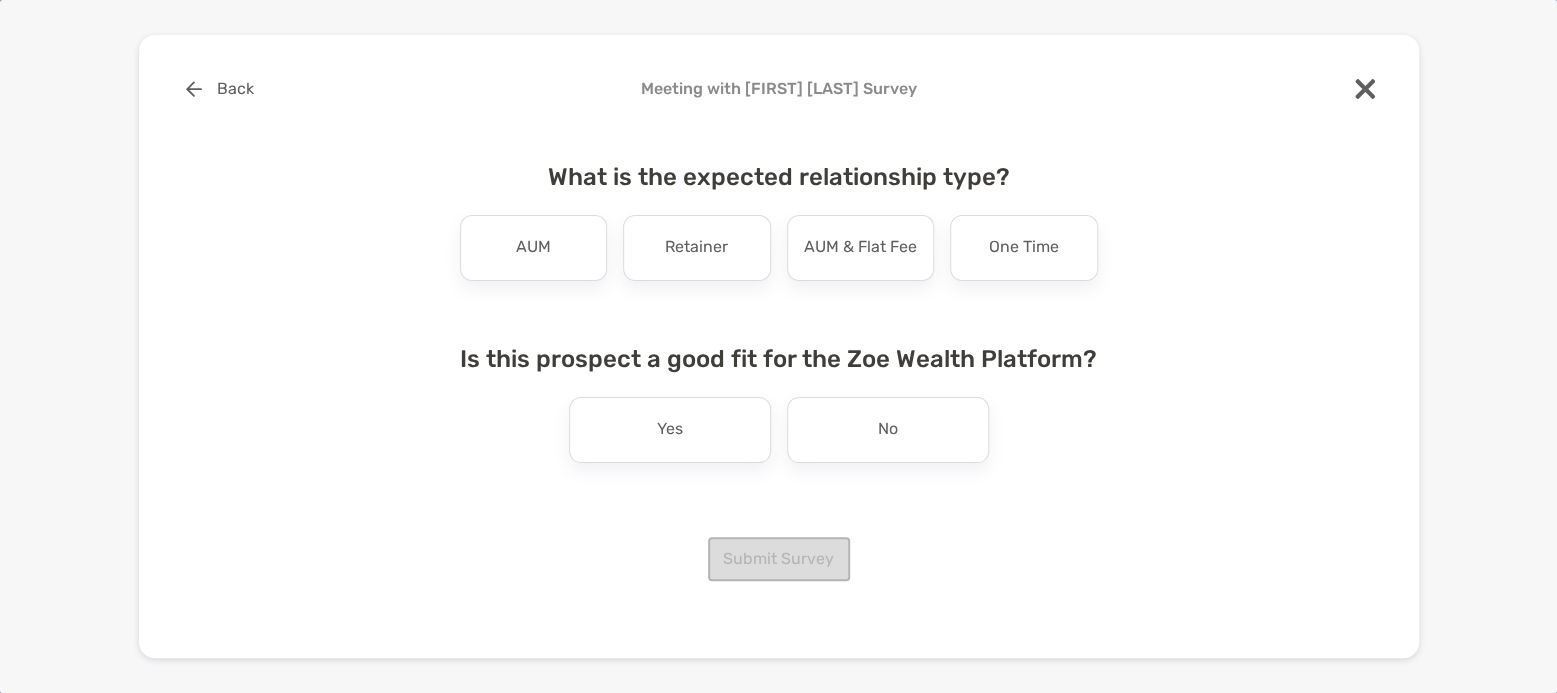 click on "One Time" at bounding box center (1024, 248) 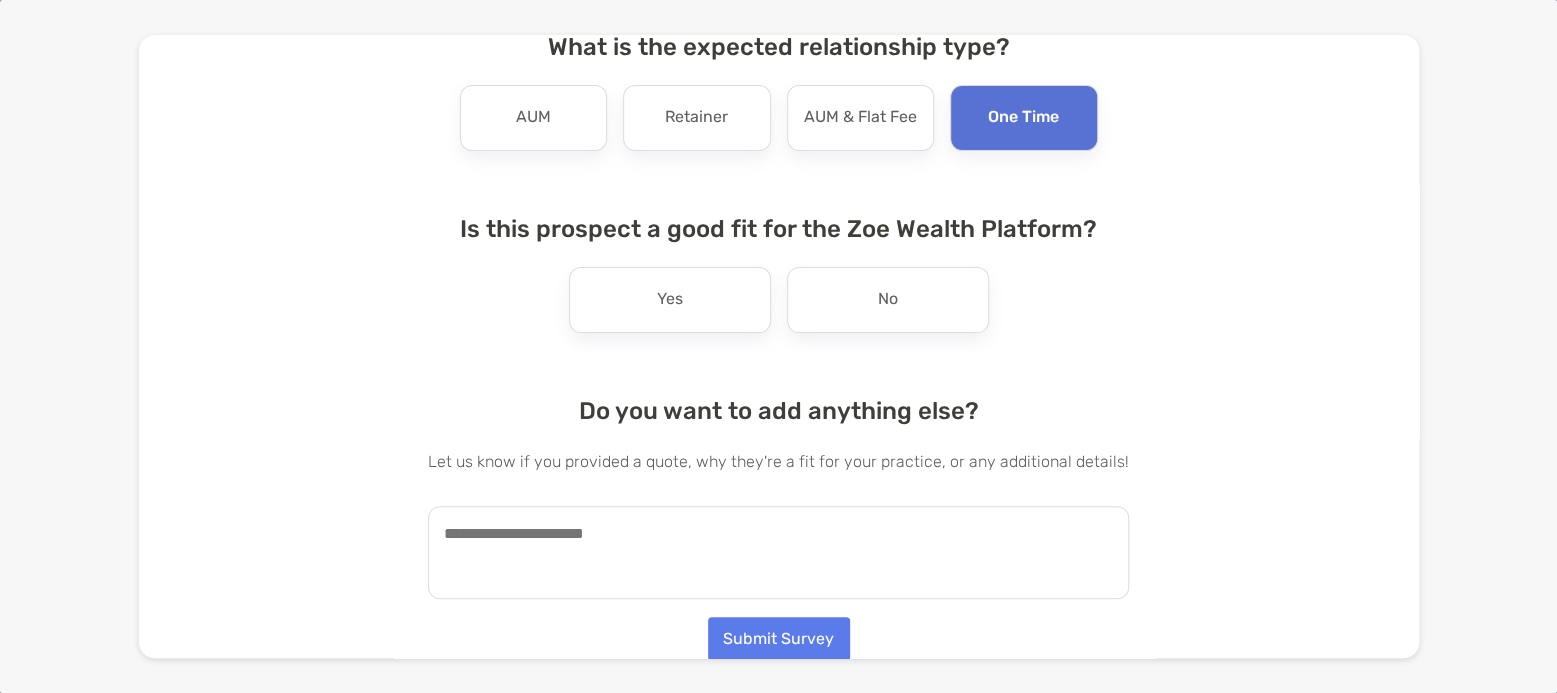 scroll, scrollTop: 106, scrollLeft: 0, axis: vertical 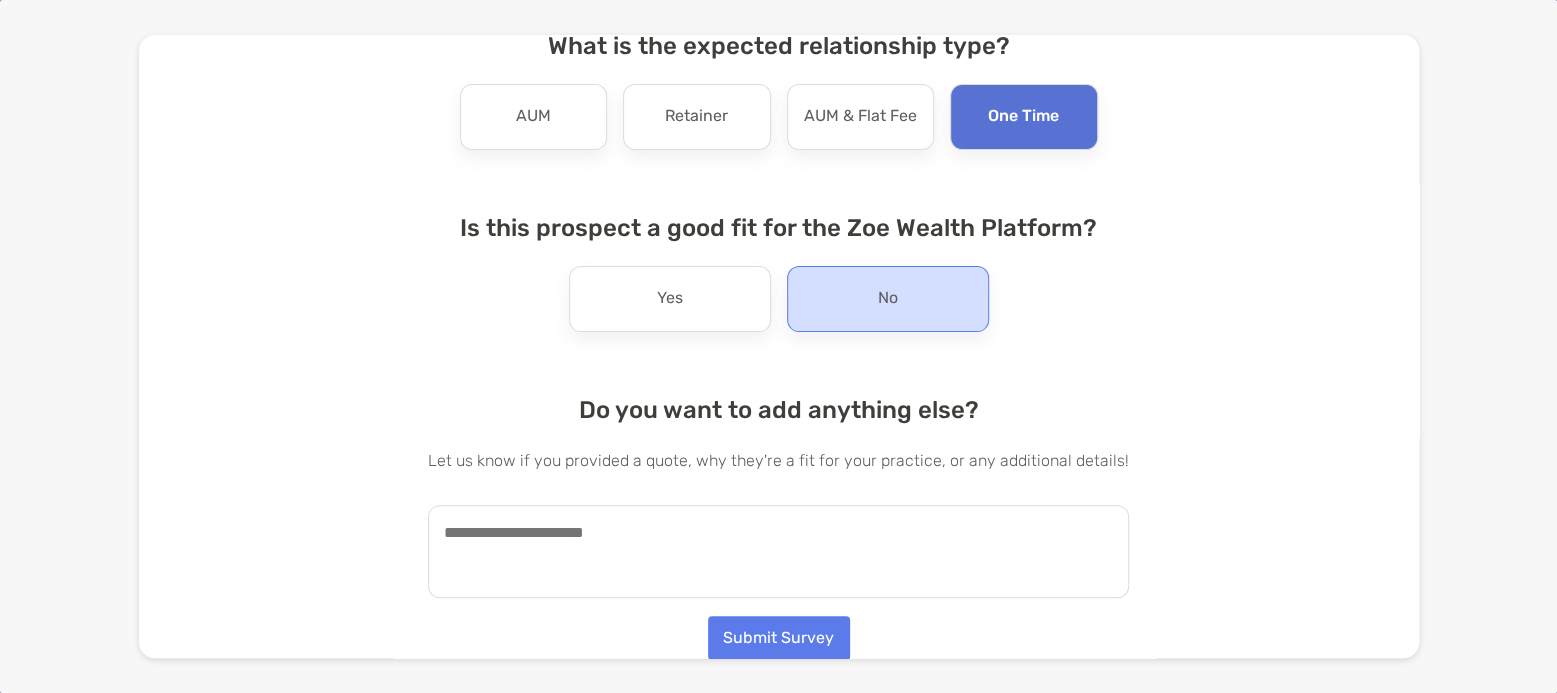click on "No" at bounding box center (888, 299) 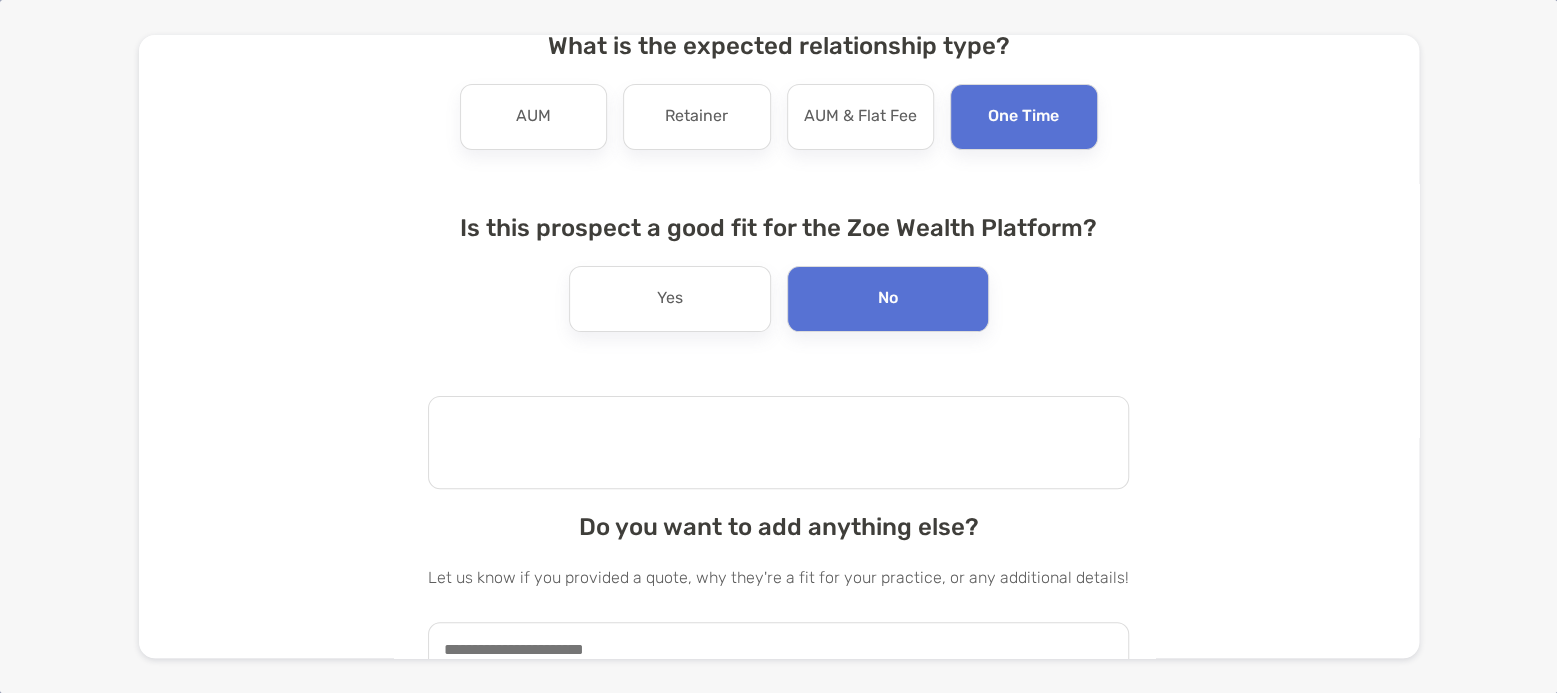 click at bounding box center (778, 442) 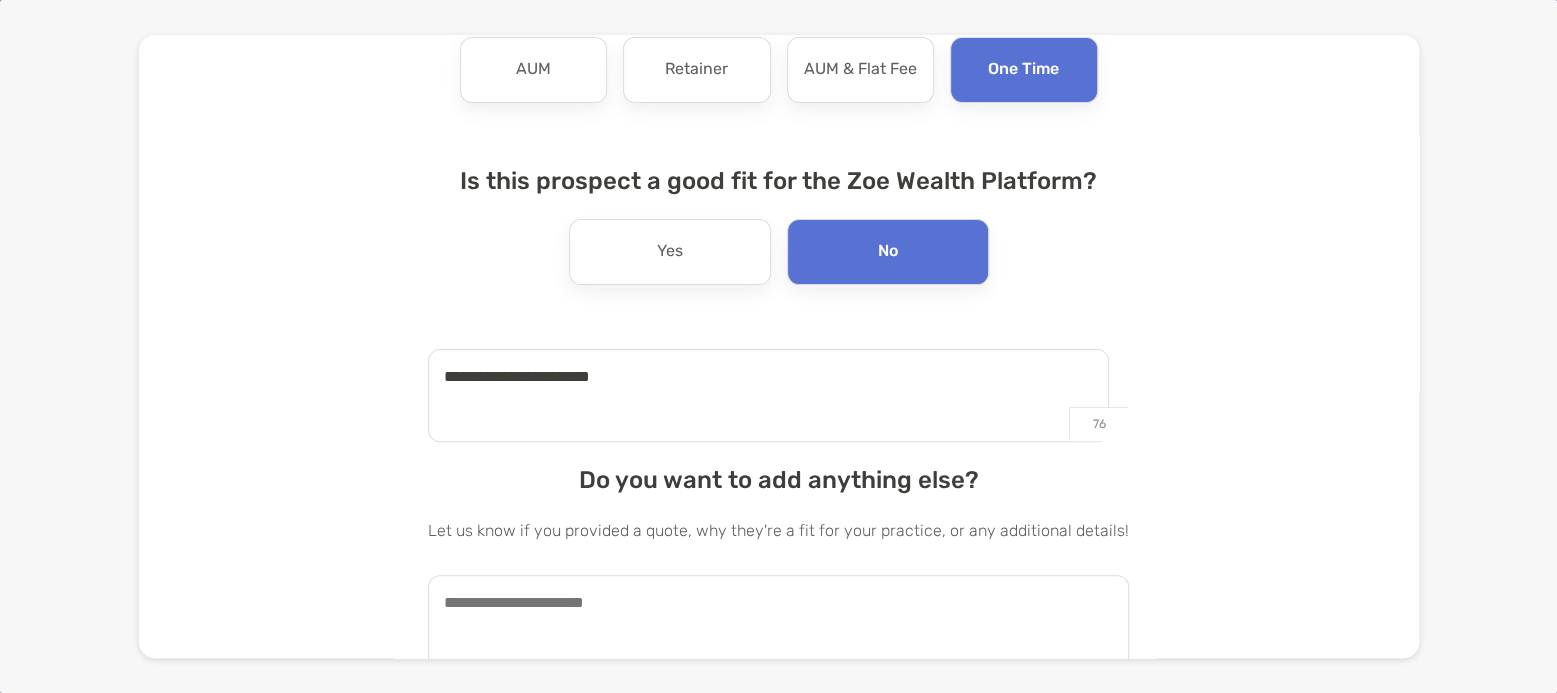 scroll, scrollTop: 206, scrollLeft: 0, axis: vertical 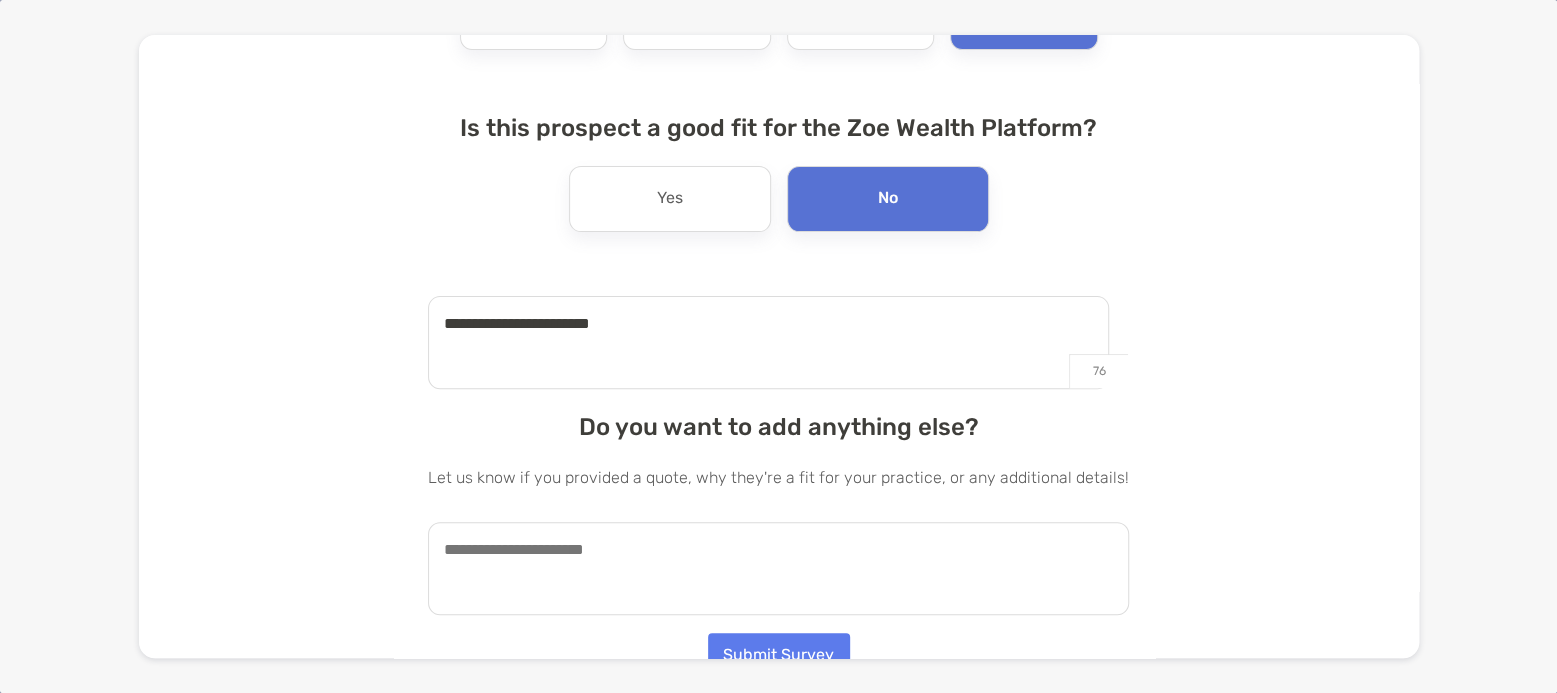 type on "**********" 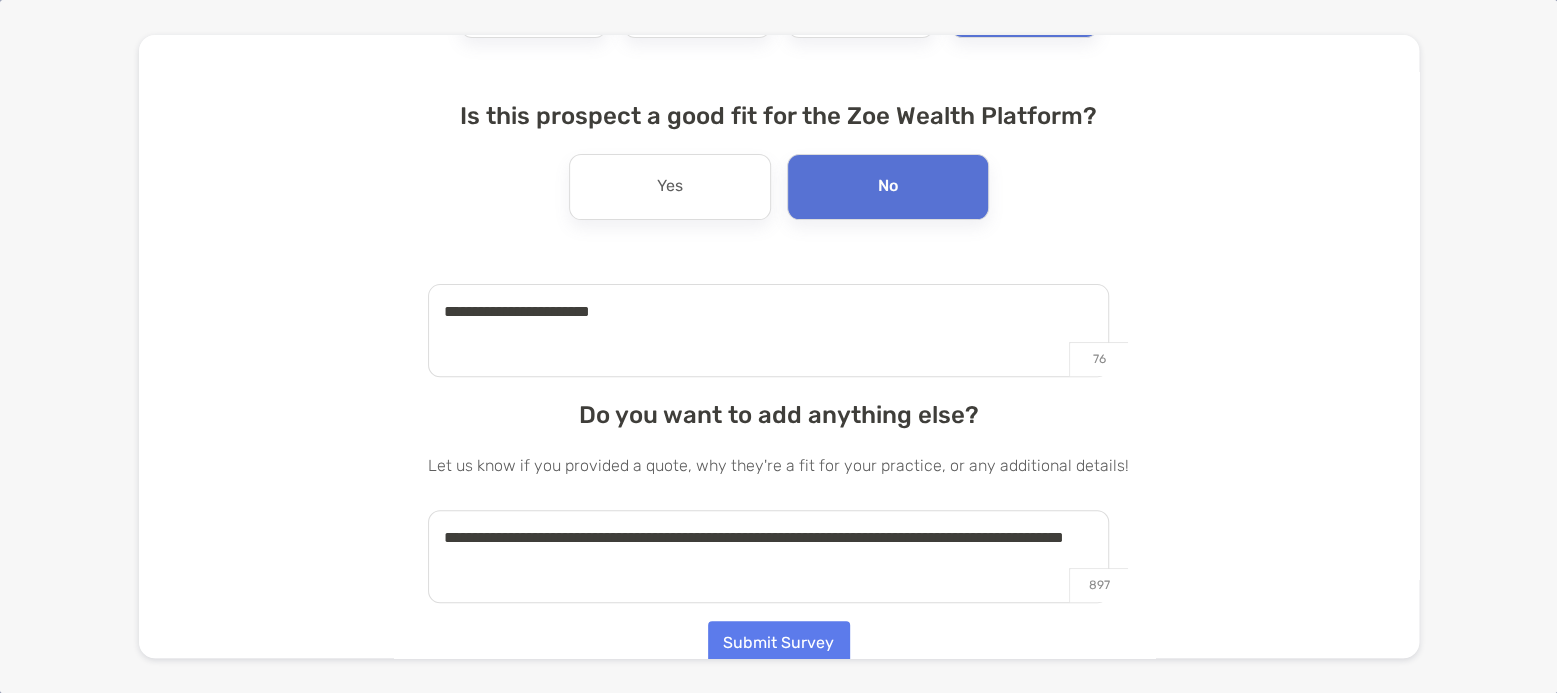 scroll, scrollTop: 223, scrollLeft: 0, axis: vertical 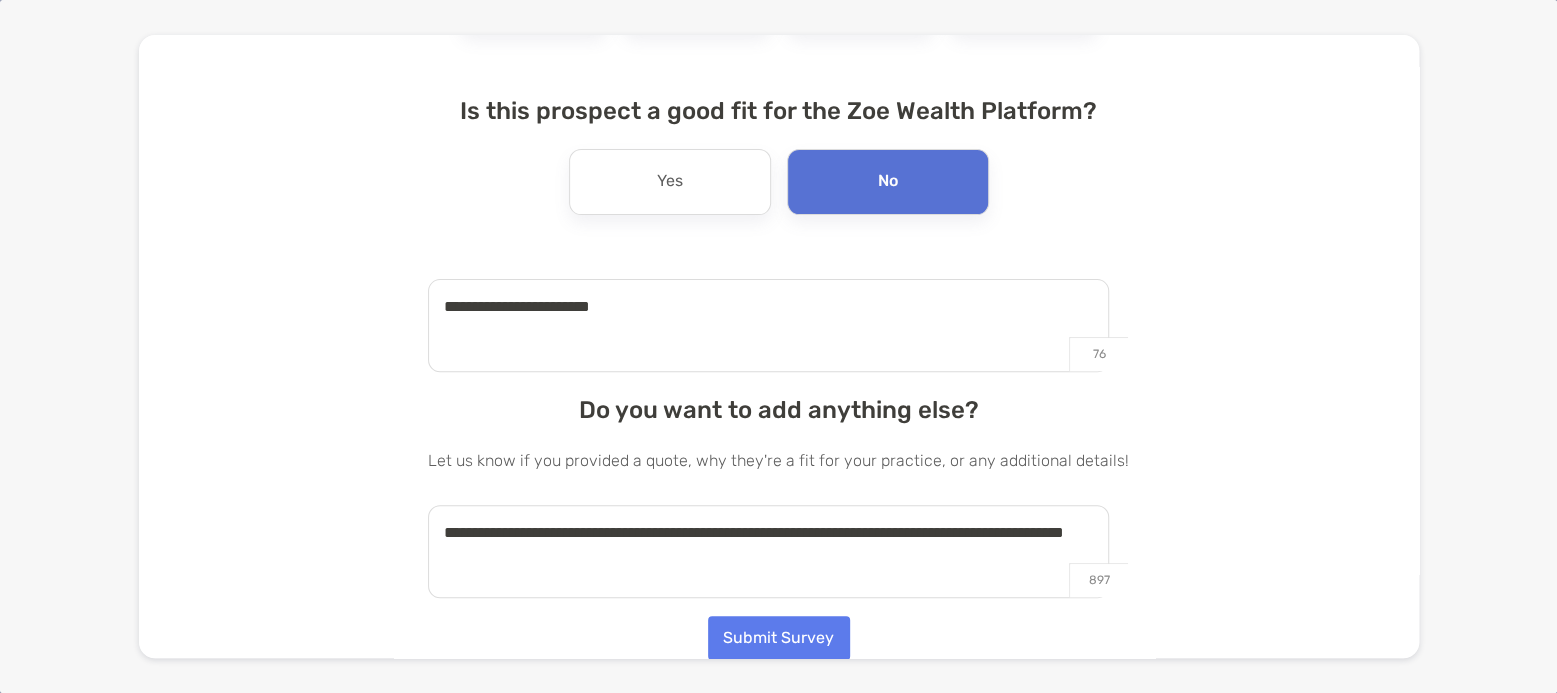 type on "**********" 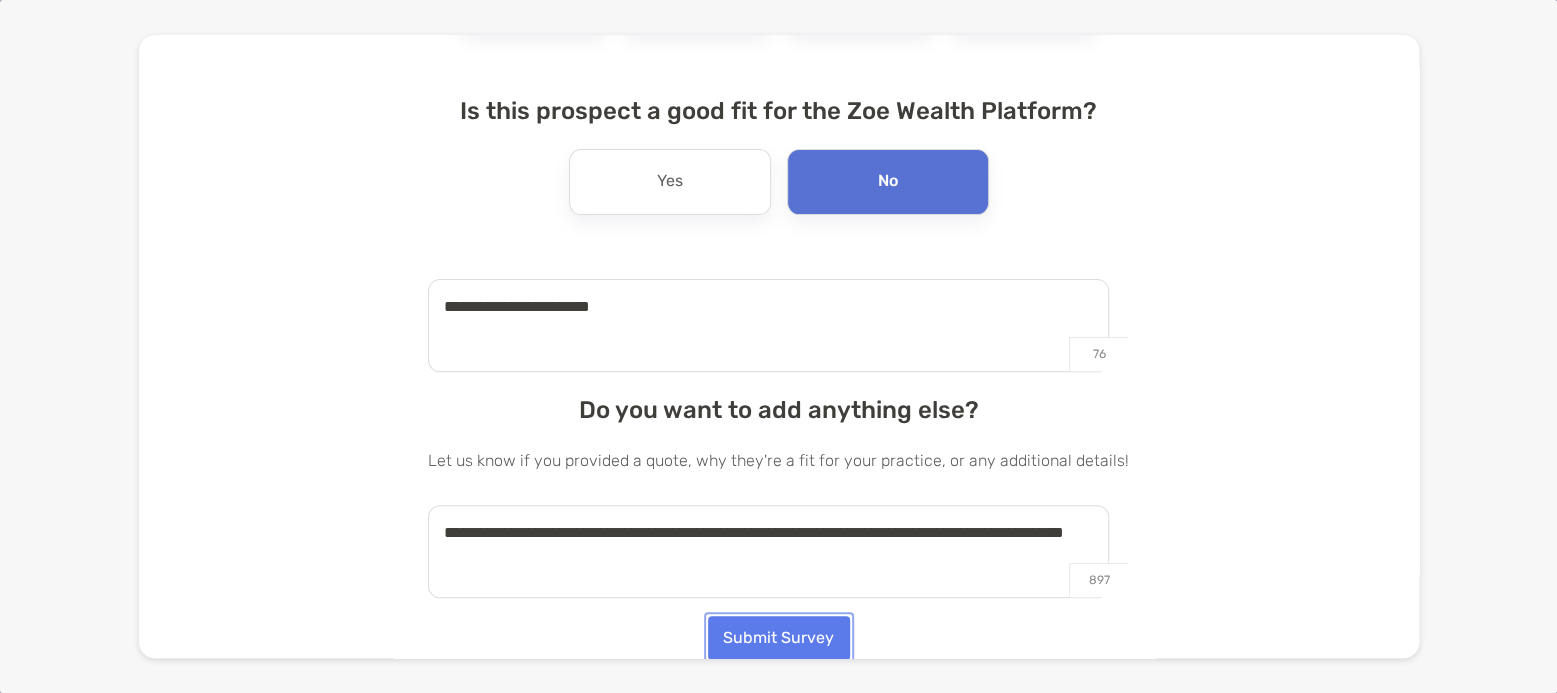 click on "Submit Survey" at bounding box center [779, 638] 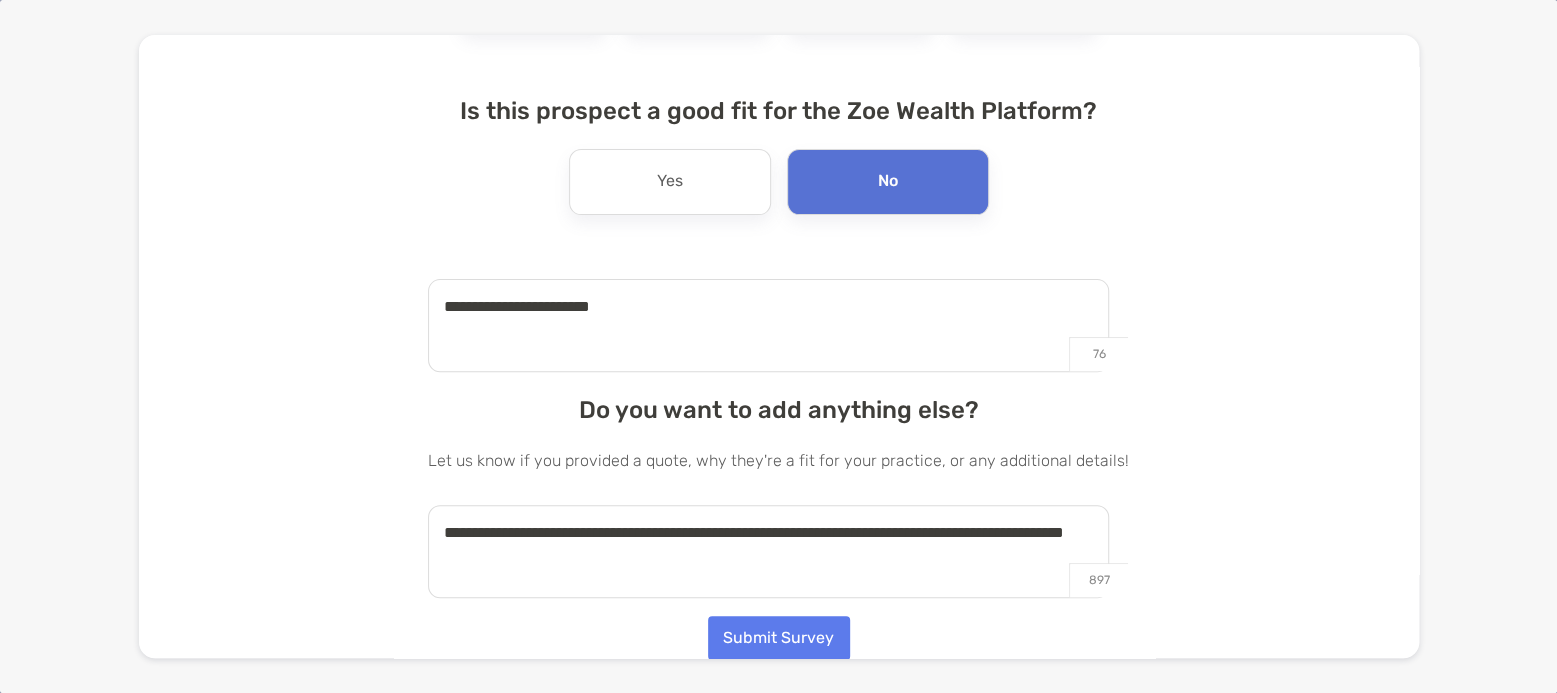 scroll, scrollTop: 0, scrollLeft: 0, axis: both 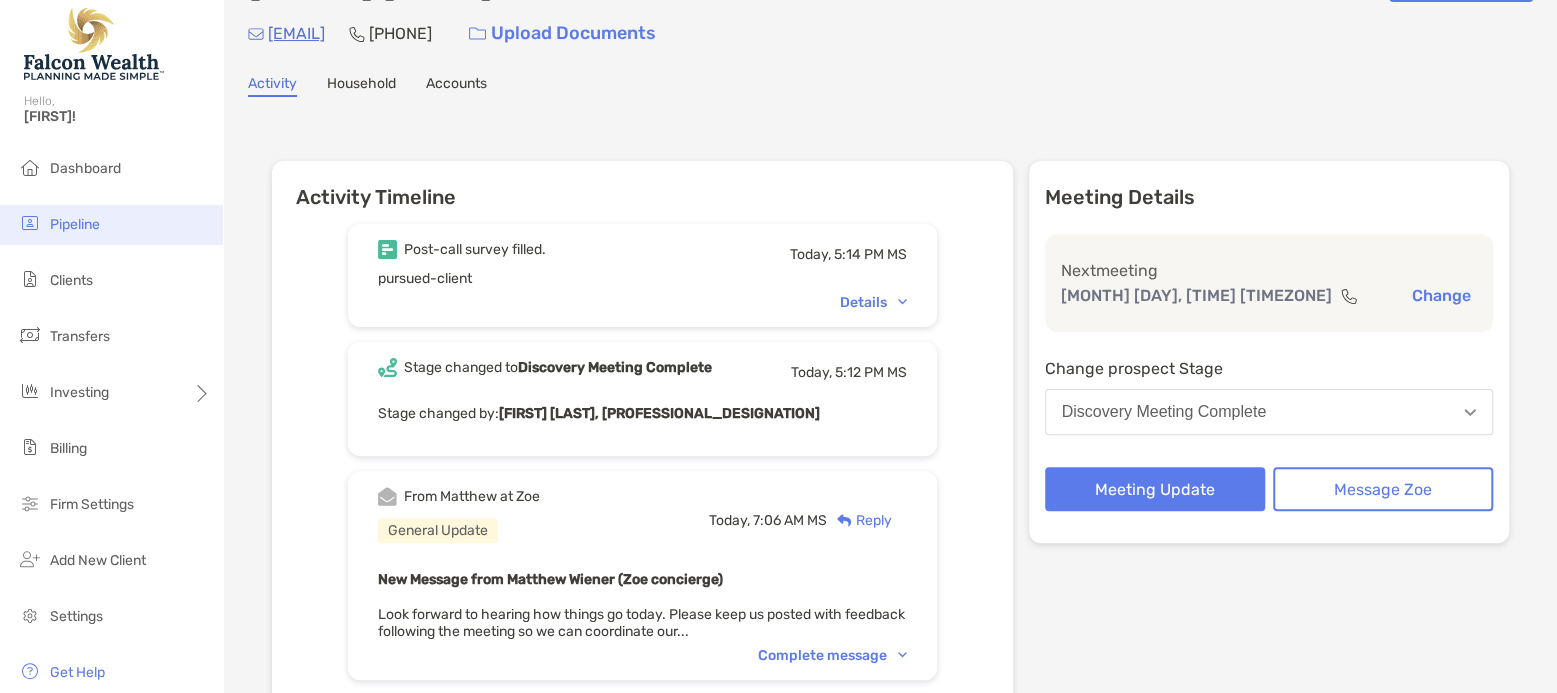 click on "Pipeline" at bounding box center (75, 224) 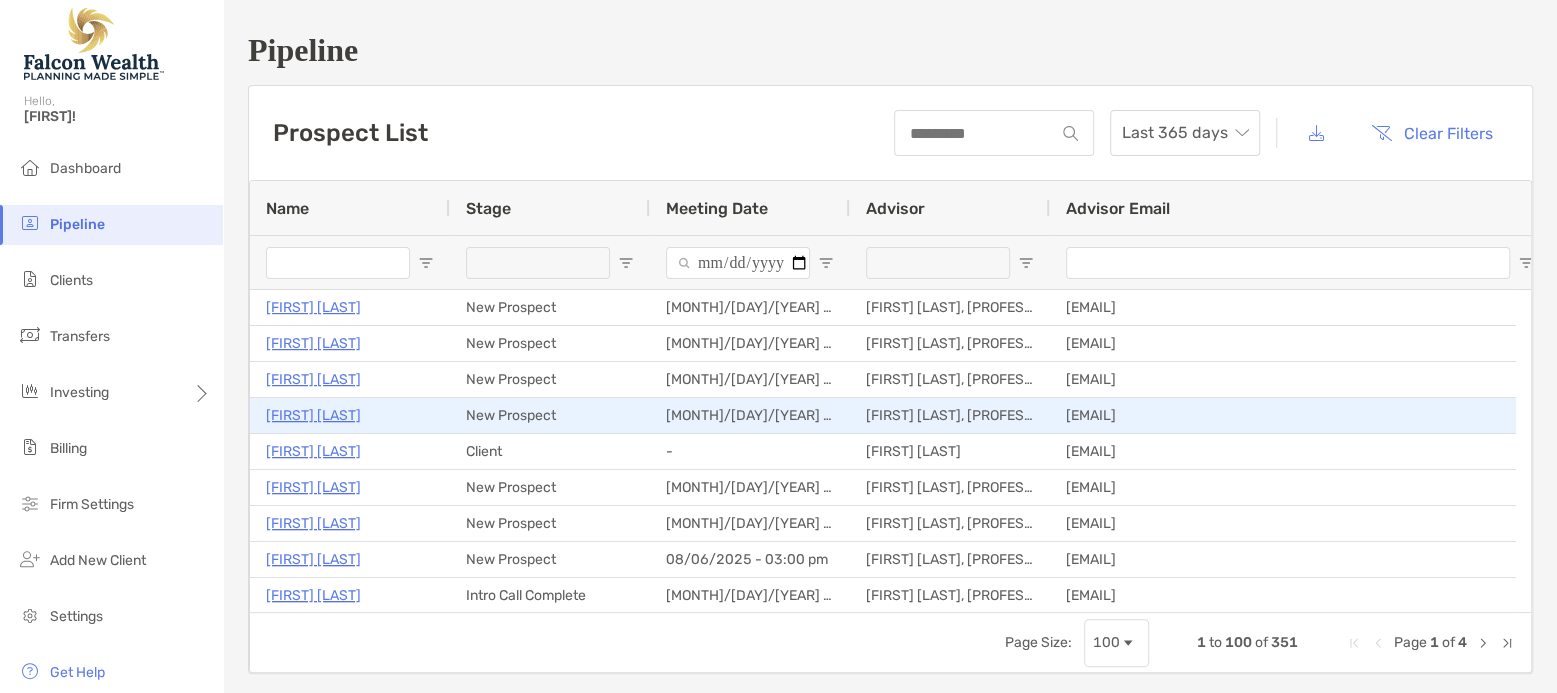 type on "**********" 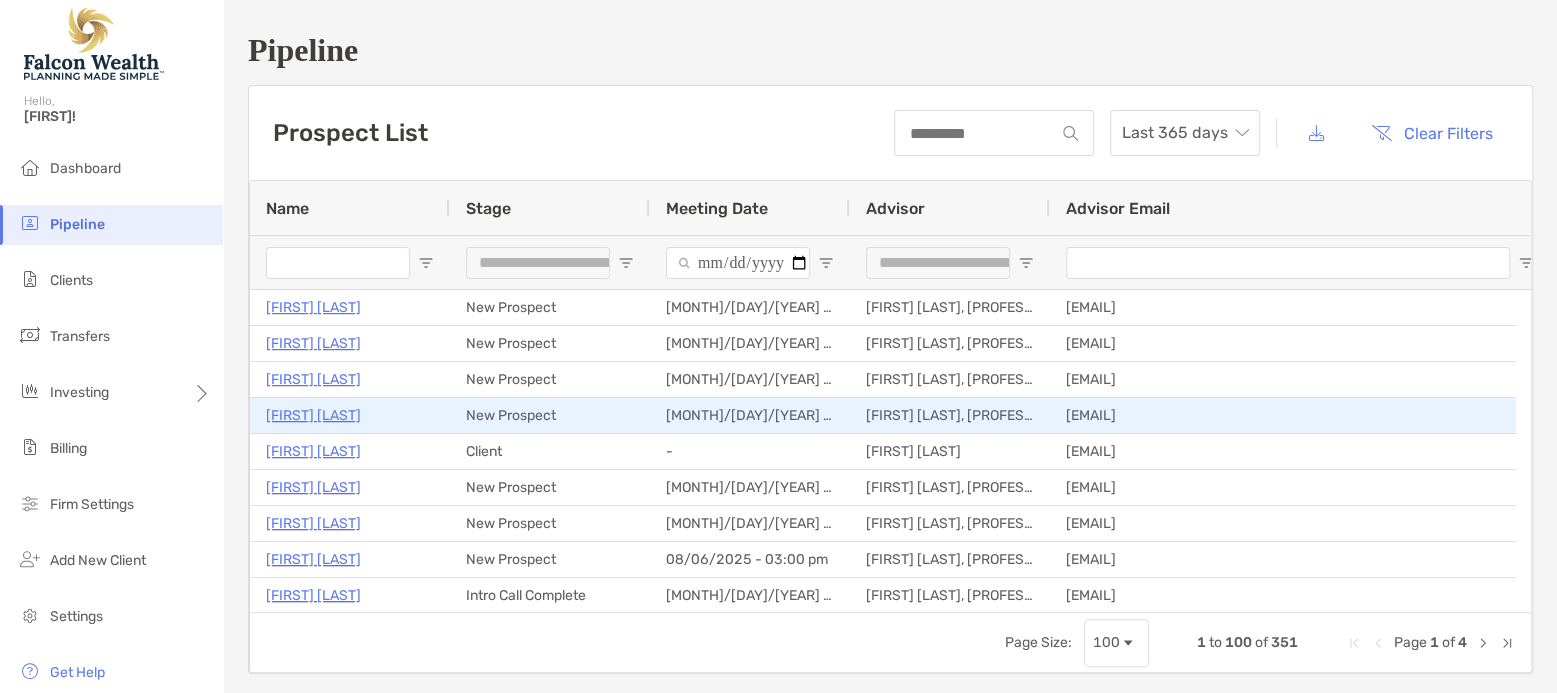 type on "**********" 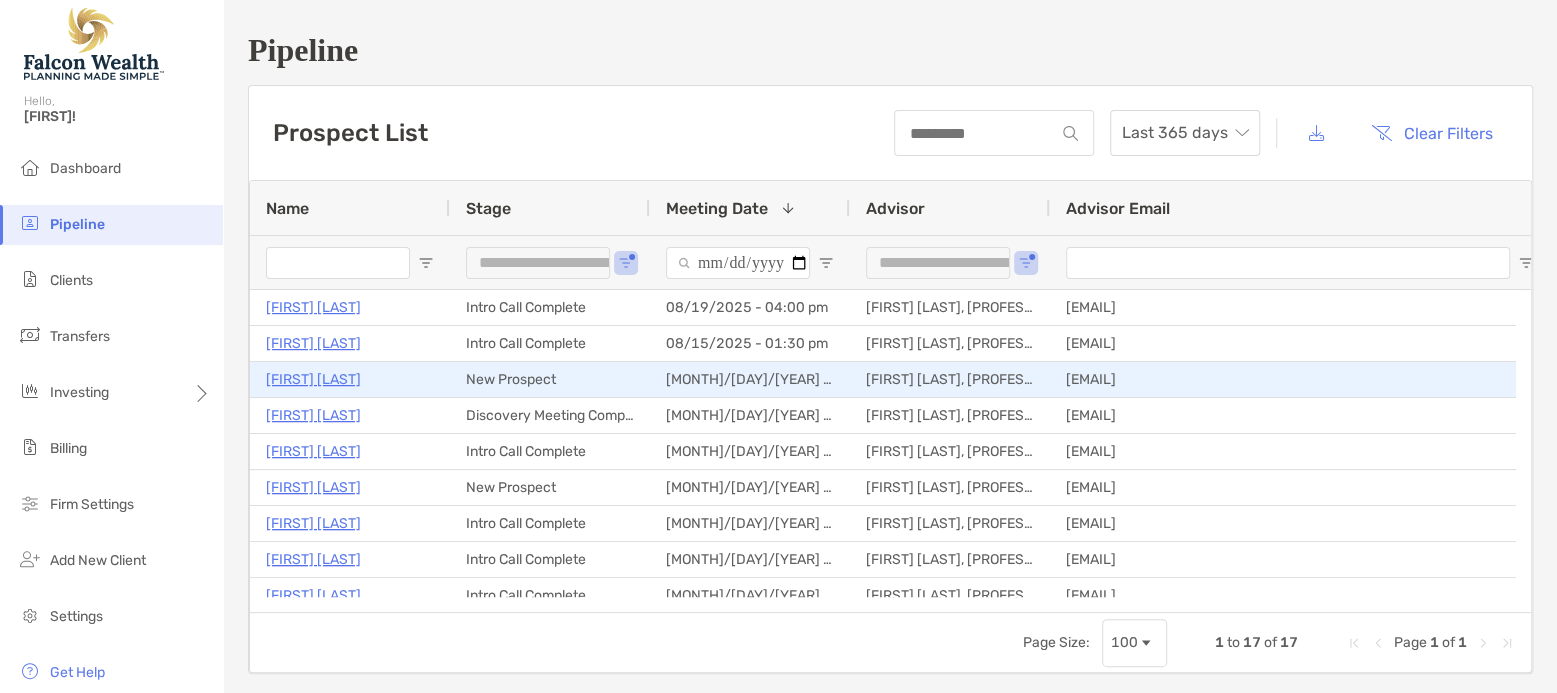 scroll, scrollTop: 22, scrollLeft: 0, axis: vertical 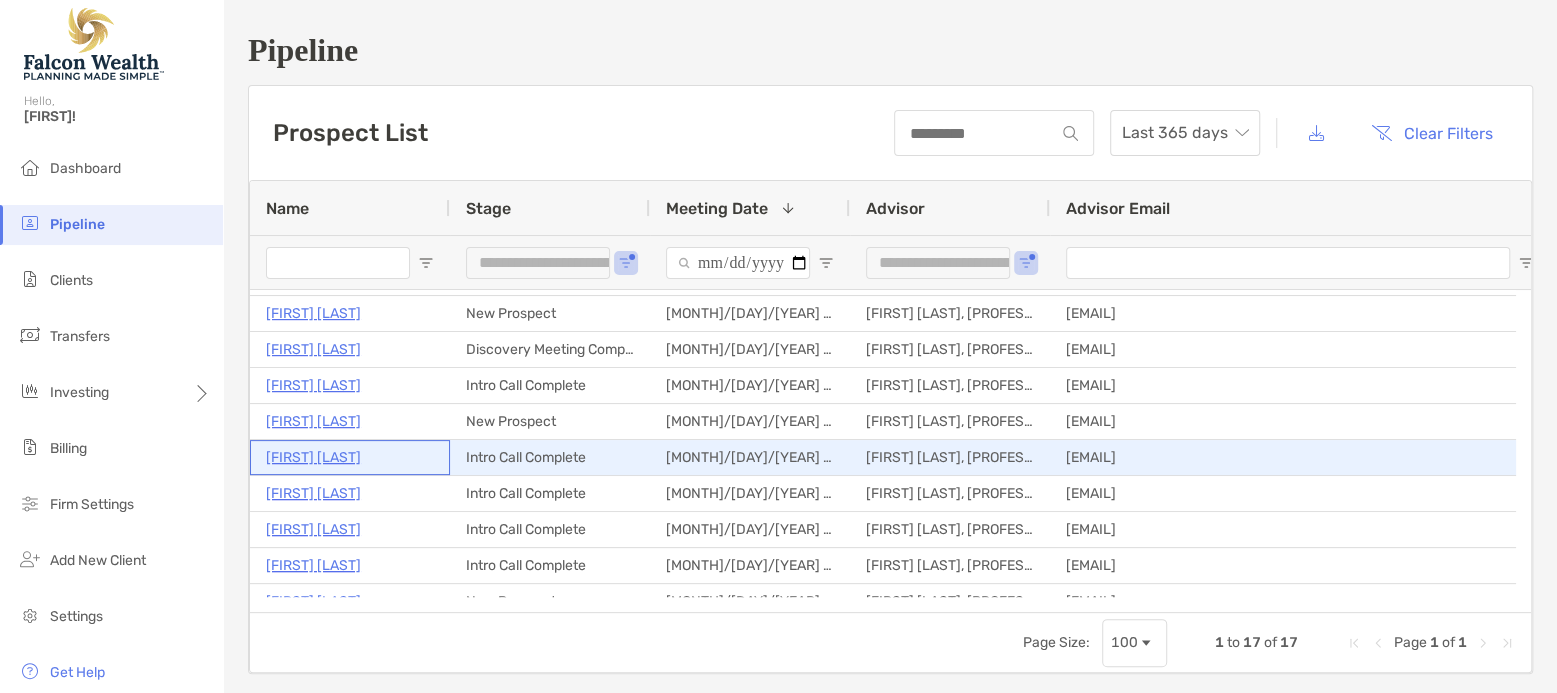 click on "Marcus Gilliam" at bounding box center (313, 457) 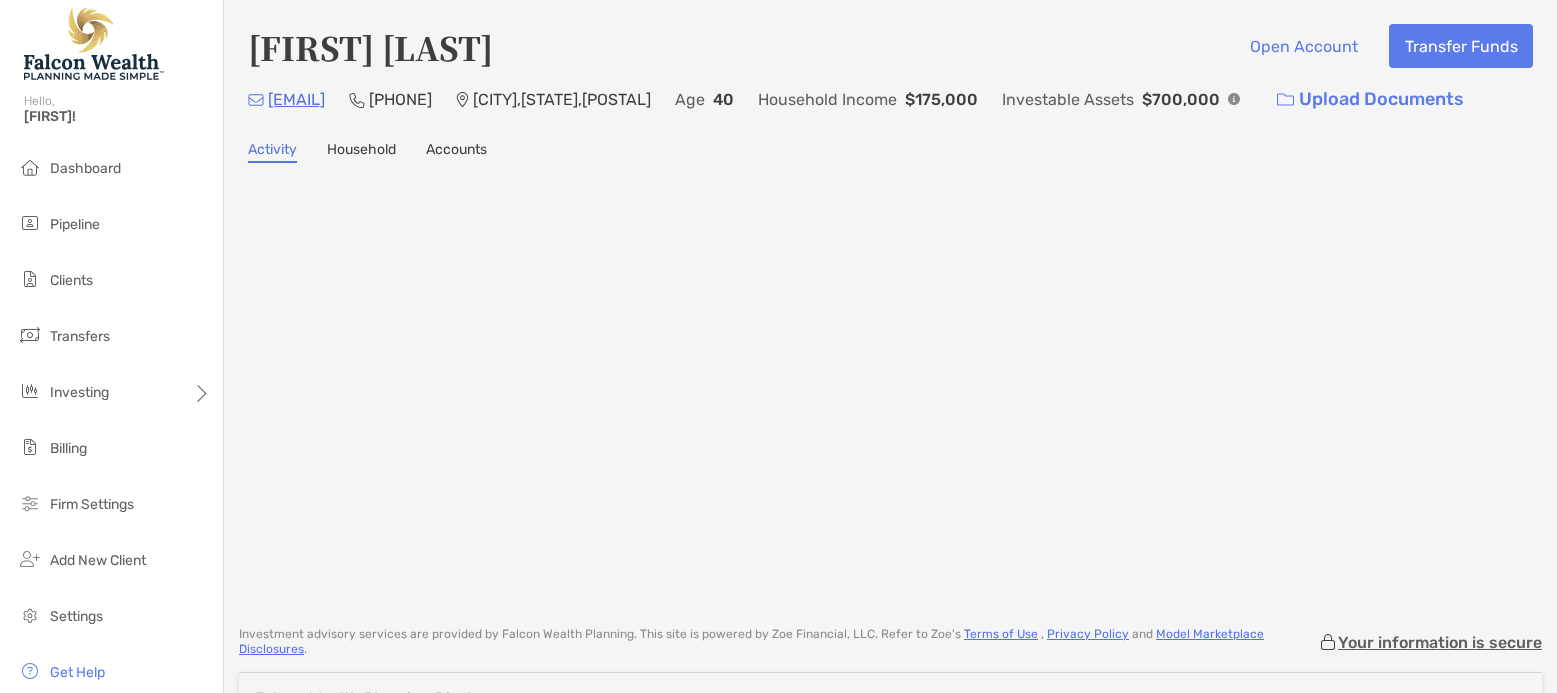 scroll, scrollTop: 0, scrollLeft: 0, axis: both 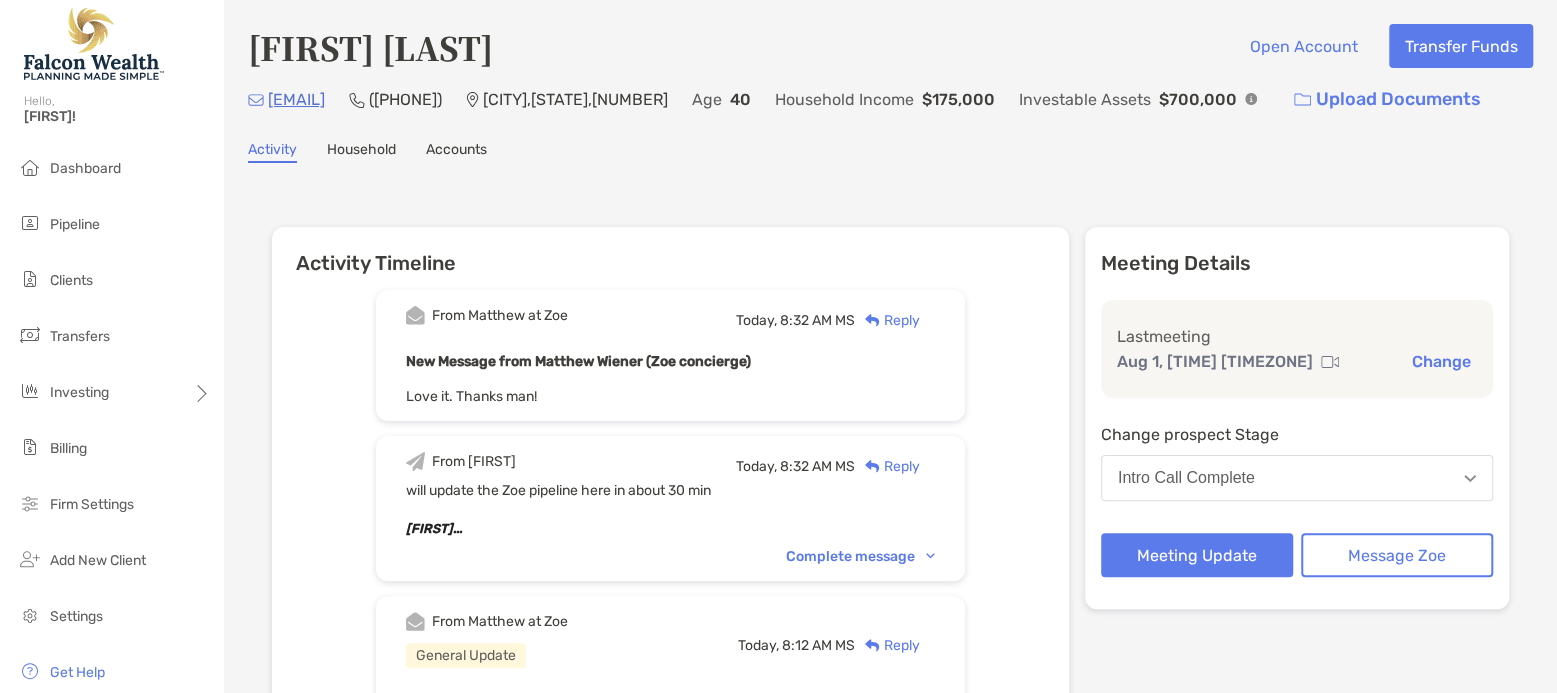 click on "Intro Call Complete" at bounding box center (1297, 478) 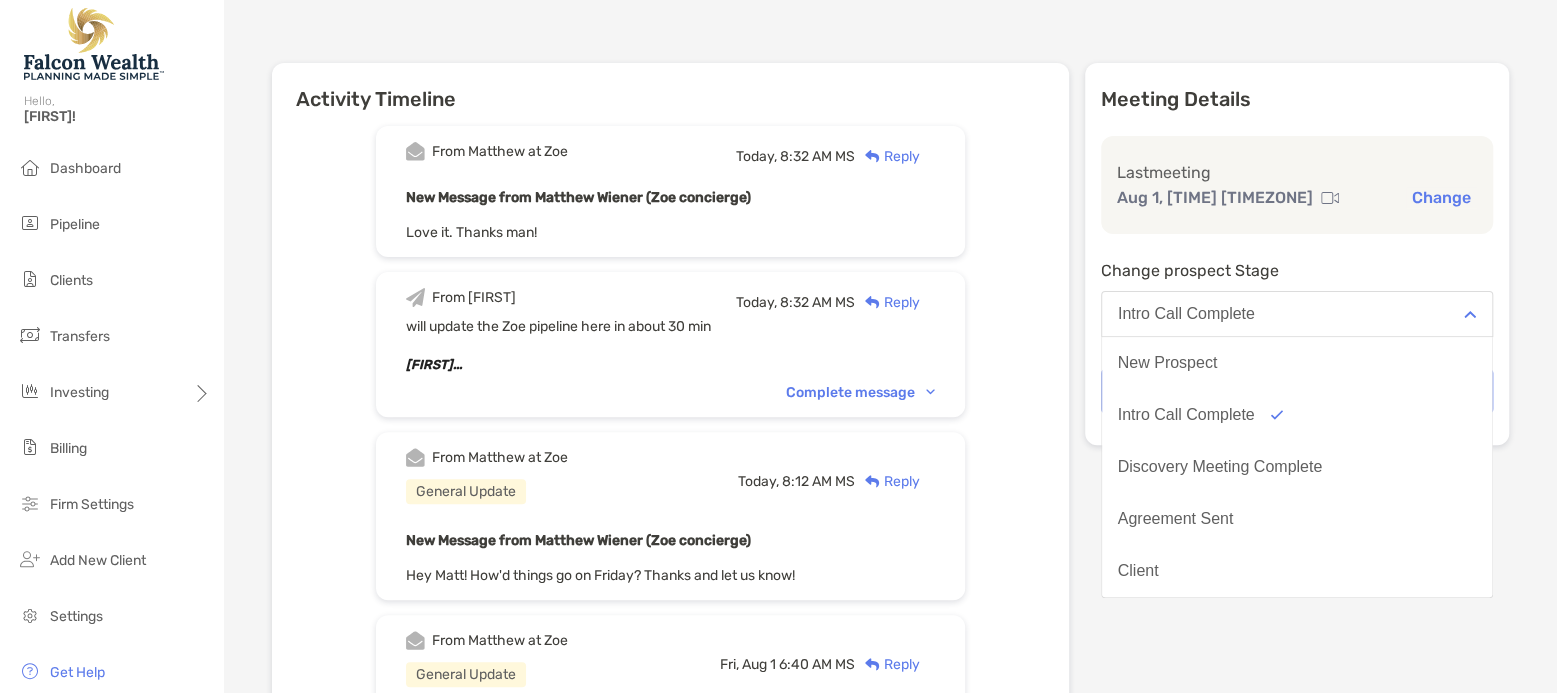 scroll, scrollTop: 166, scrollLeft: 0, axis: vertical 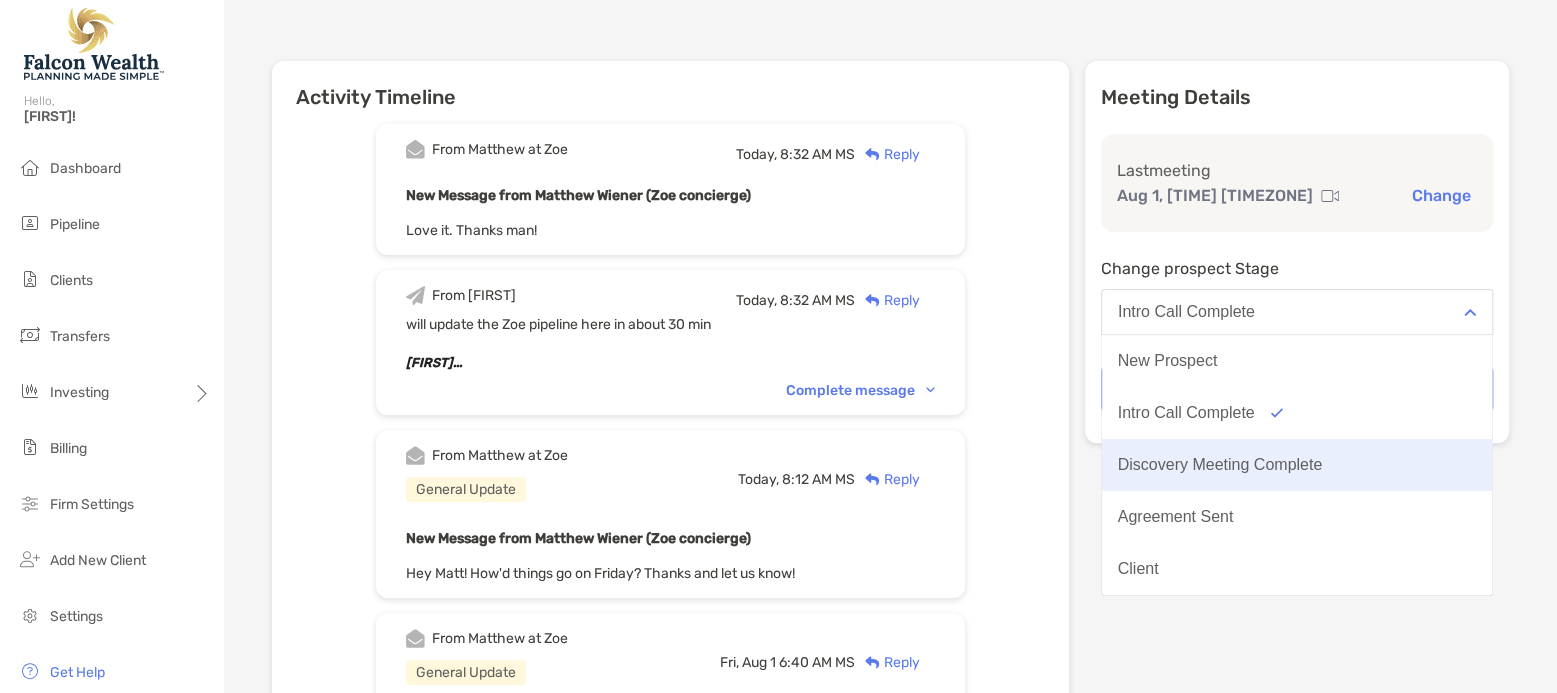 click on "Discovery Meeting Complete" at bounding box center (1220, 465) 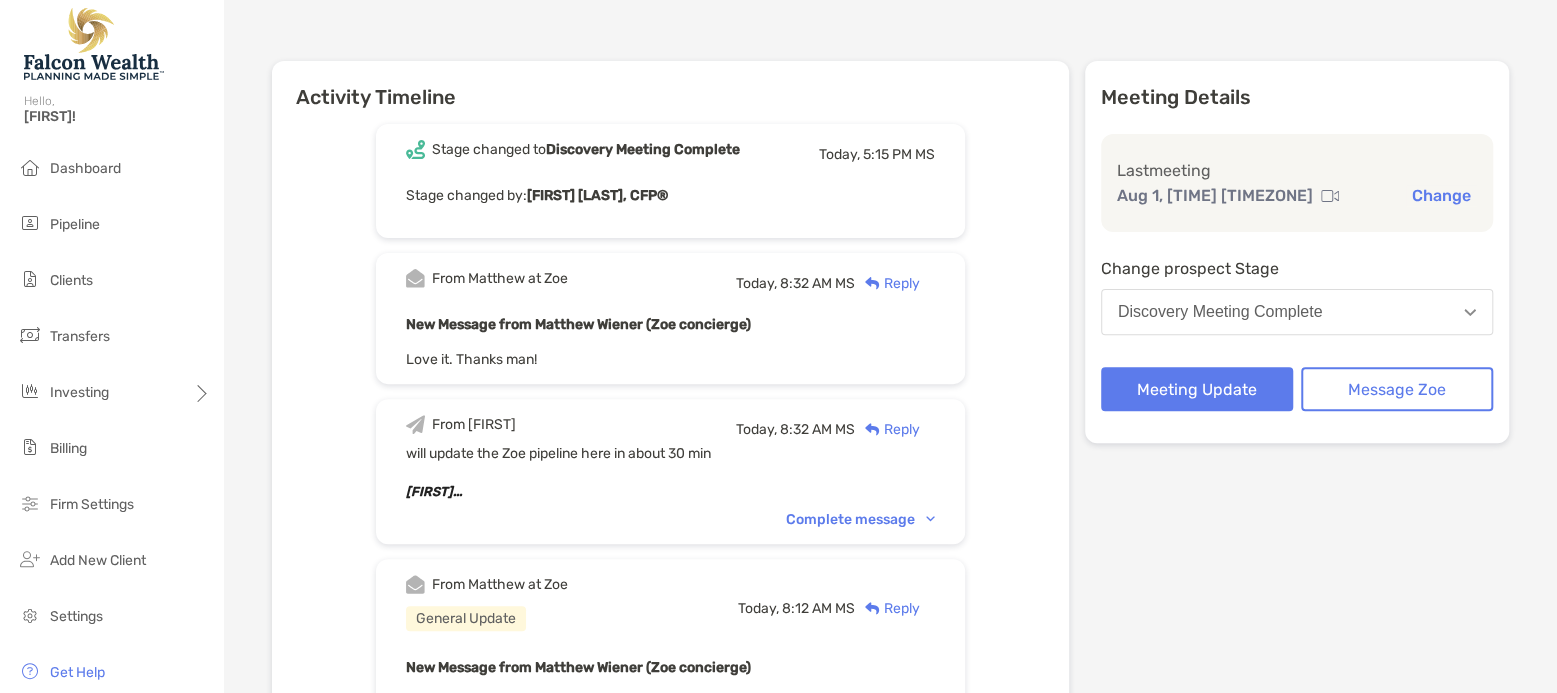 scroll, scrollTop: 200, scrollLeft: 0, axis: vertical 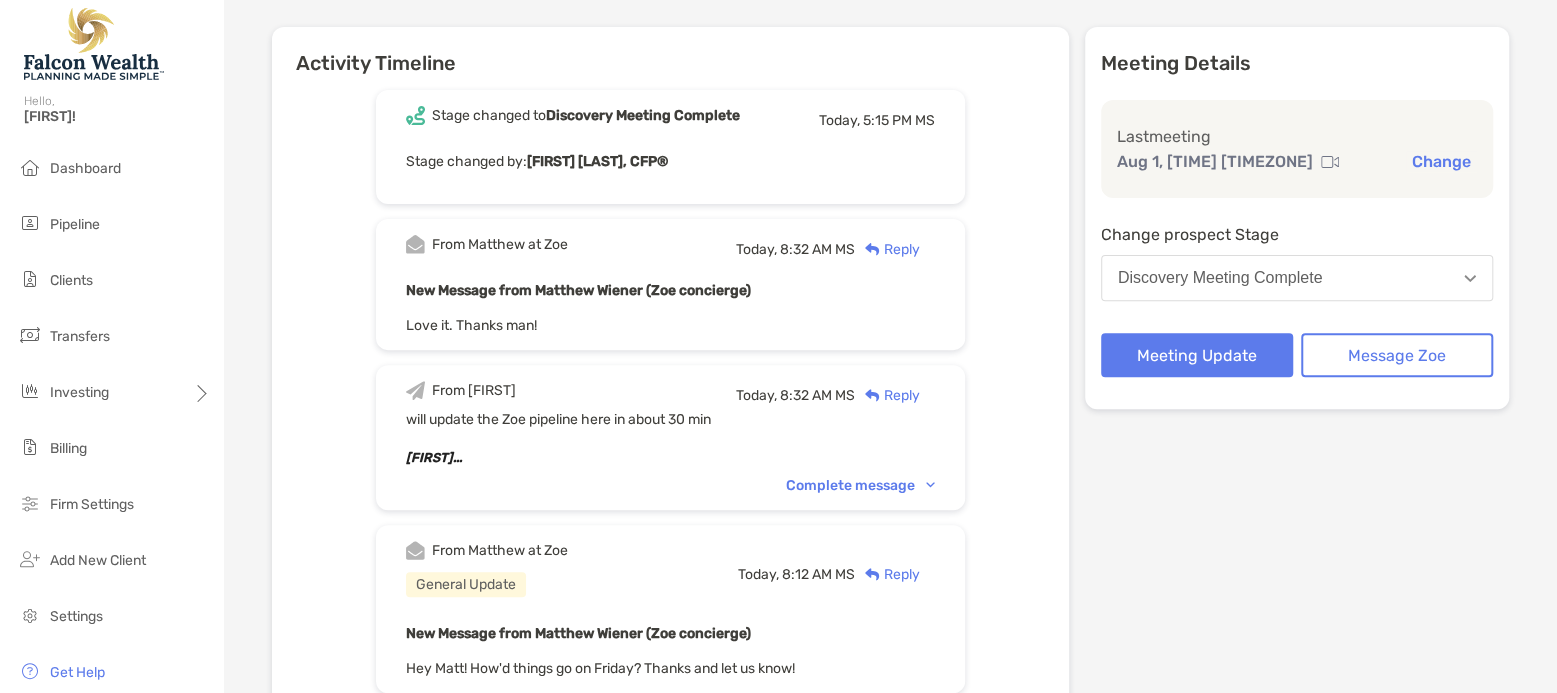 drag, startPoint x: 1491, startPoint y: 561, endPoint x: 1463, endPoint y: 536, distance: 37.536648 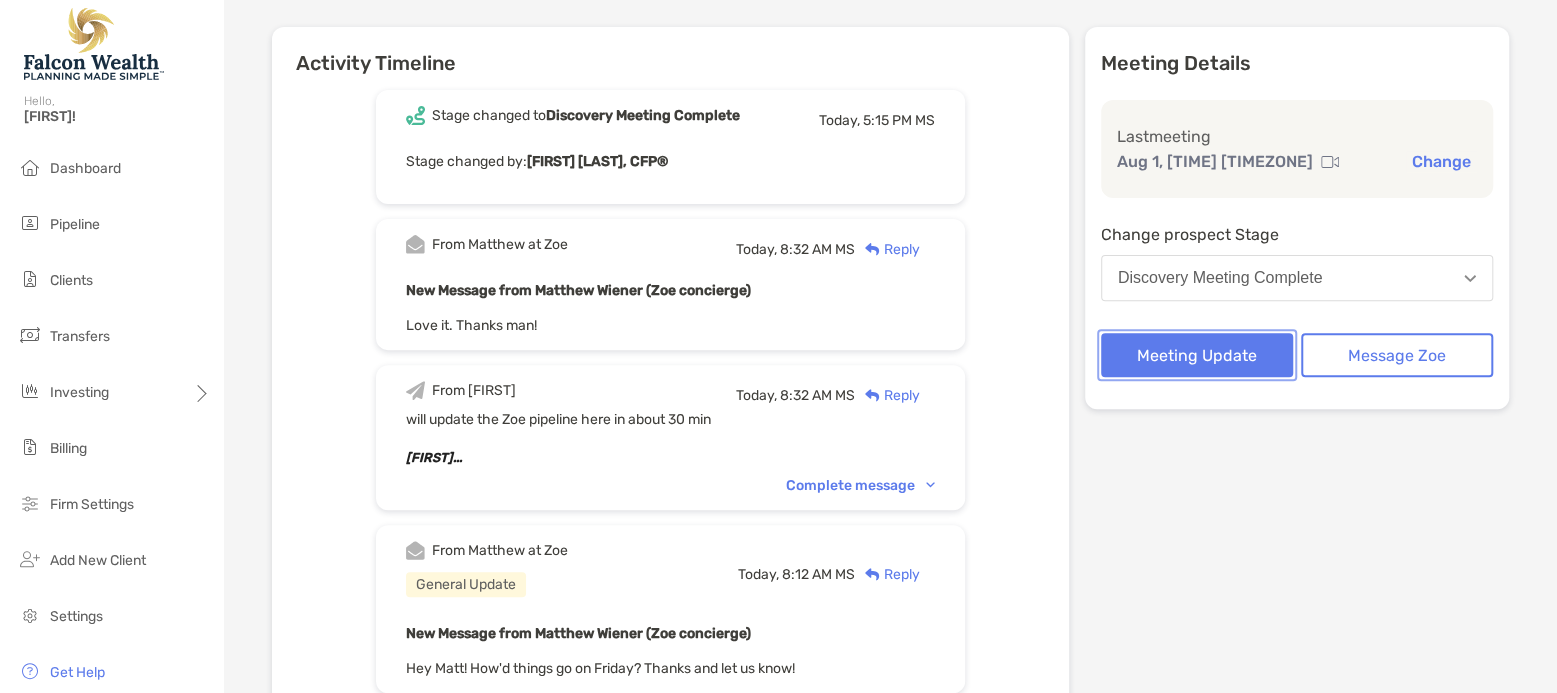 click on "Meeting Update" at bounding box center (1197, 355) 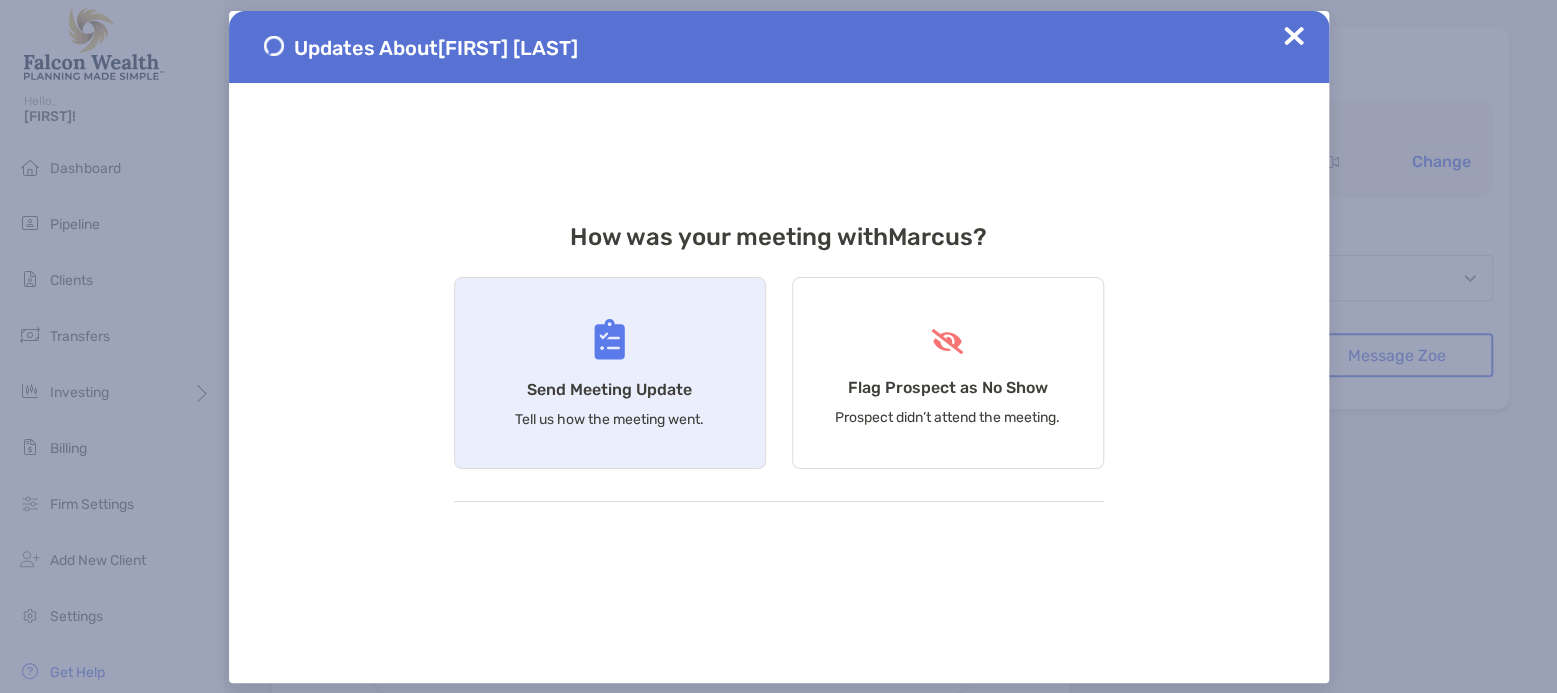 click on "Send Meeting Update" at bounding box center (609, 389) 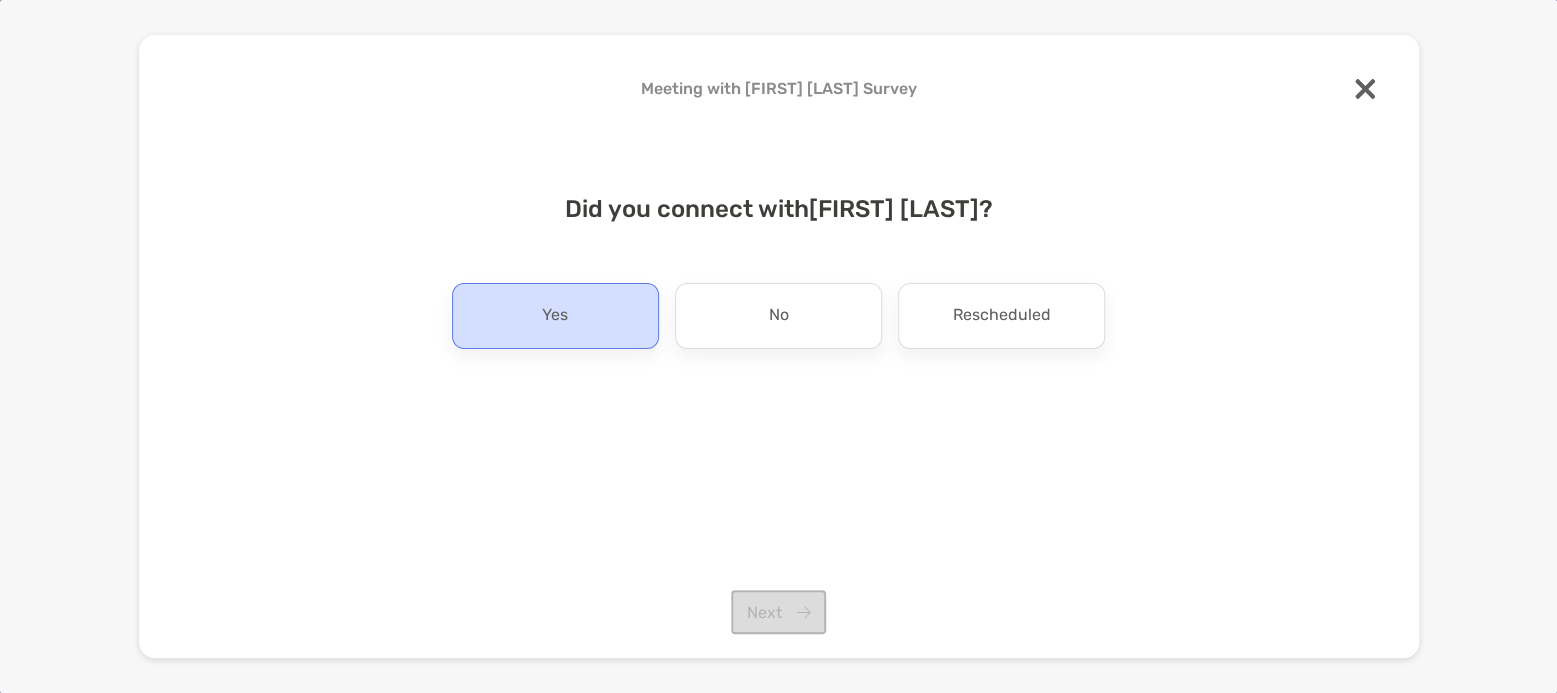 click on "Yes" at bounding box center (555, 316) 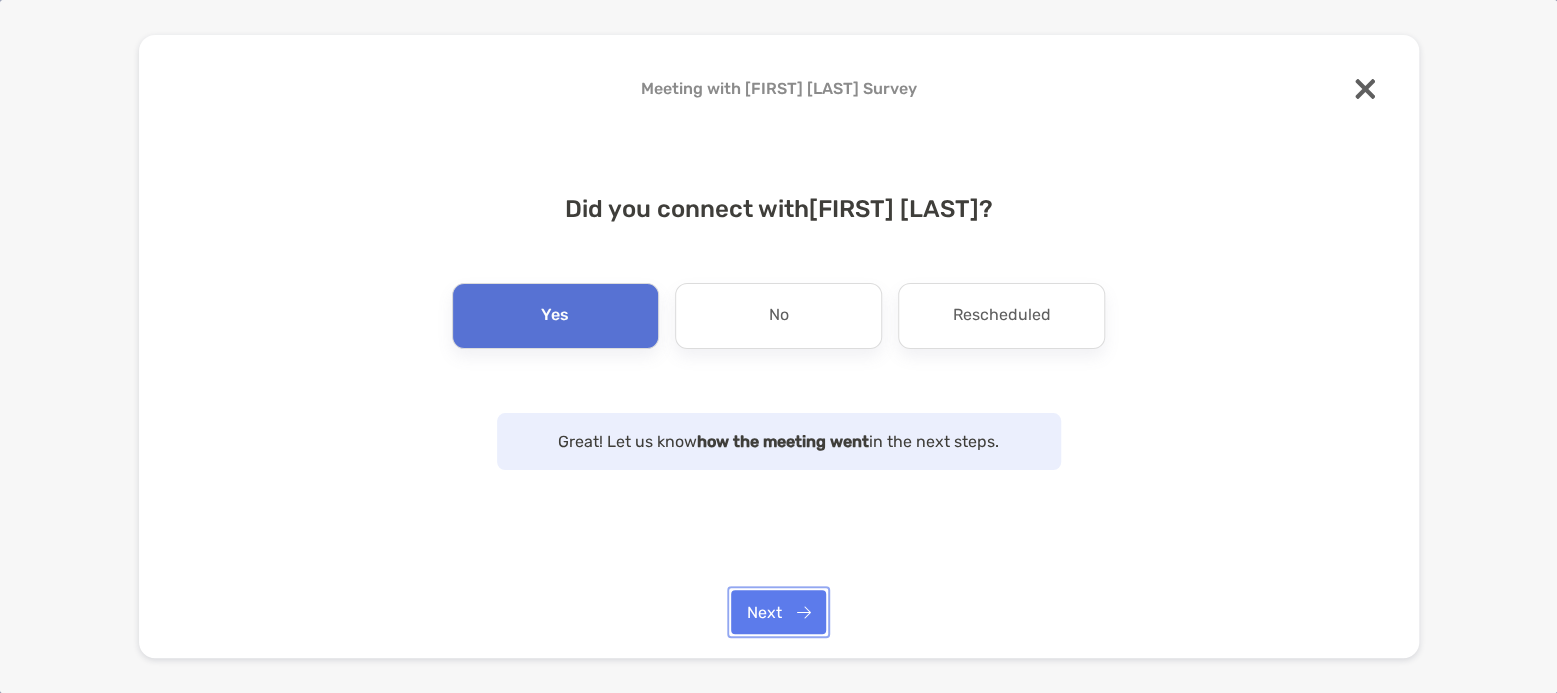 click on "Next" at bounding box center [778, 612] 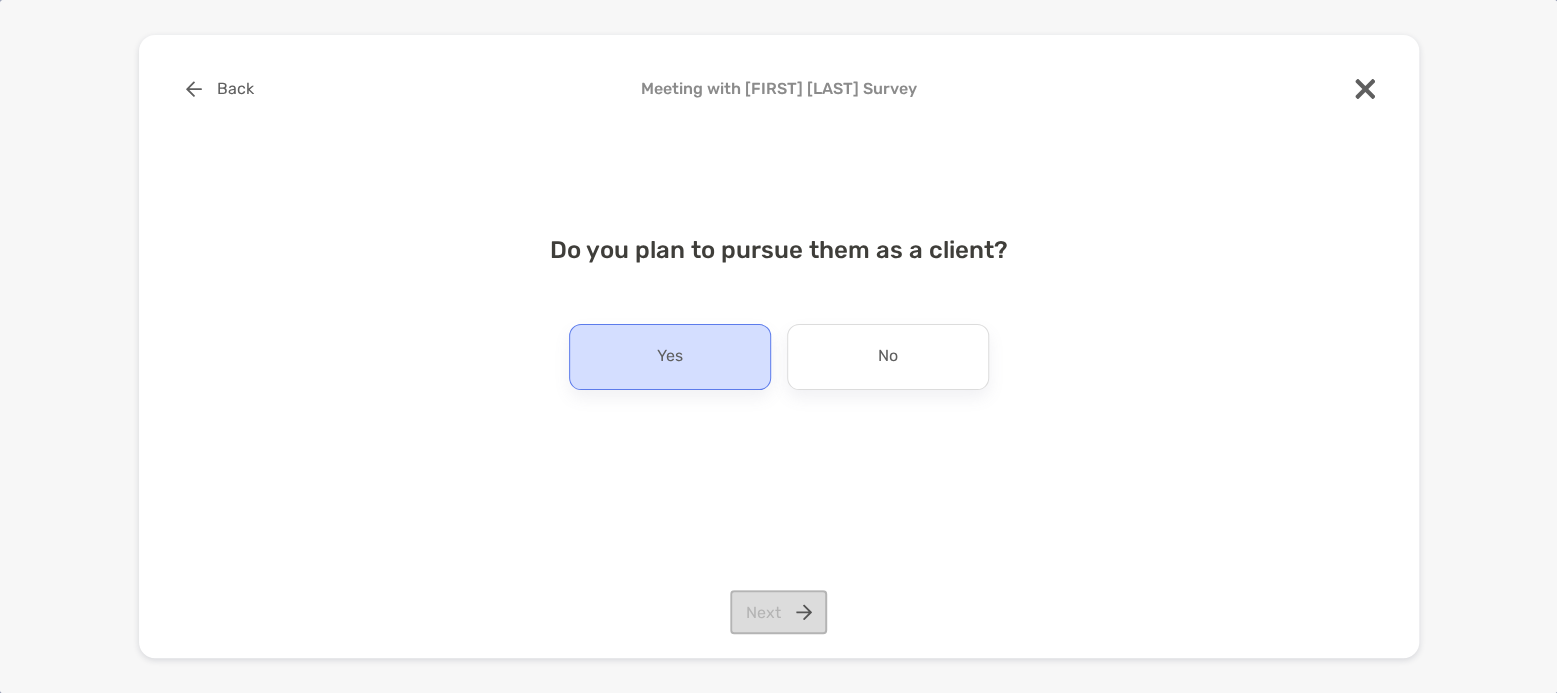 drag, startPoint x: 607, startPoint y: 344, endPoint x: 614, endPoint y: 353, distance: 11.401754 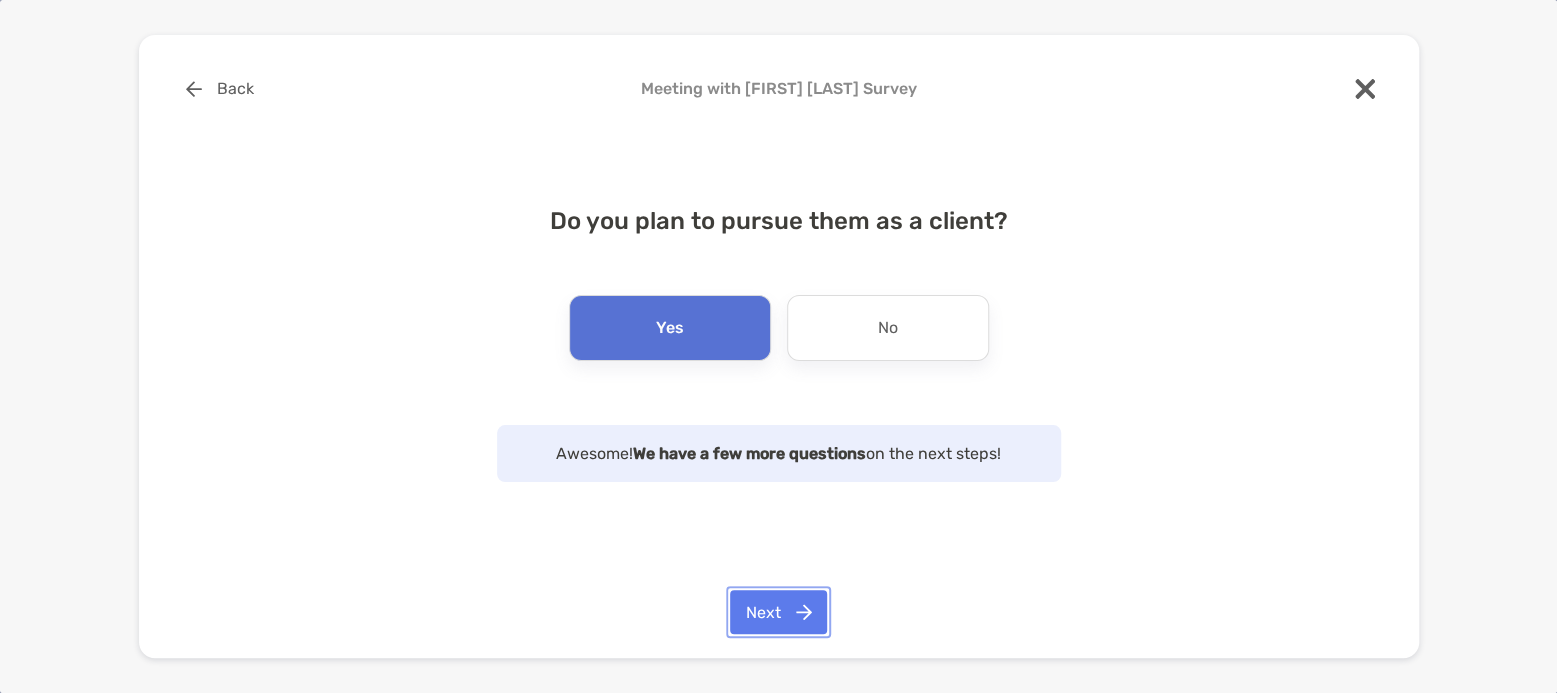 click on "Next" at bounding box center [778, 612] 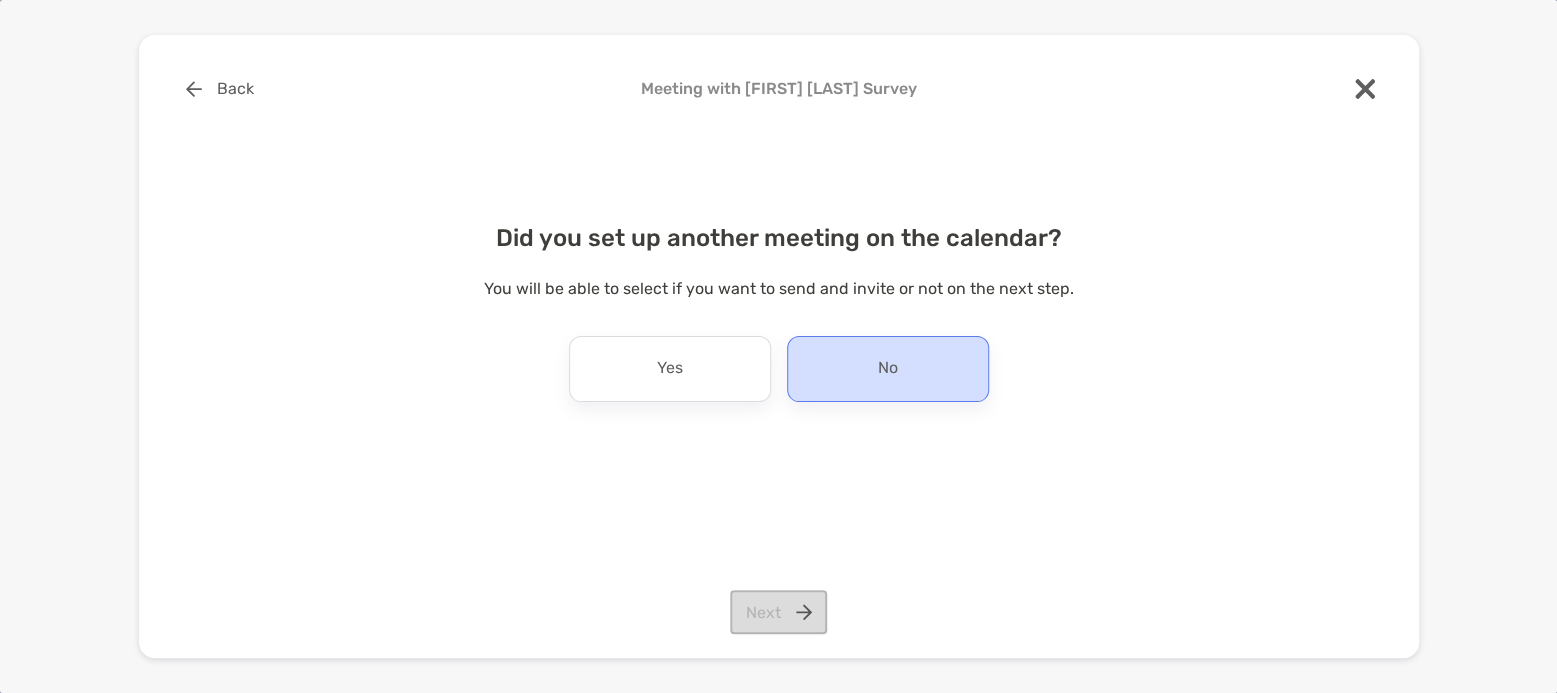 click on "No" at bounding box center (888, 369) 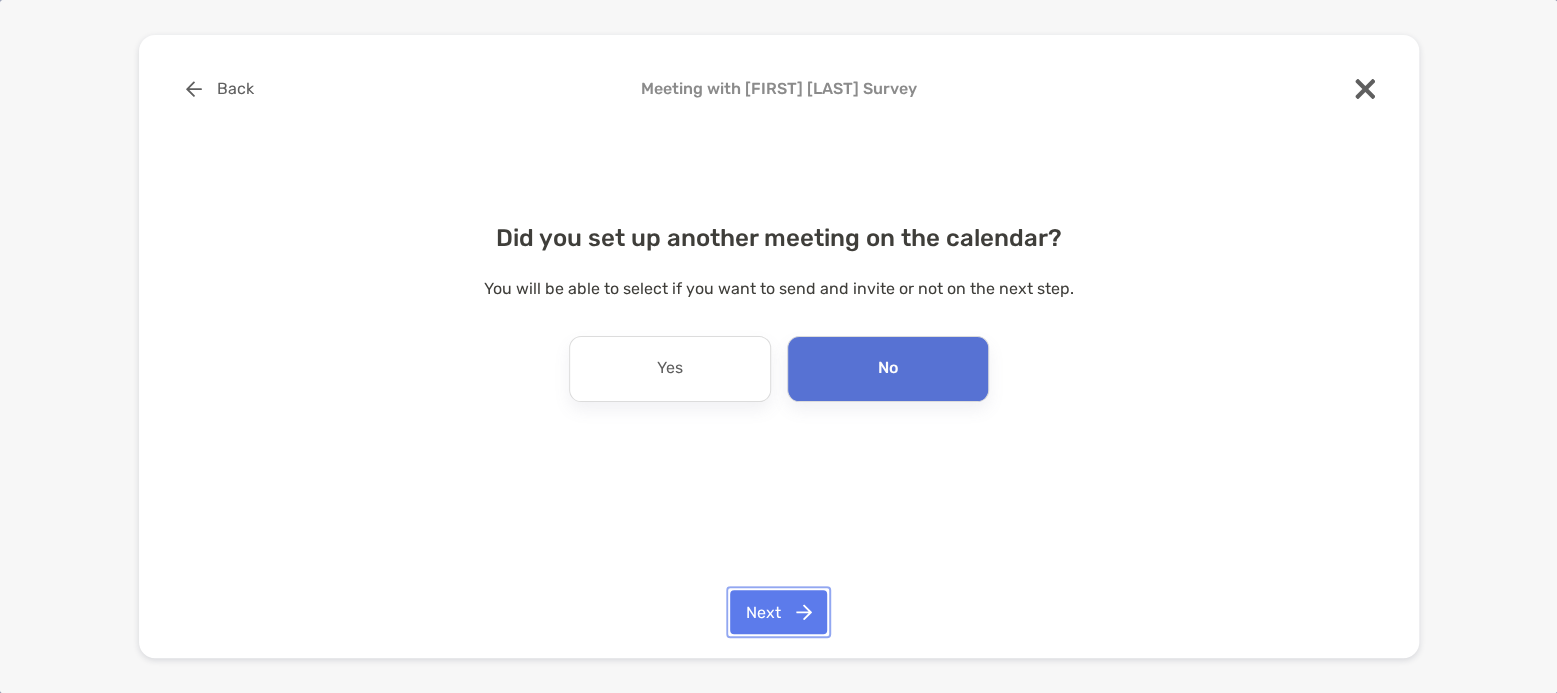 click on "Next" at bounding box center (778, 612) 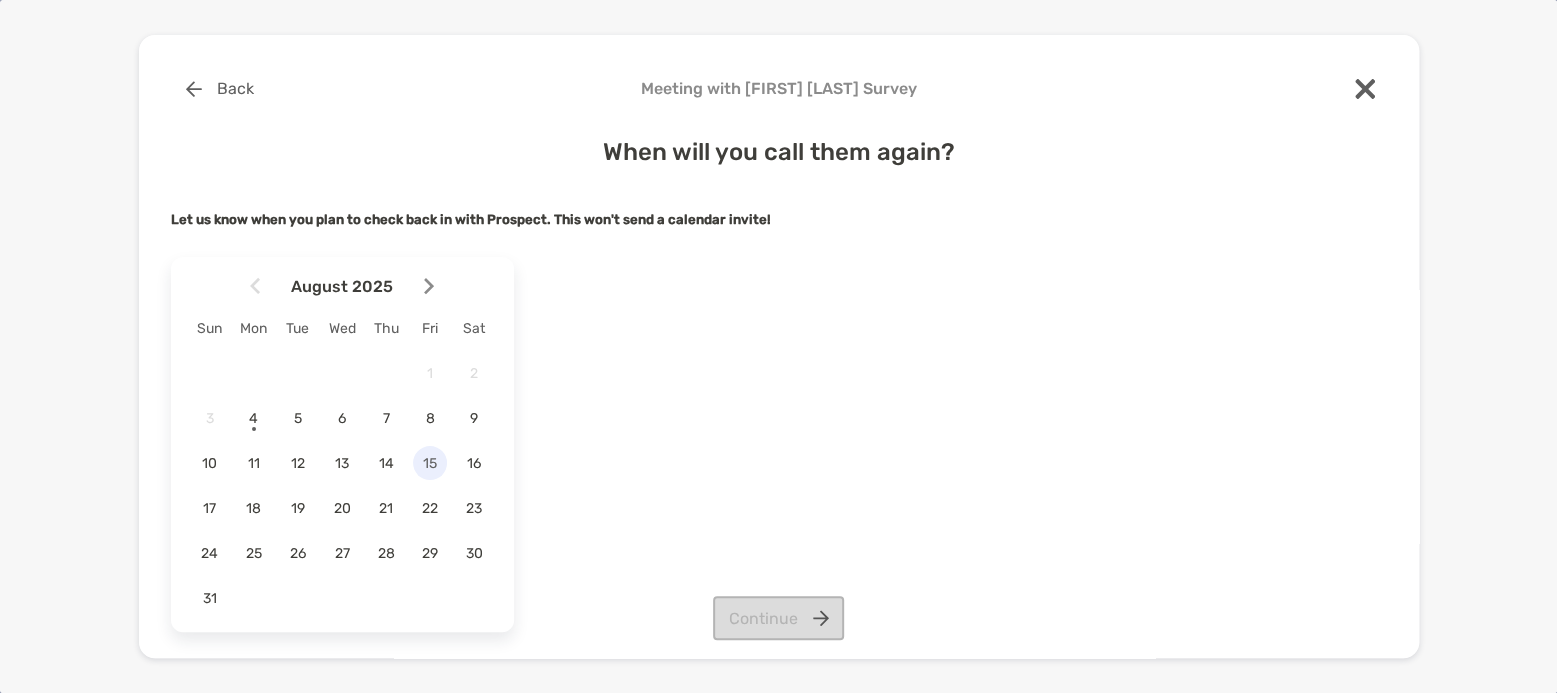 click on "15" at bounding box center [430, 463] 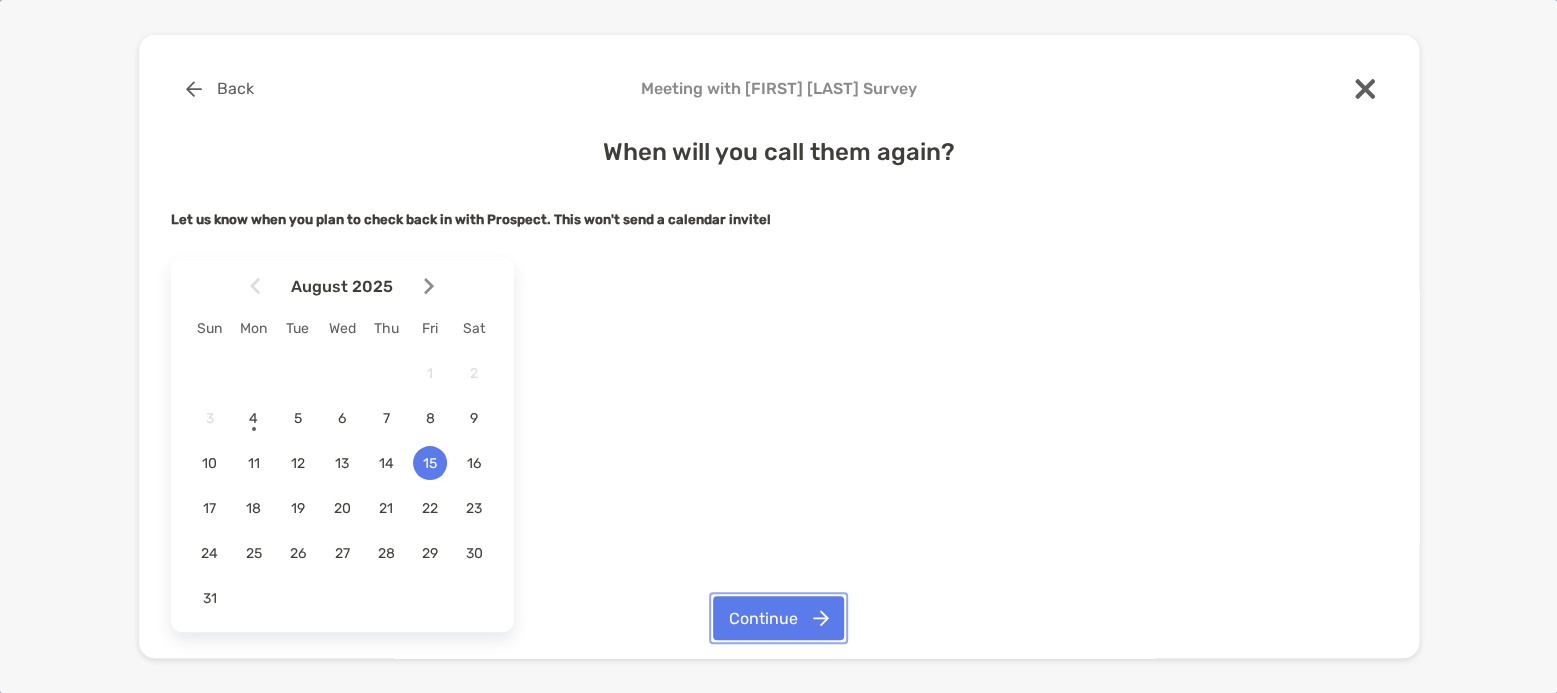 click on "Continue" at bounding box center [778, 618] 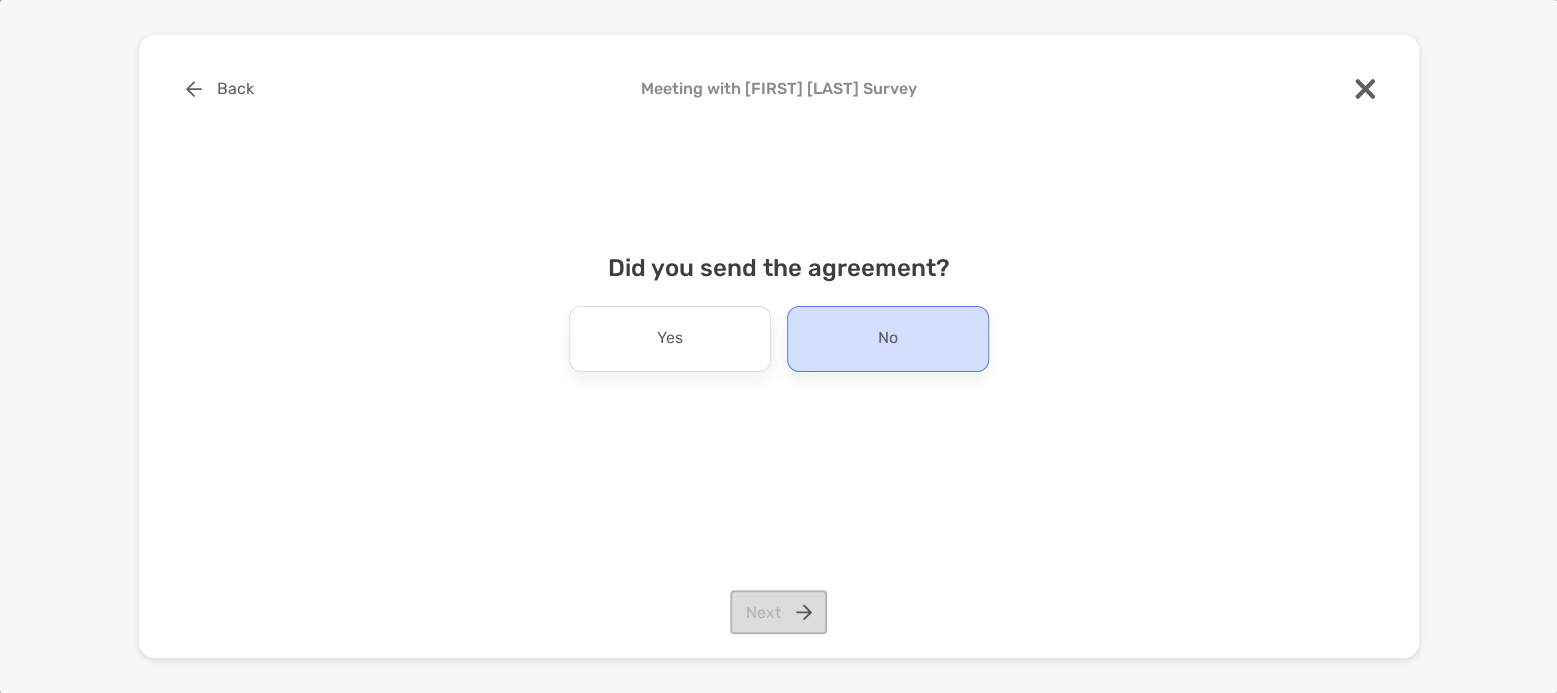 drag, startPoint x: 905, startPoint y: 334, endPoint x: 839, endPoint y: 393, distance: 88.52683 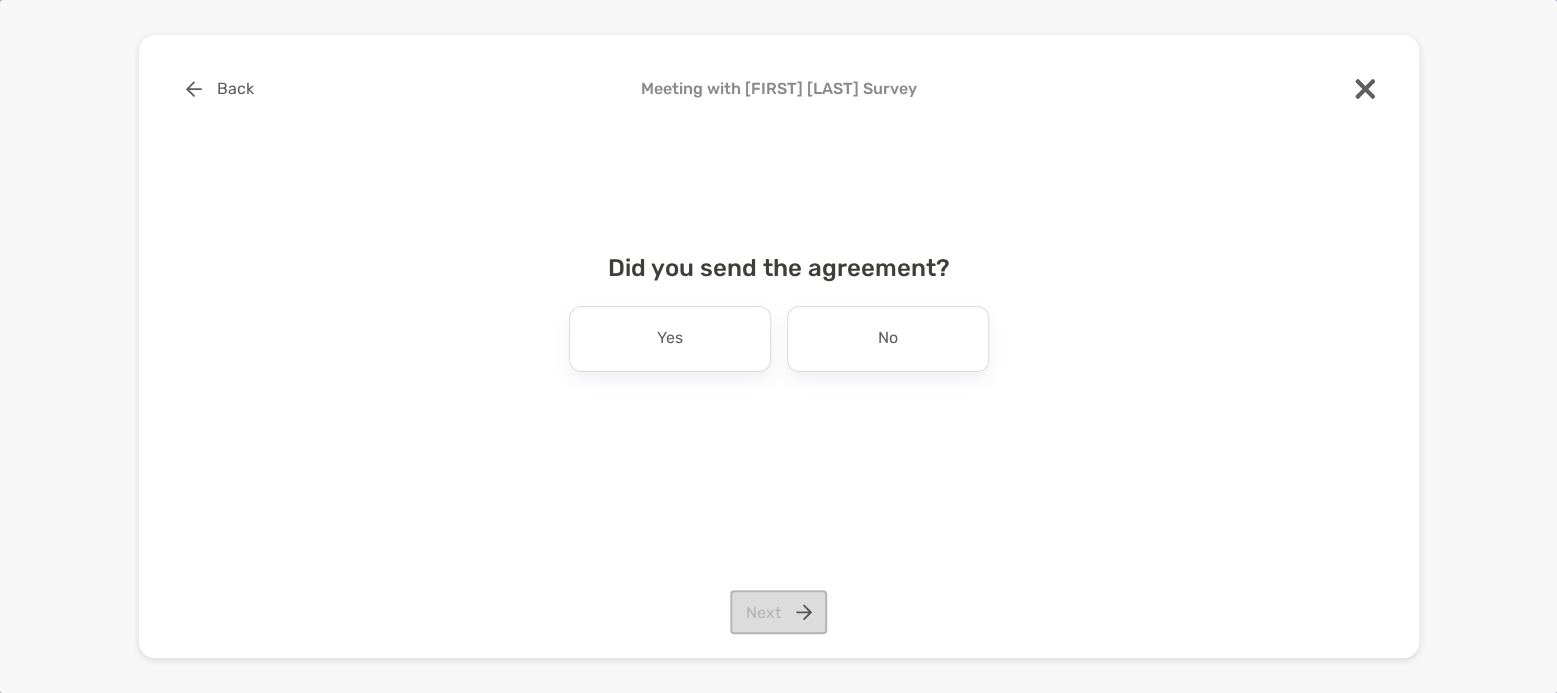 click on "No" at bounding box center [888, 339] 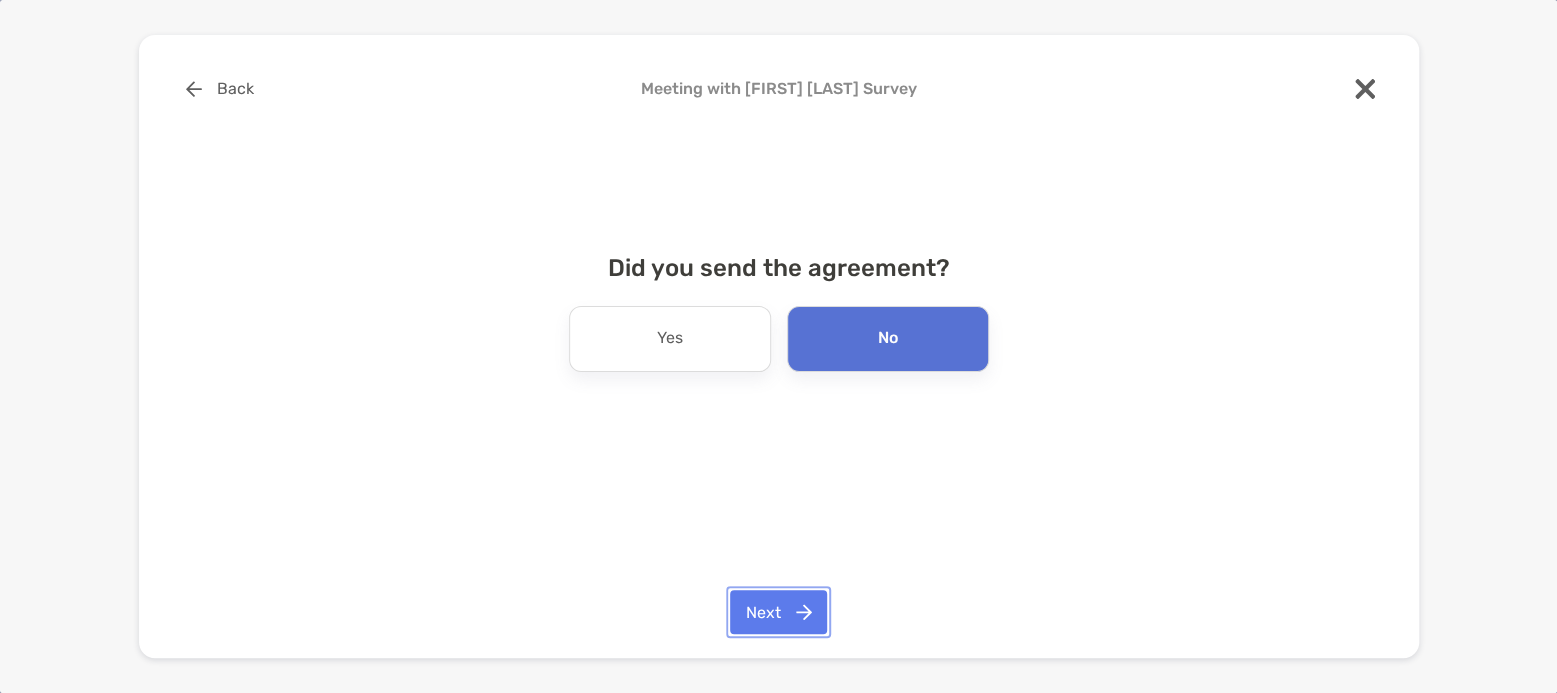 click on "Next" at bounding box center (778, 612) 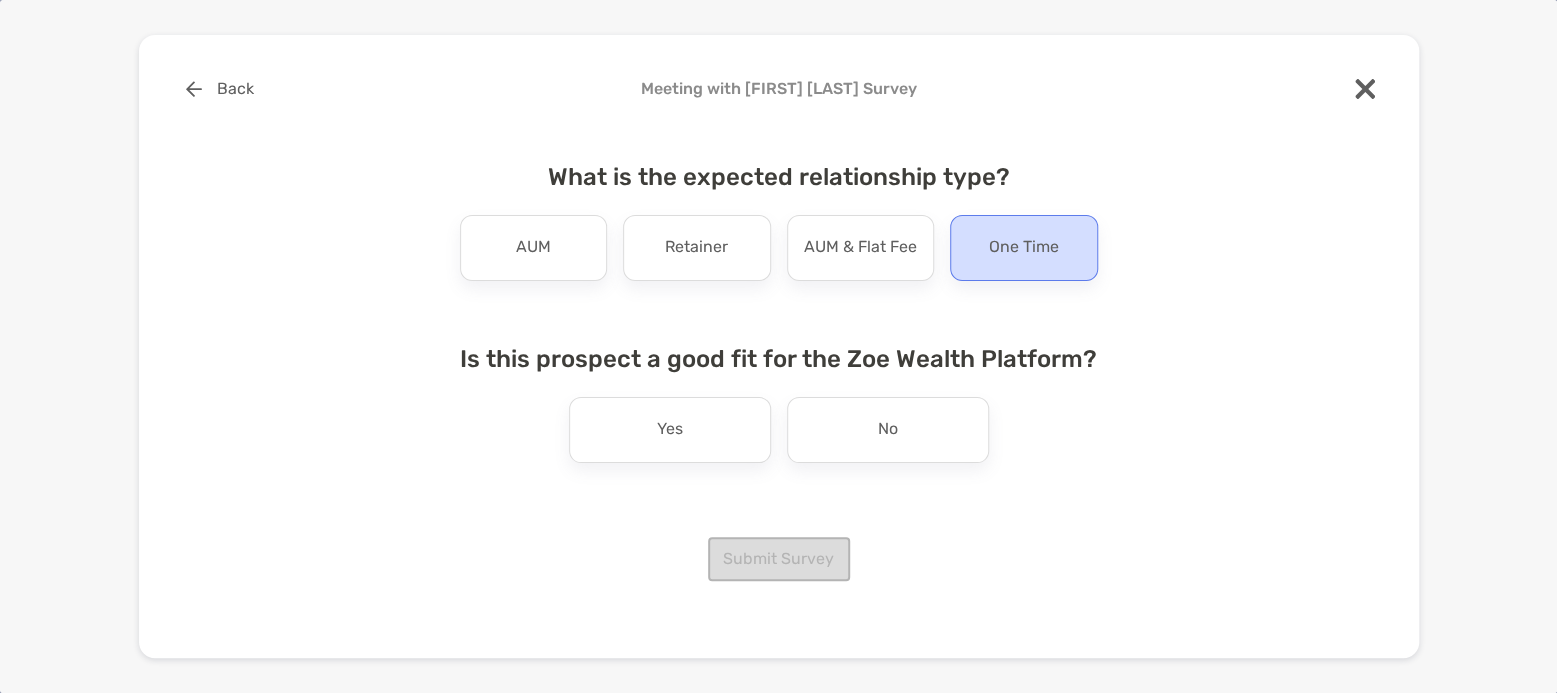click on "One Time" at bounding box center [1024, 248] 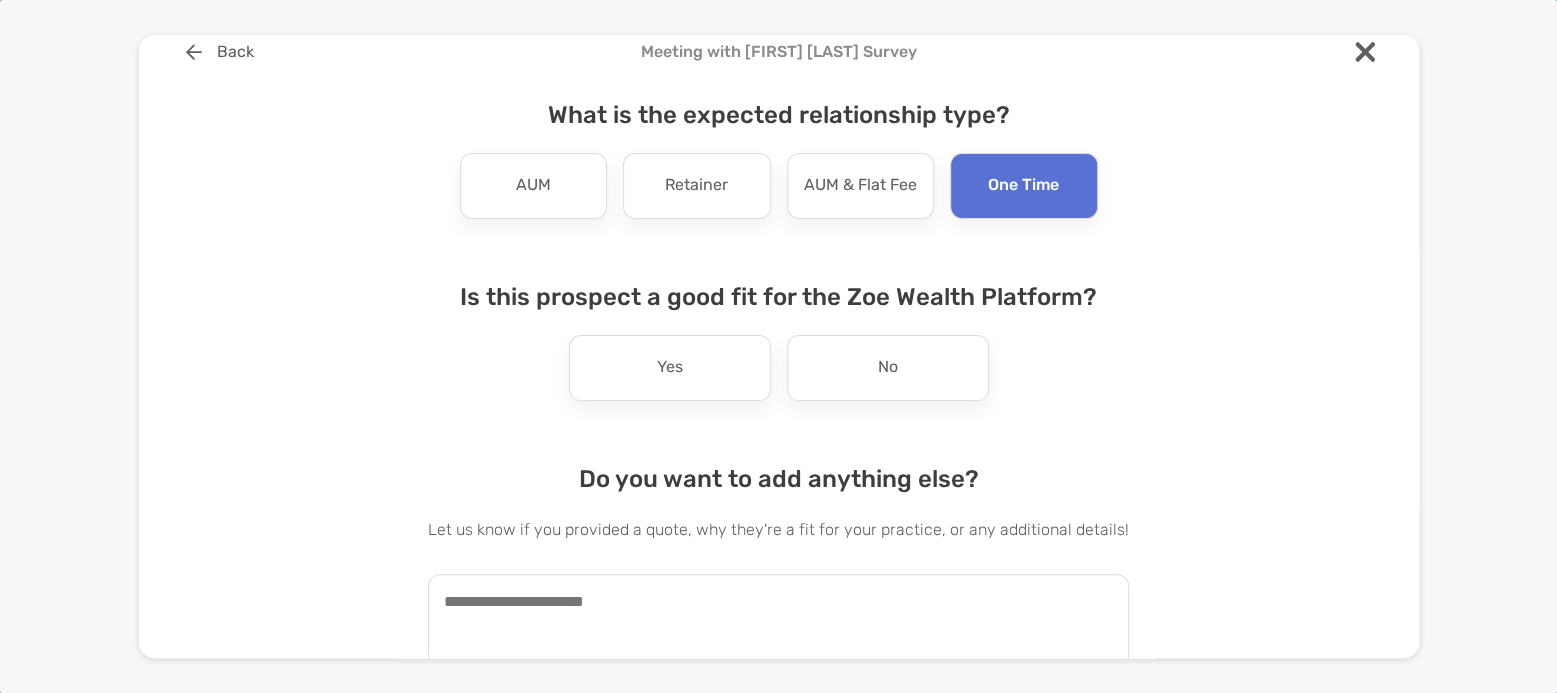scroll, scrollTop: 106, scrollLeft: 0, axis: vertical 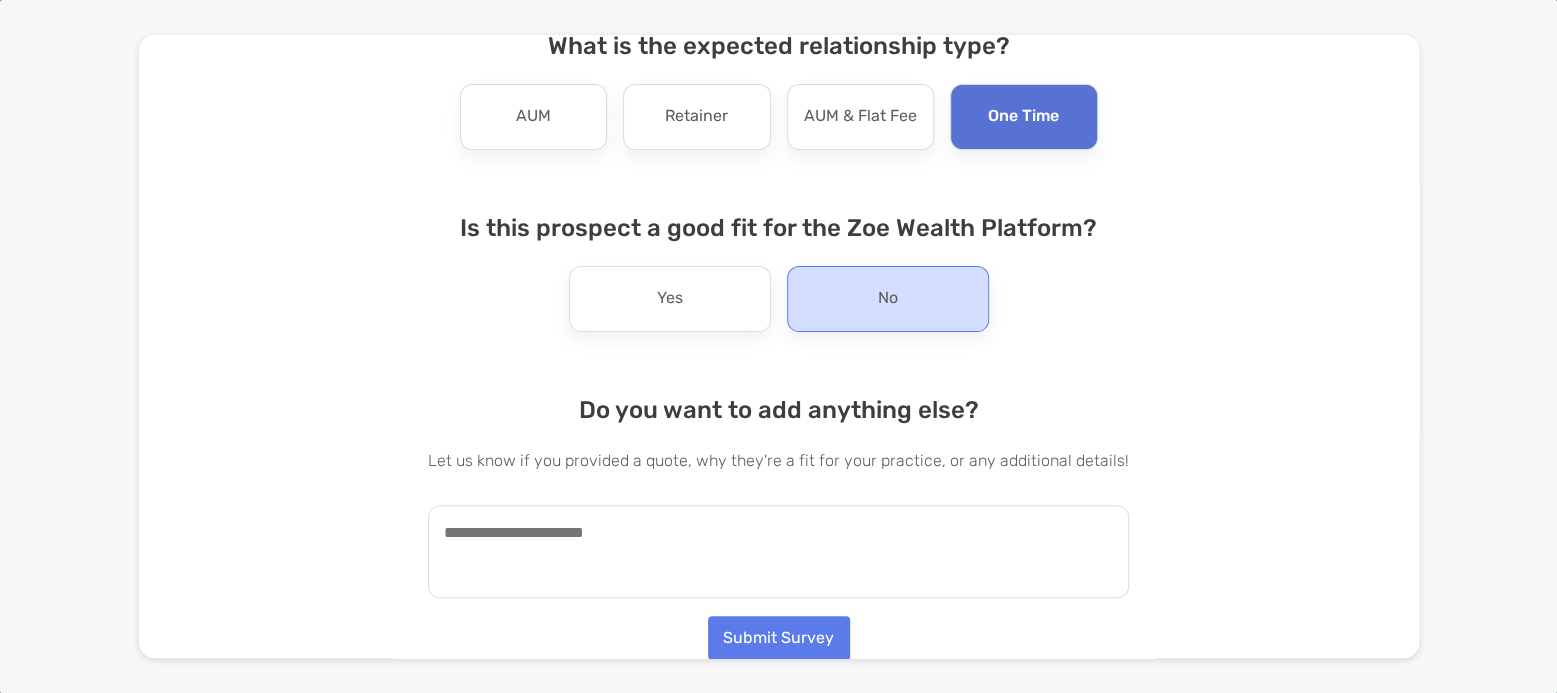 click on "No" at bounding box center (888, 299) 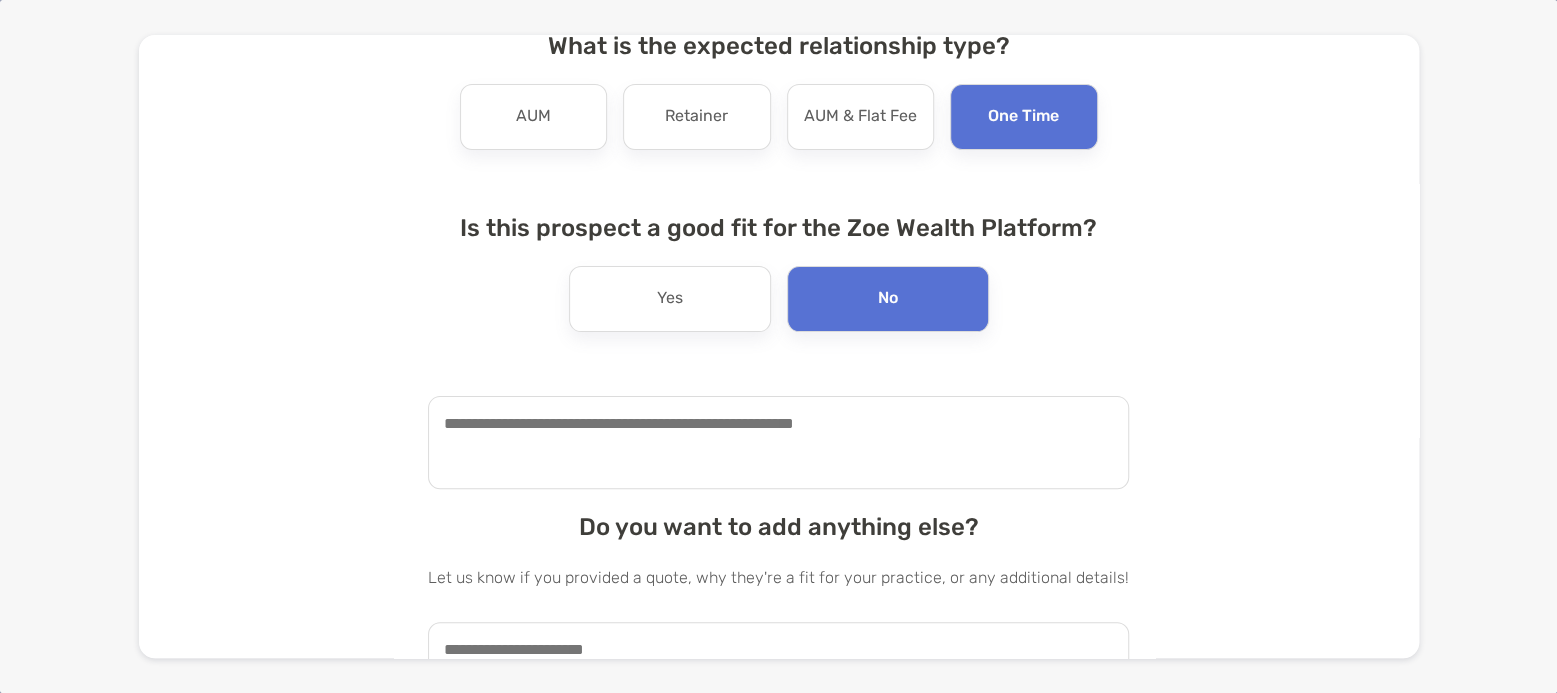 click on "Let us know if you provided a quote, why they're a fit for your practice, or any additional details!" at bounding box center (778, 577) 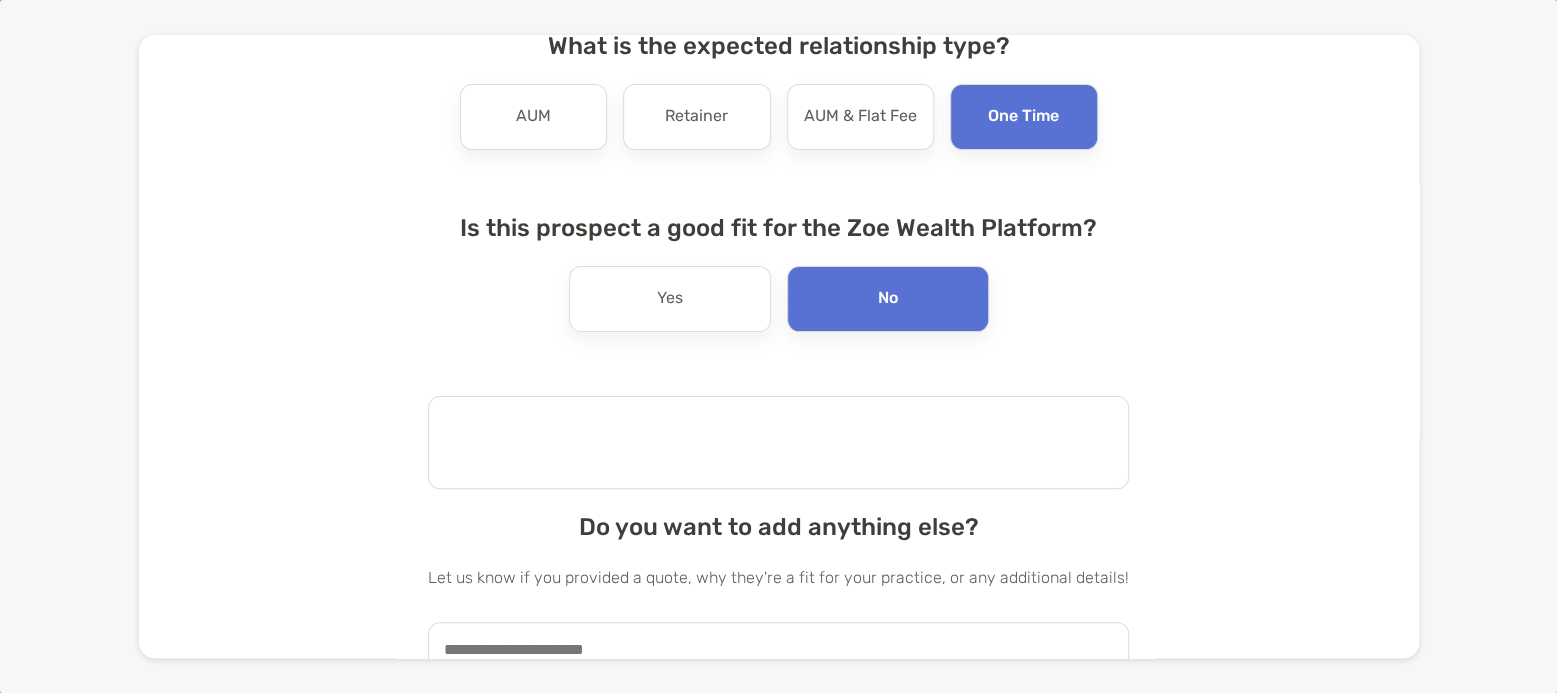click at bounding box center (778, 442) 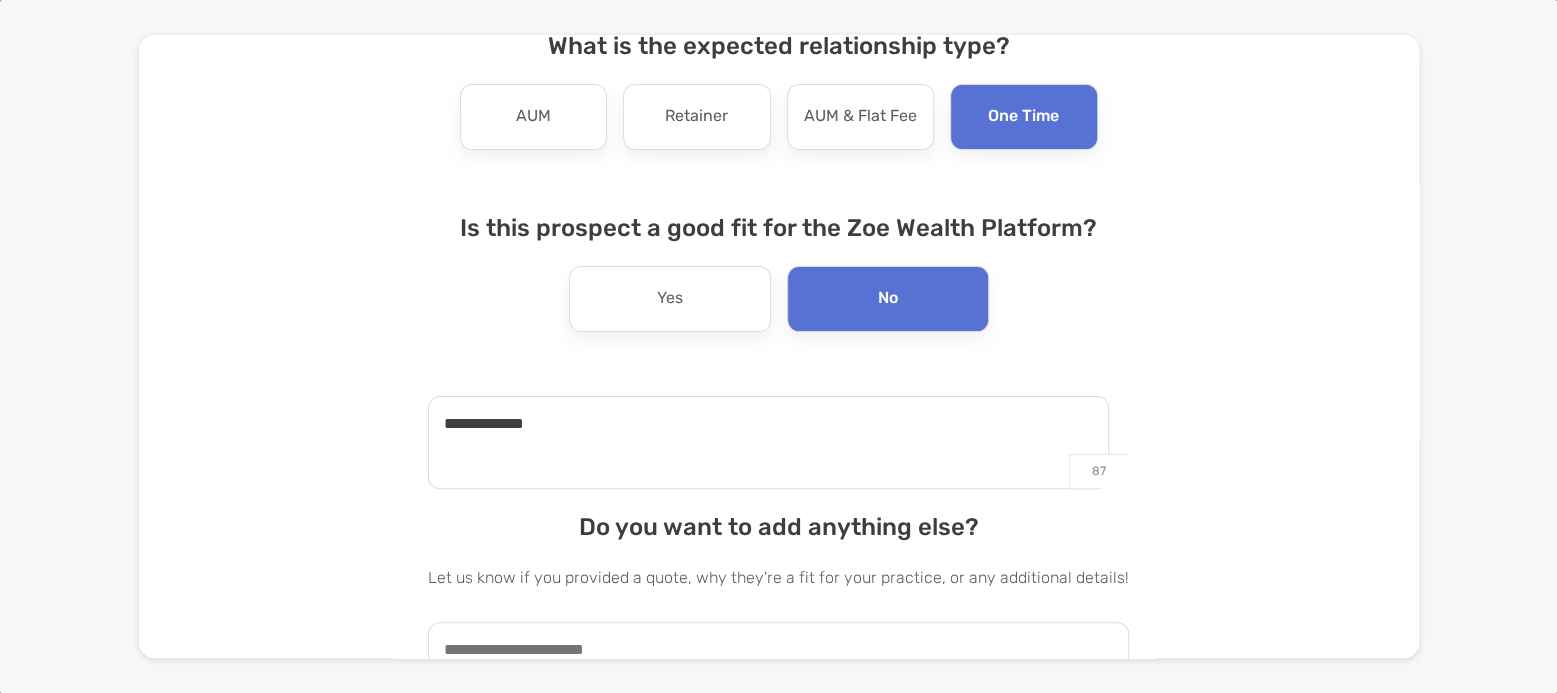 type on "**********" 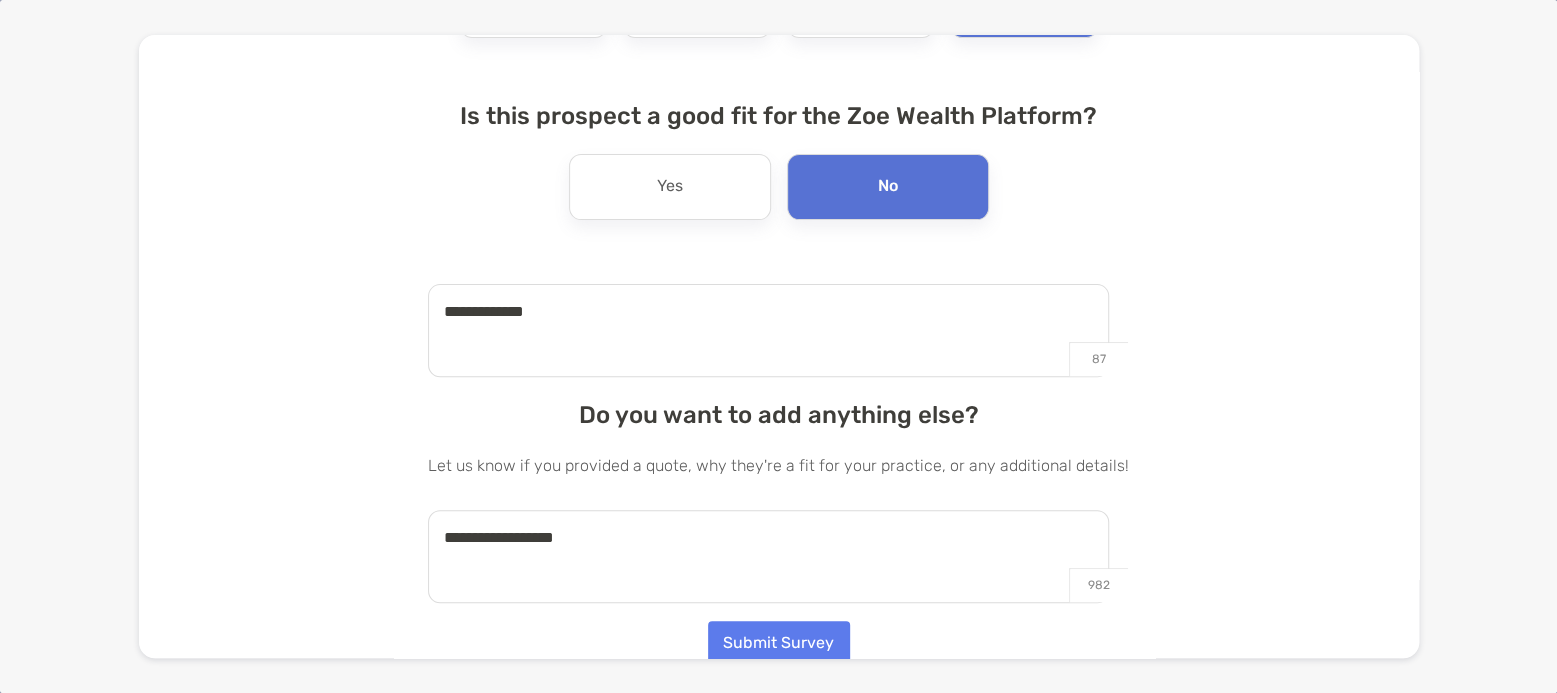 scroll, scrollTop: 223, scrollLeft: 0, axis: vertical 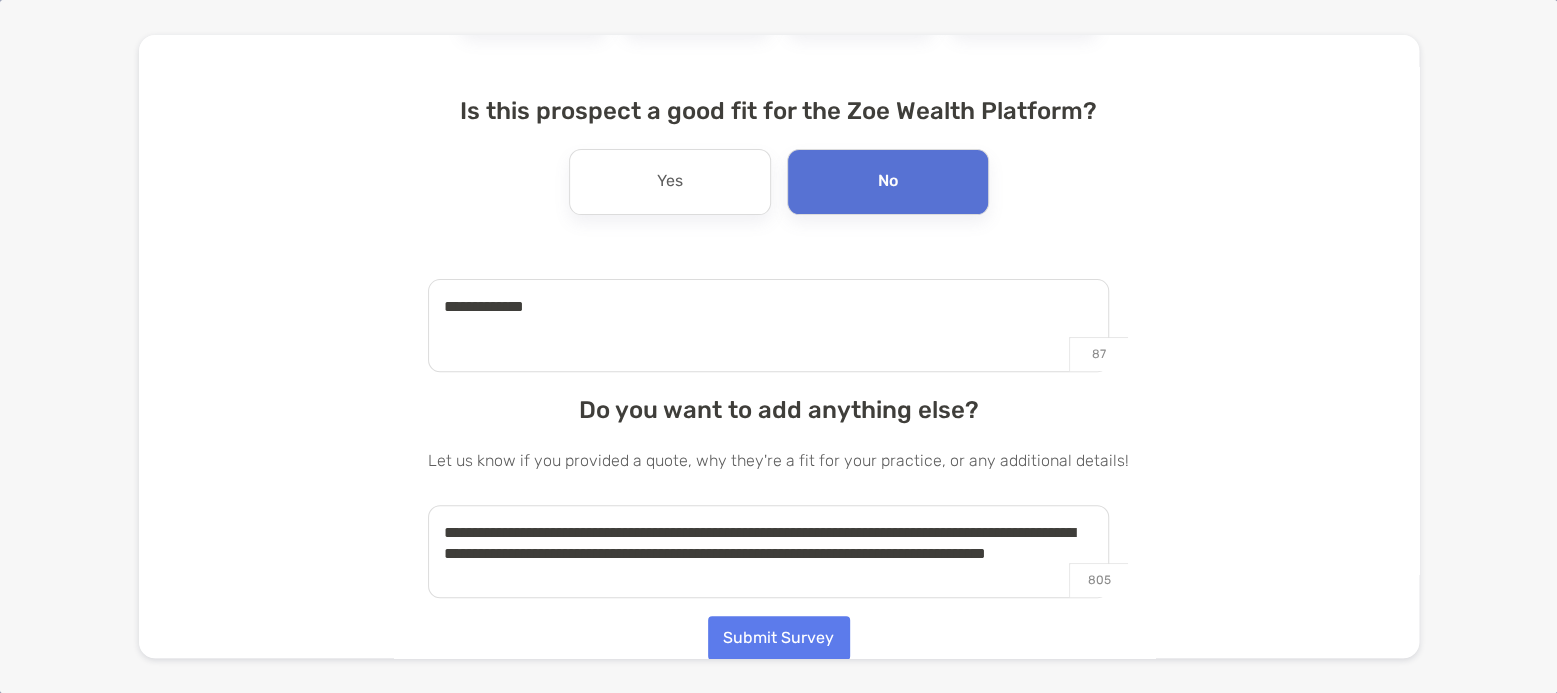 type on "**********" 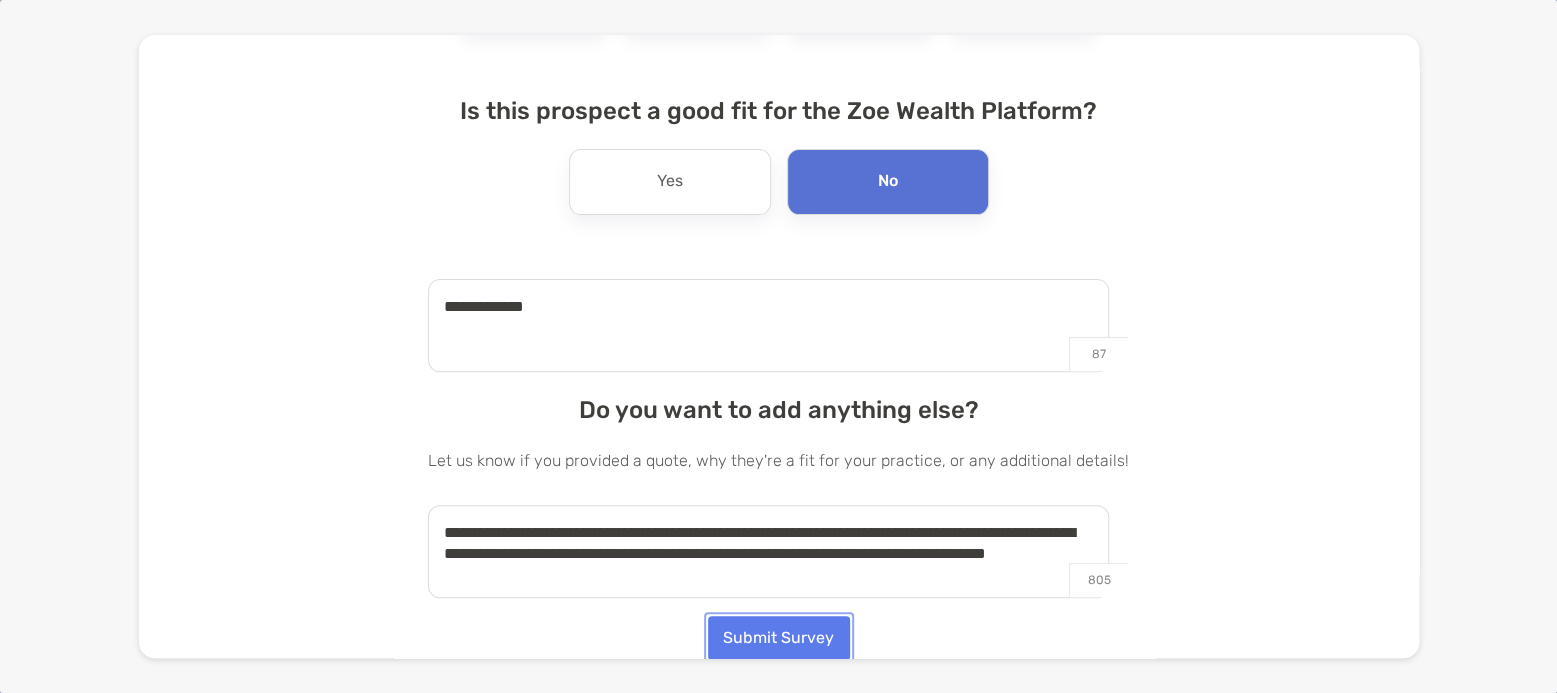 click on "Submit Survey" at bounding box center [779, 638] 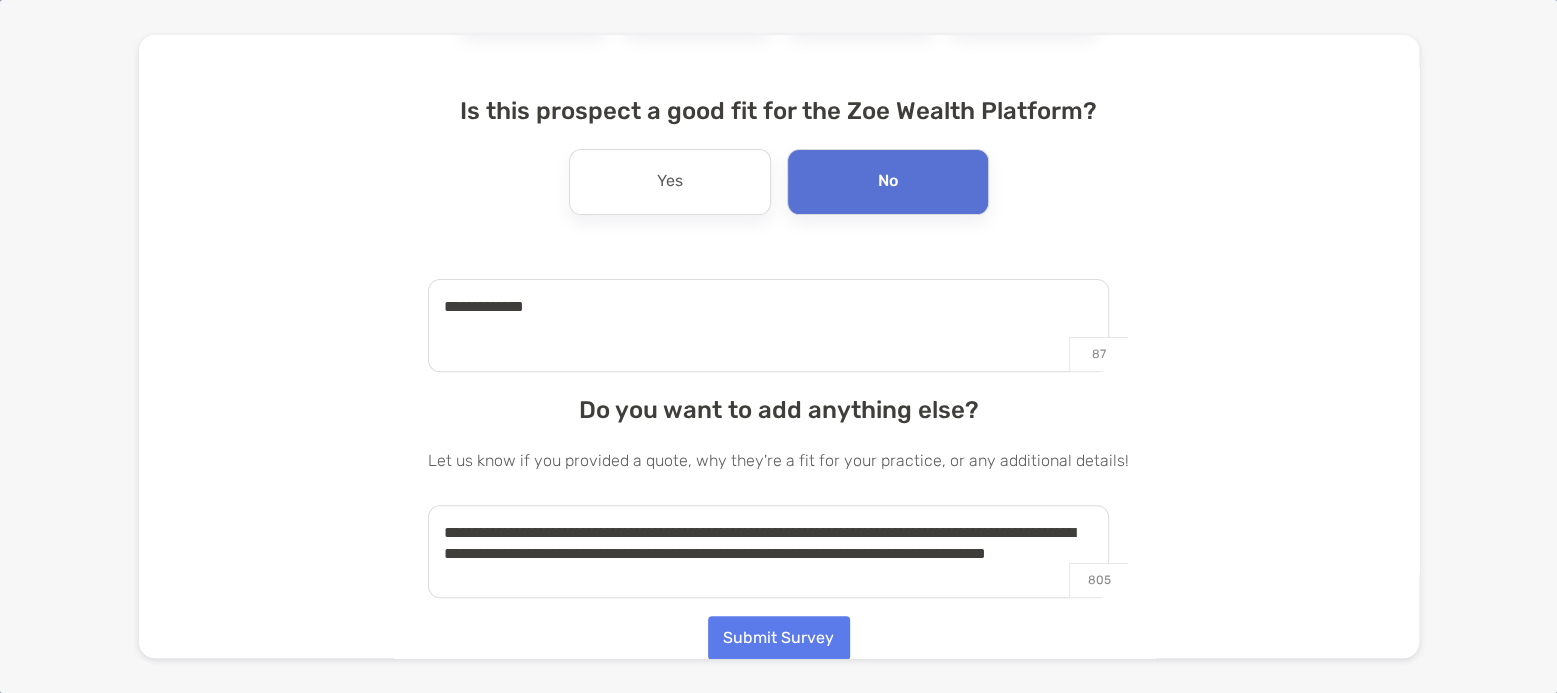 scroll, scrollTop: 0, scrollLeft: 0, axis: both 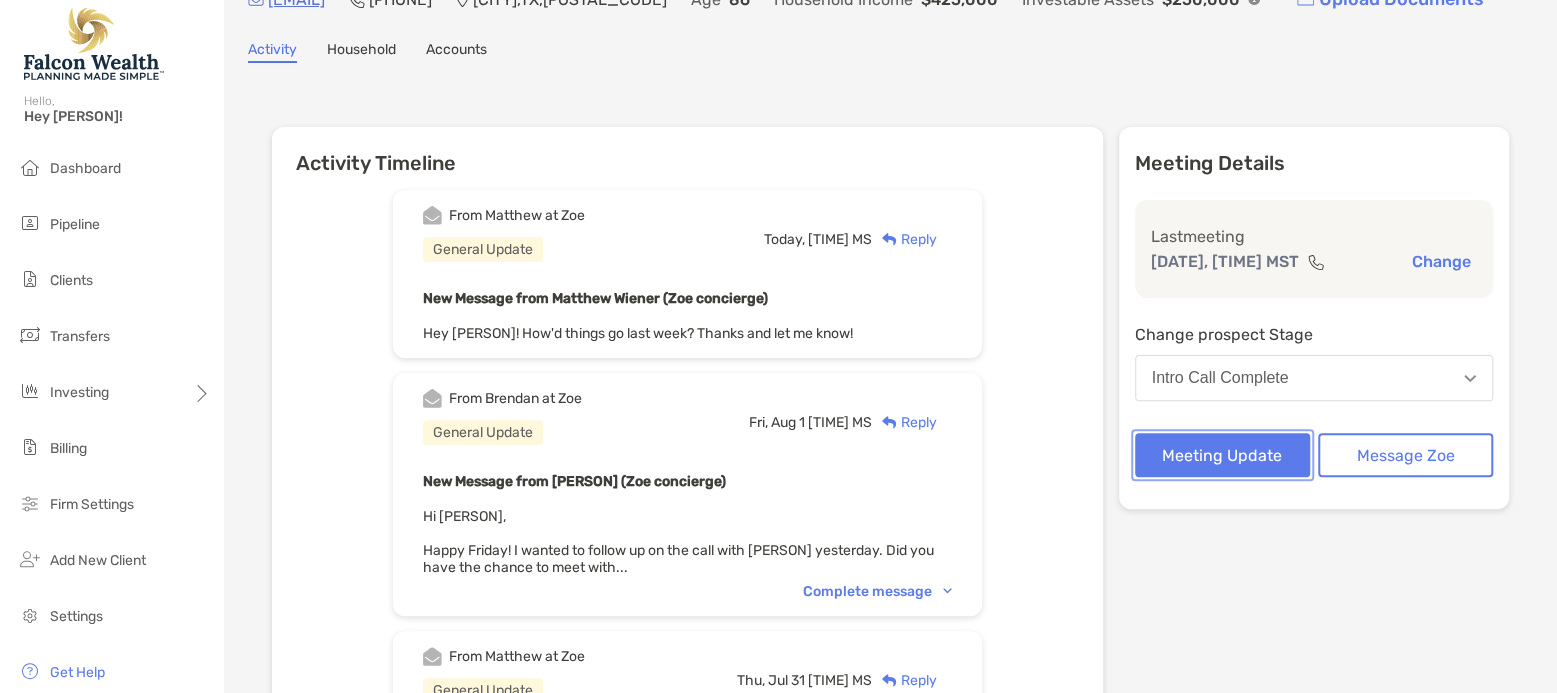 click on "Meeting Update" at bounding box center (1222, 455) 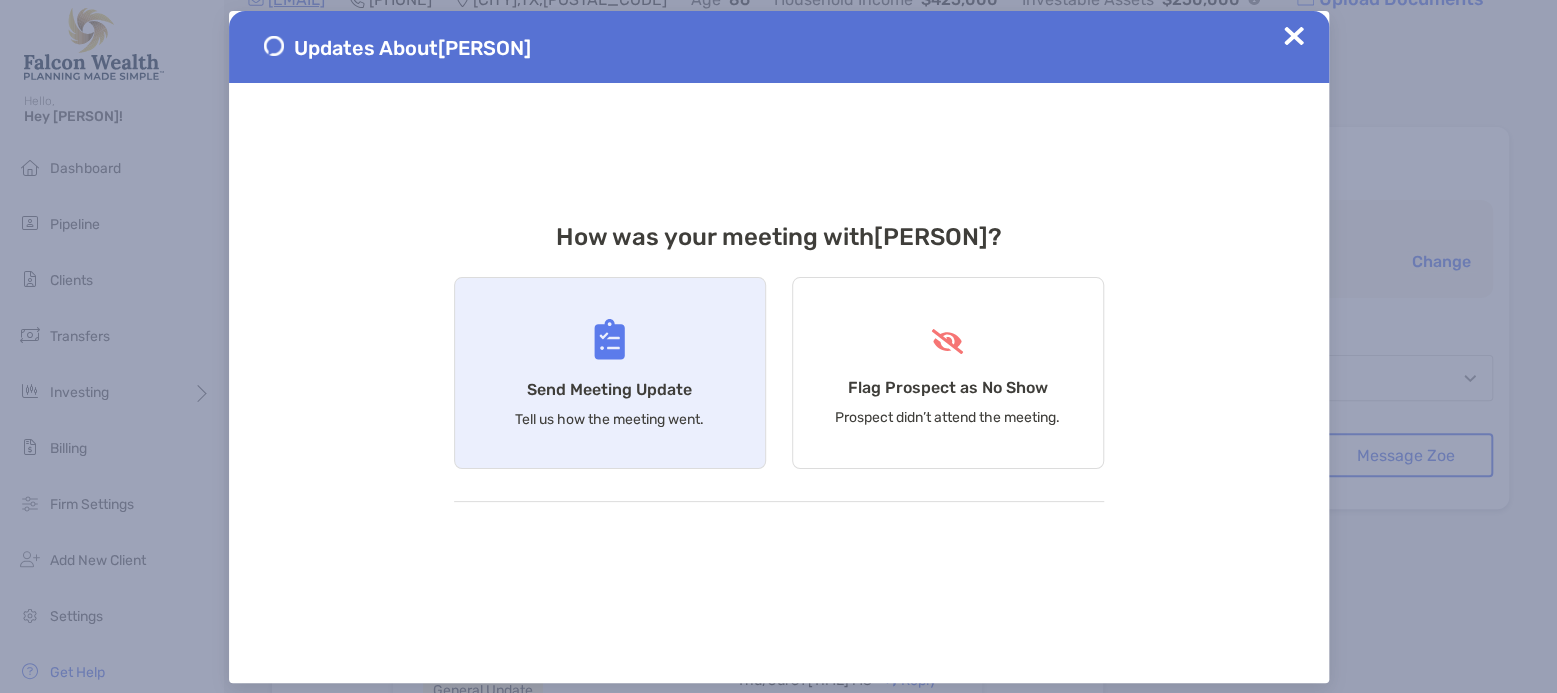 click on "Send Meeting Update Tell us how the meeting went." at bounding box center (610, 373) 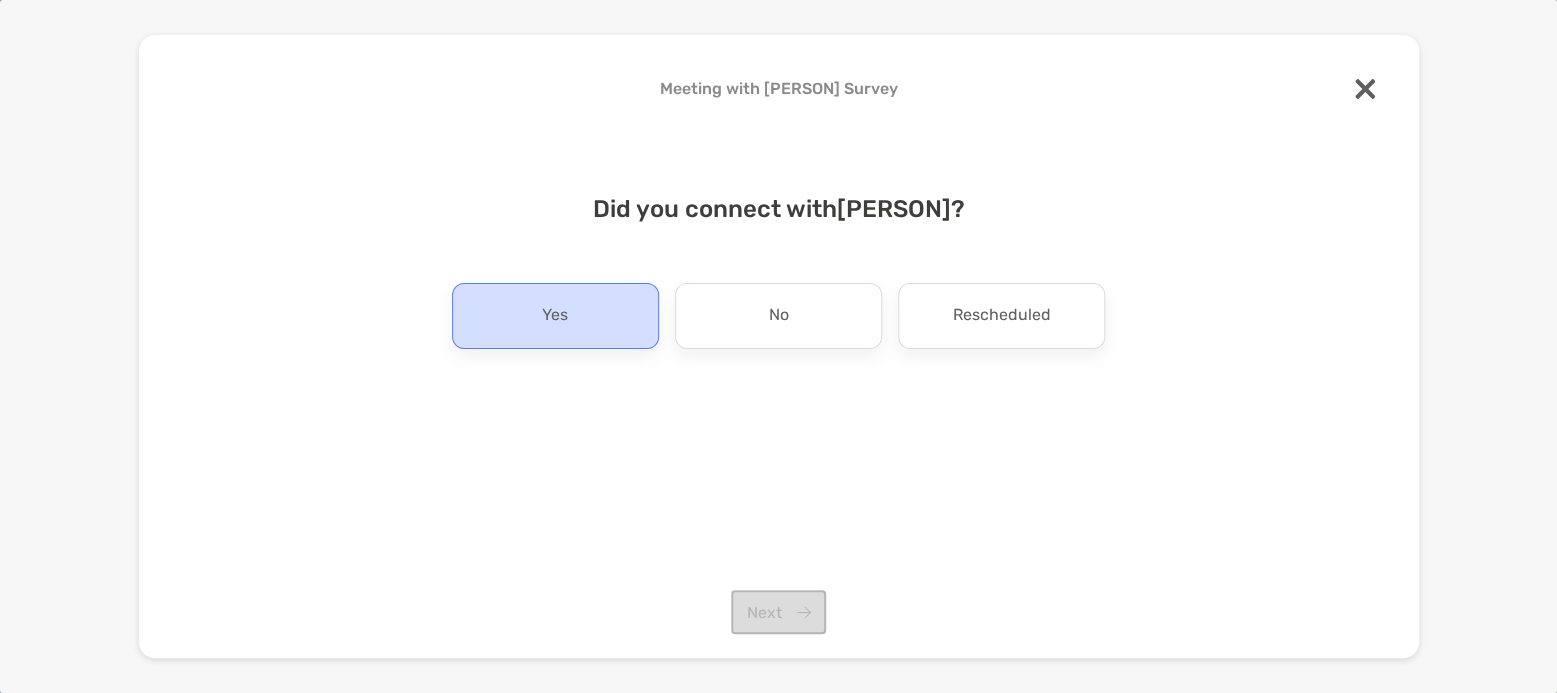 click on "Yes" at bounding box center [555, 316] 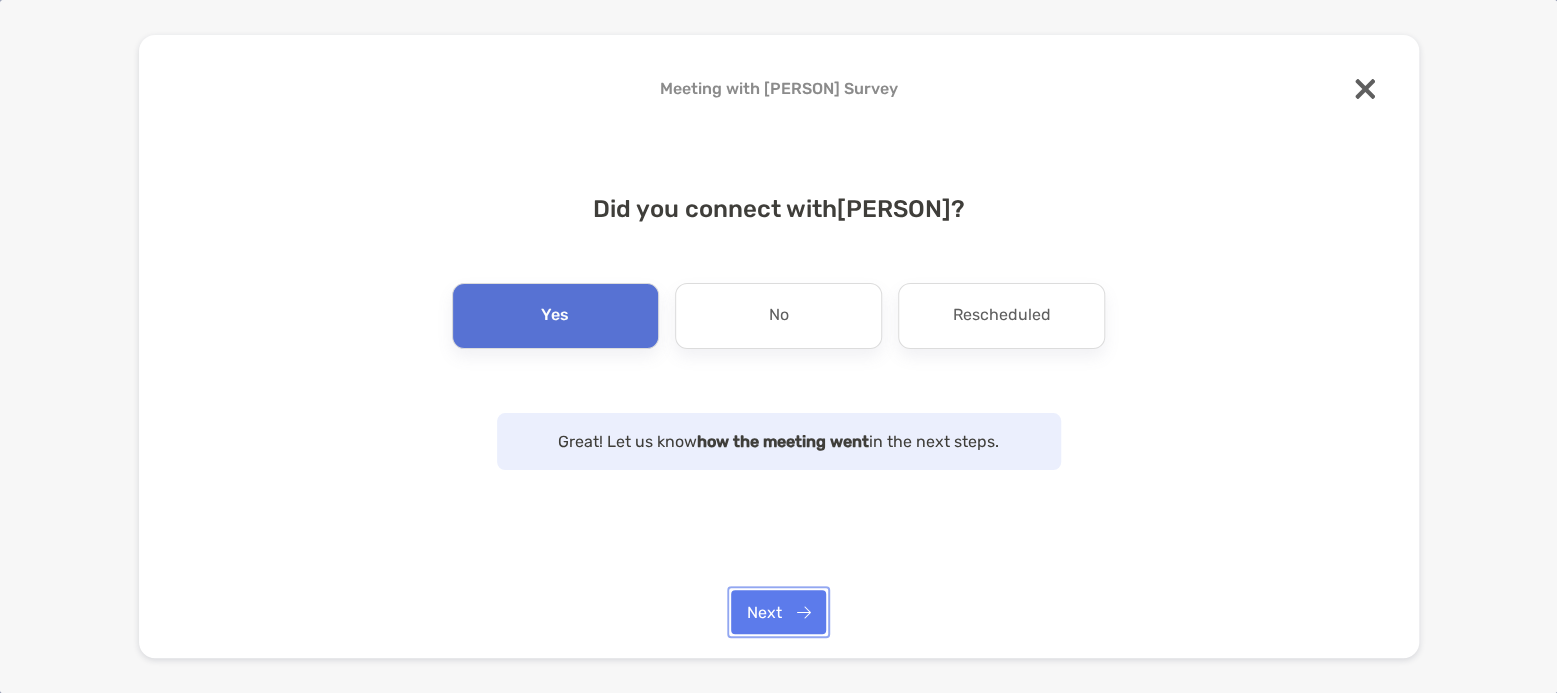 click on "Next" at bounding box center (778, 612) 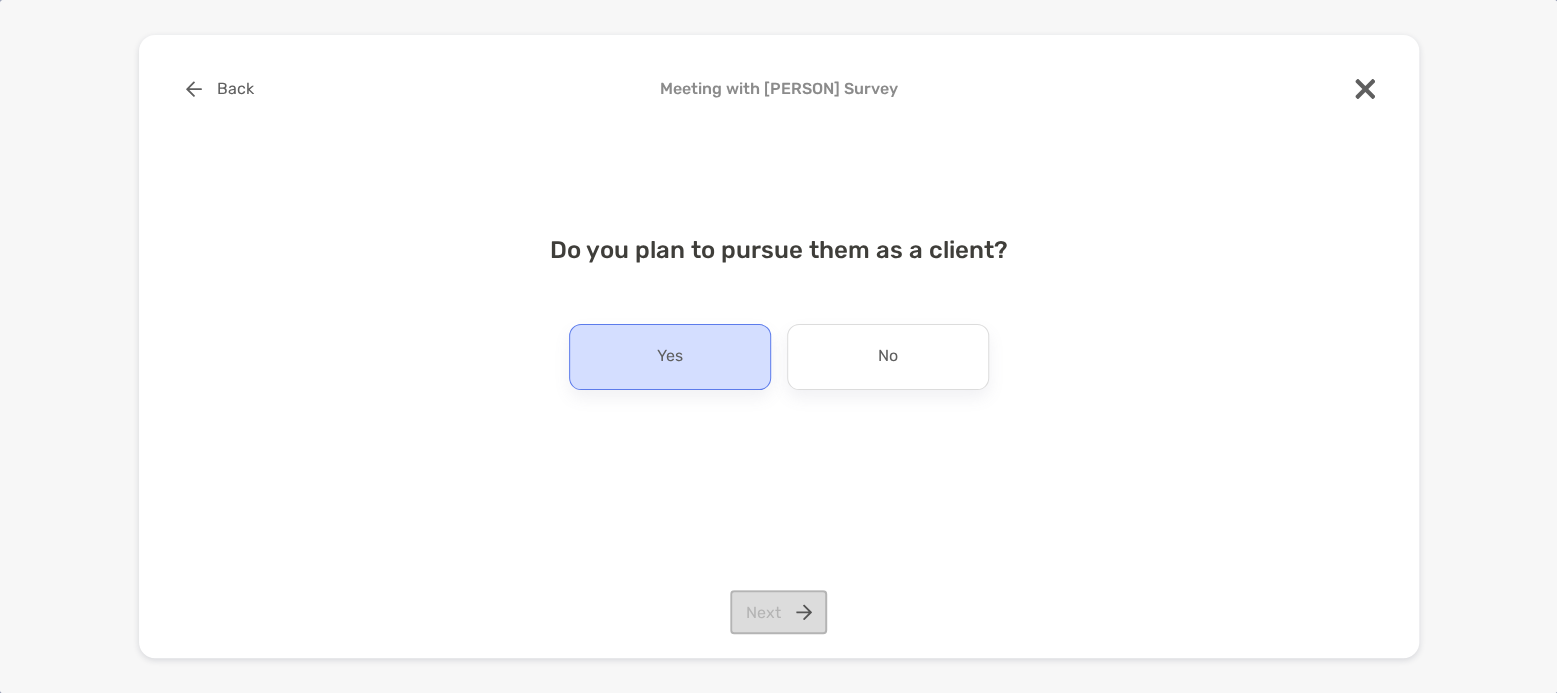 click on "Yes" at bounding box center (670, 357) 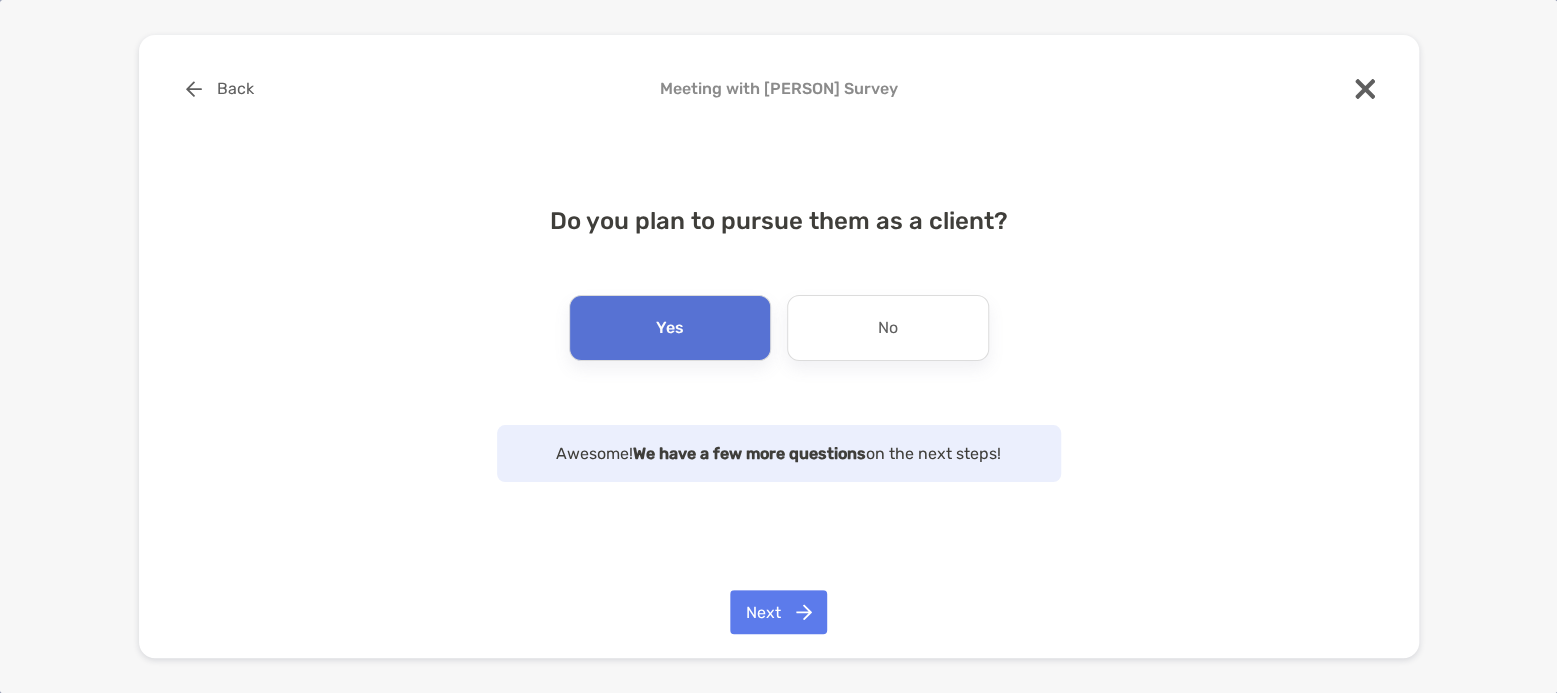 click on "Back Meeting with [PERSON] Survey Do you plan to pursue them as a client? Yes No Awesome! We have a few more questions on the next steps! Next" at bounding box center (779, 347) 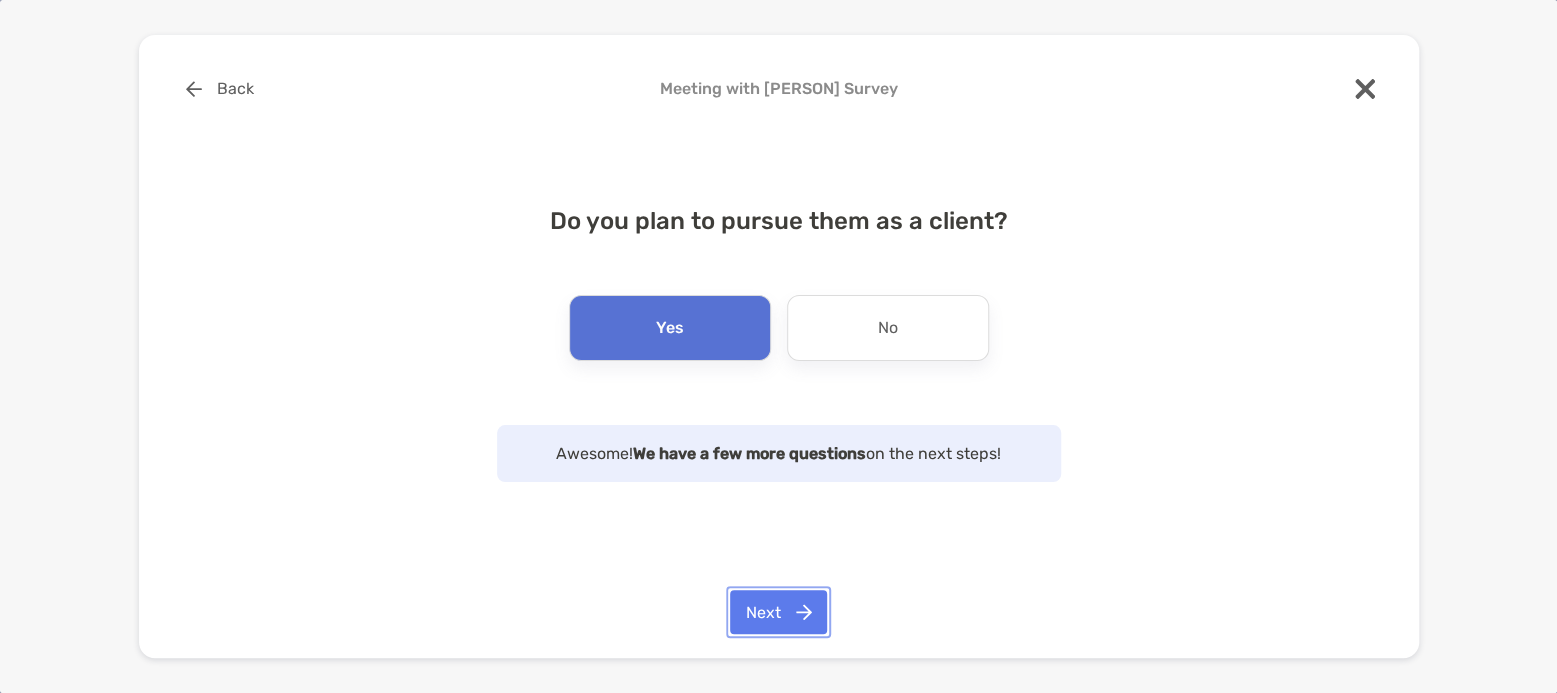 drag, startPoint x: 754, startPoint y: 612, endPoint x: 766, endPoint y: 612, distance: 12 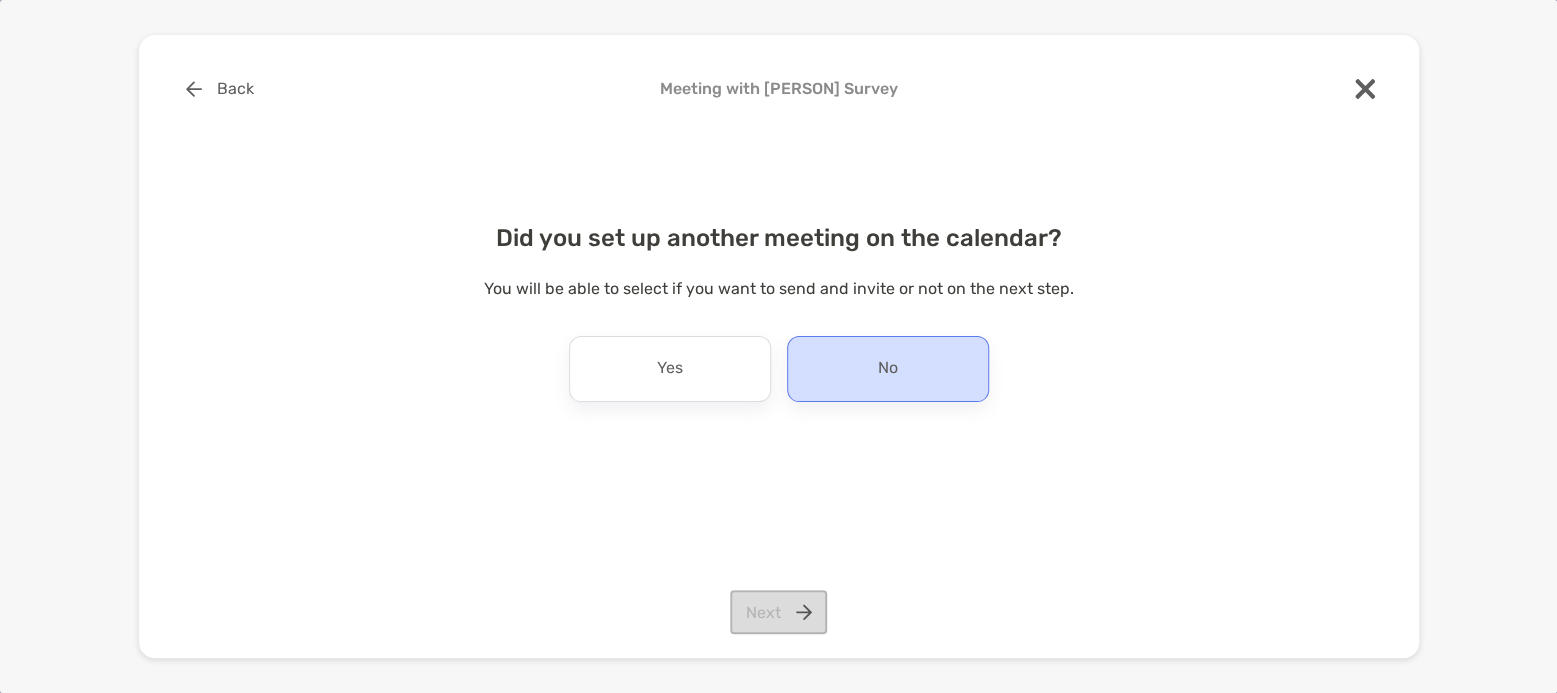 click on "No" at bounding box center [888, 369] 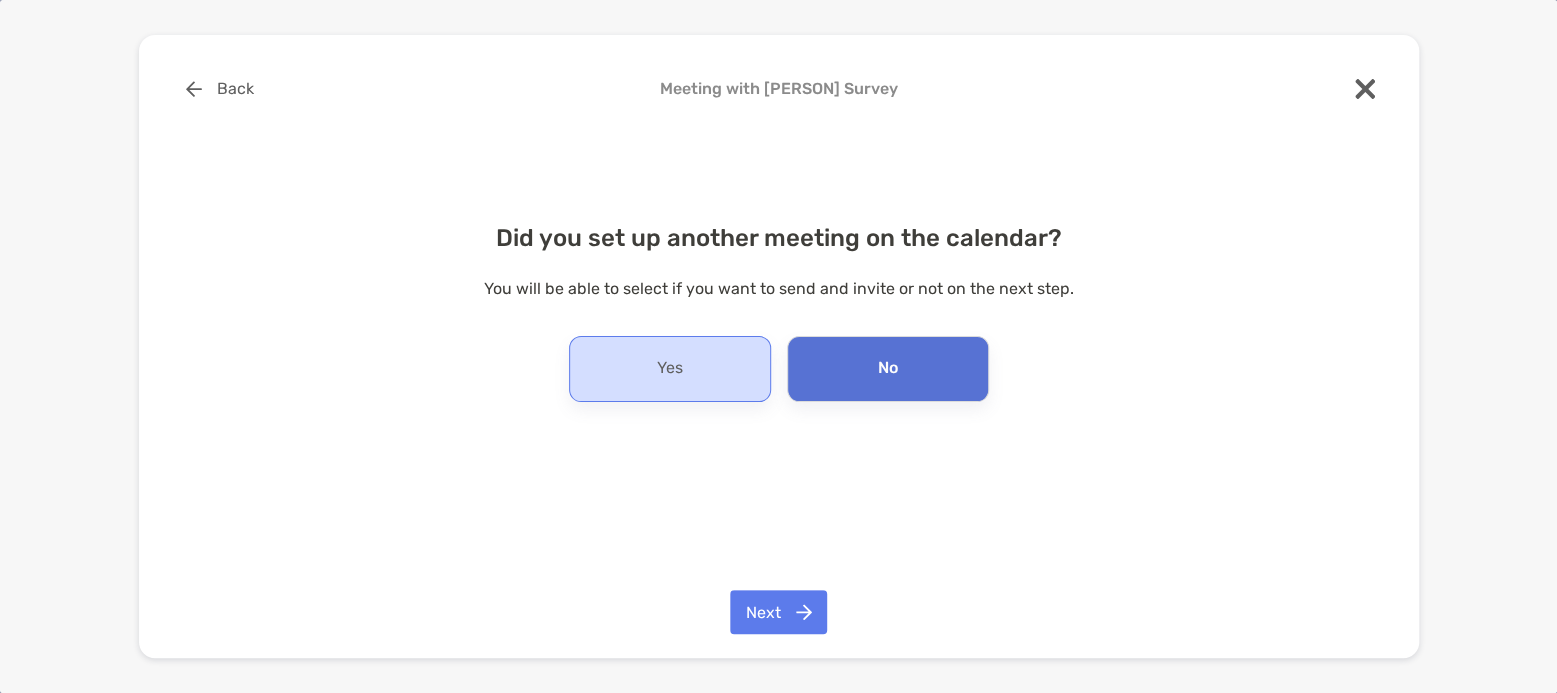click on "Yes" at bounding box center [670, 369] 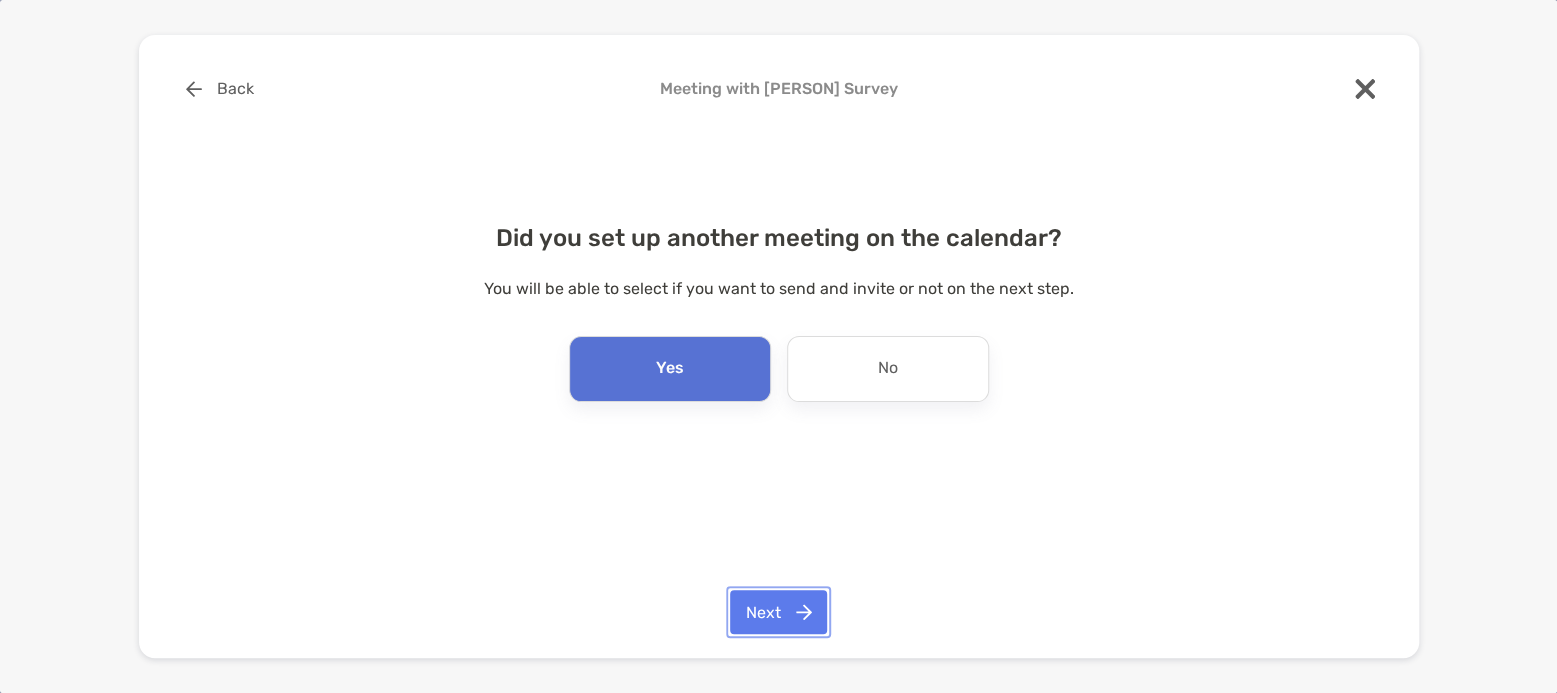 click on "Next" at bounding box center (778, 612) 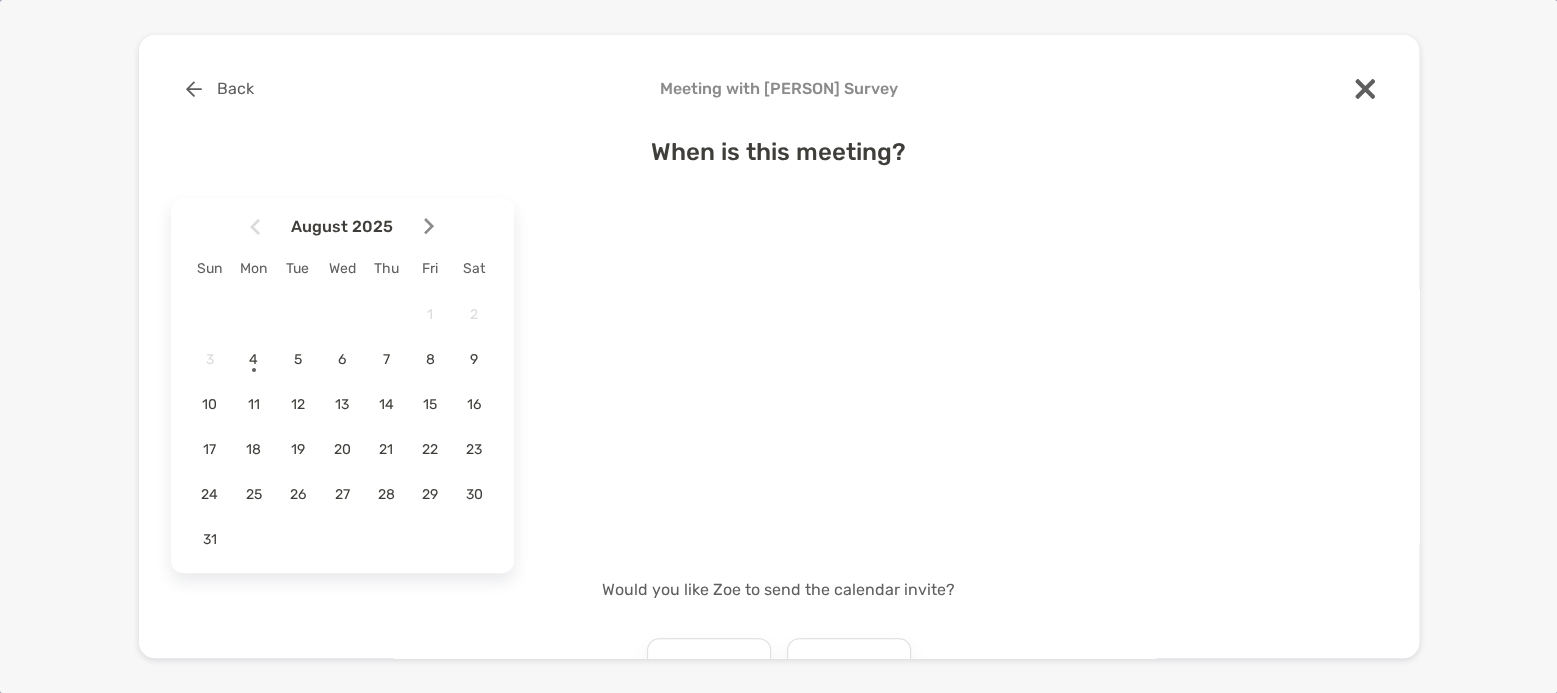 click at bounding box center (429, 226) 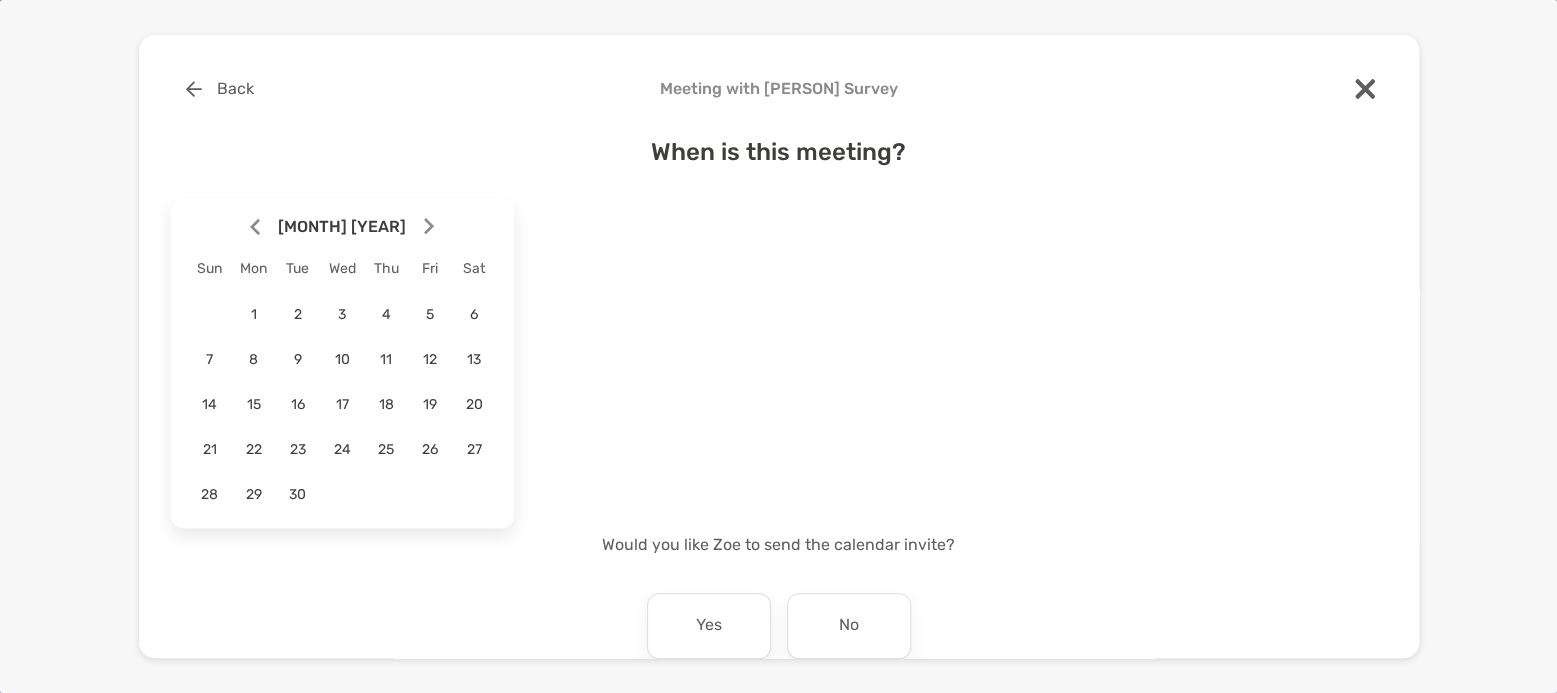 click at bounding box center (429, 226) 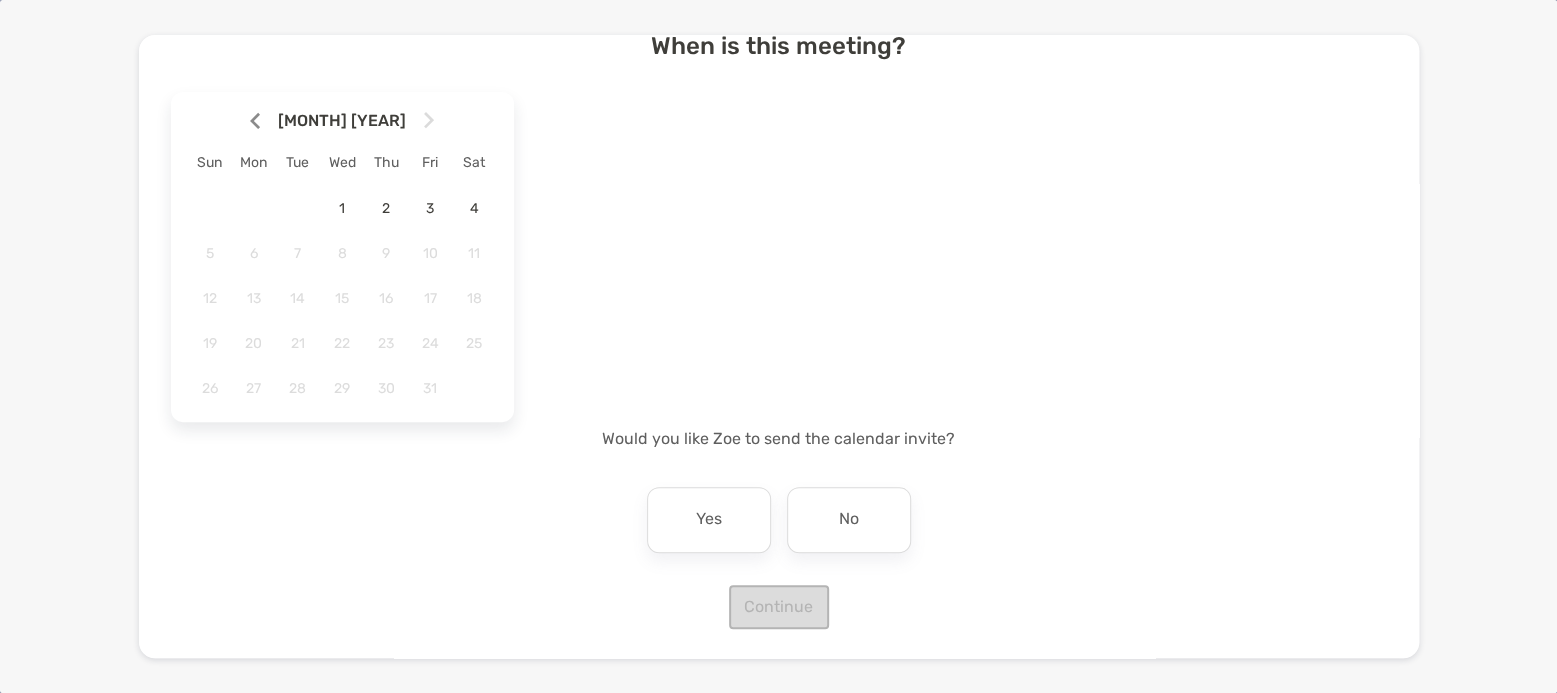 scroll, scrollTop: 107, scrollLeft: 0, axis: vertical 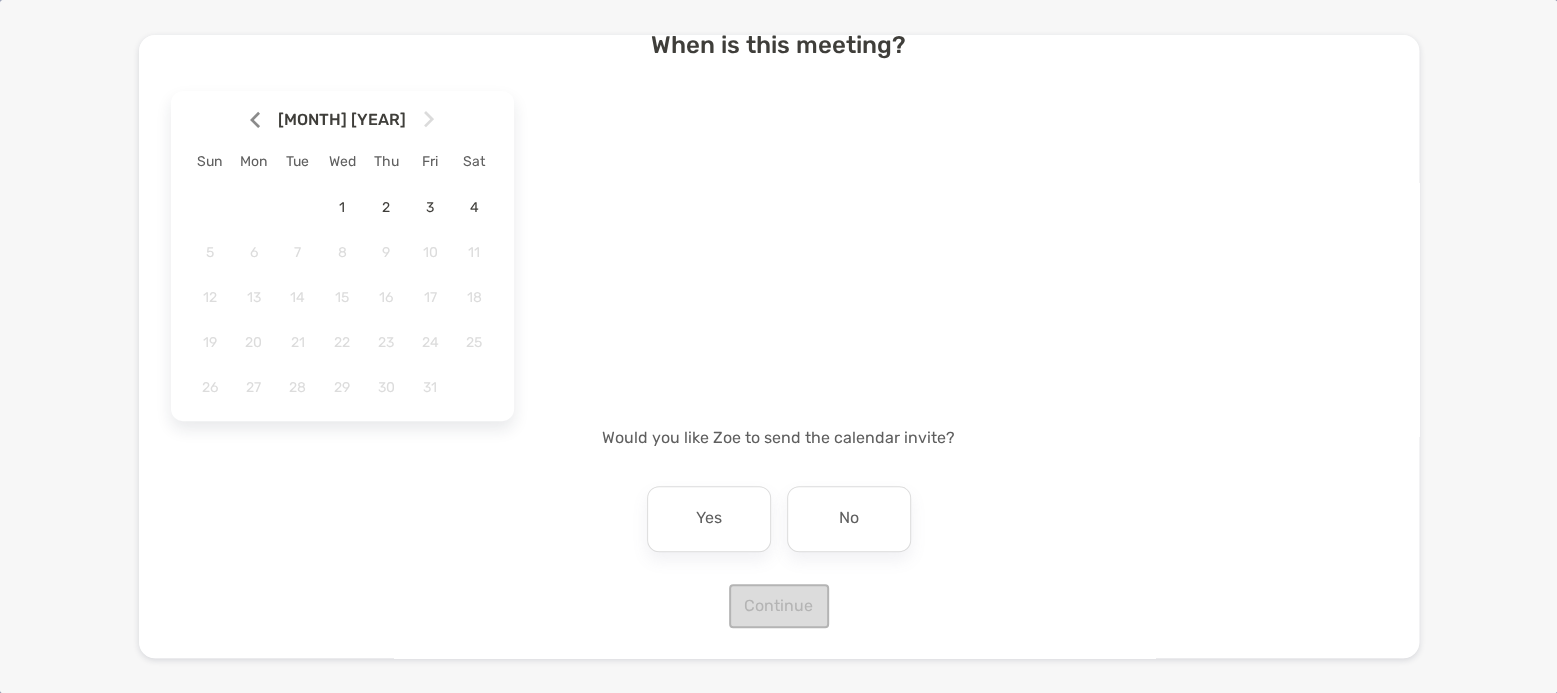 click at bounding box center [247, 120] 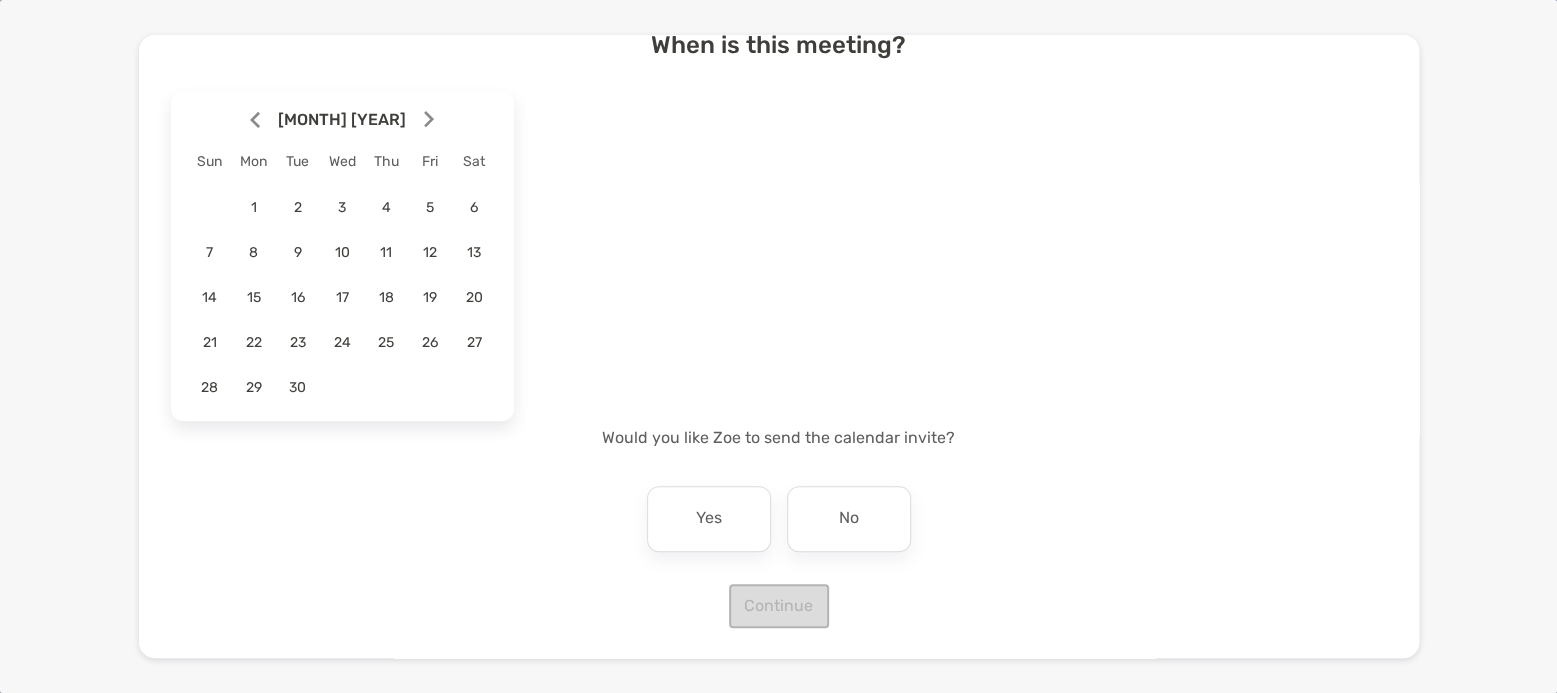 click at bounding box center [247, 120] 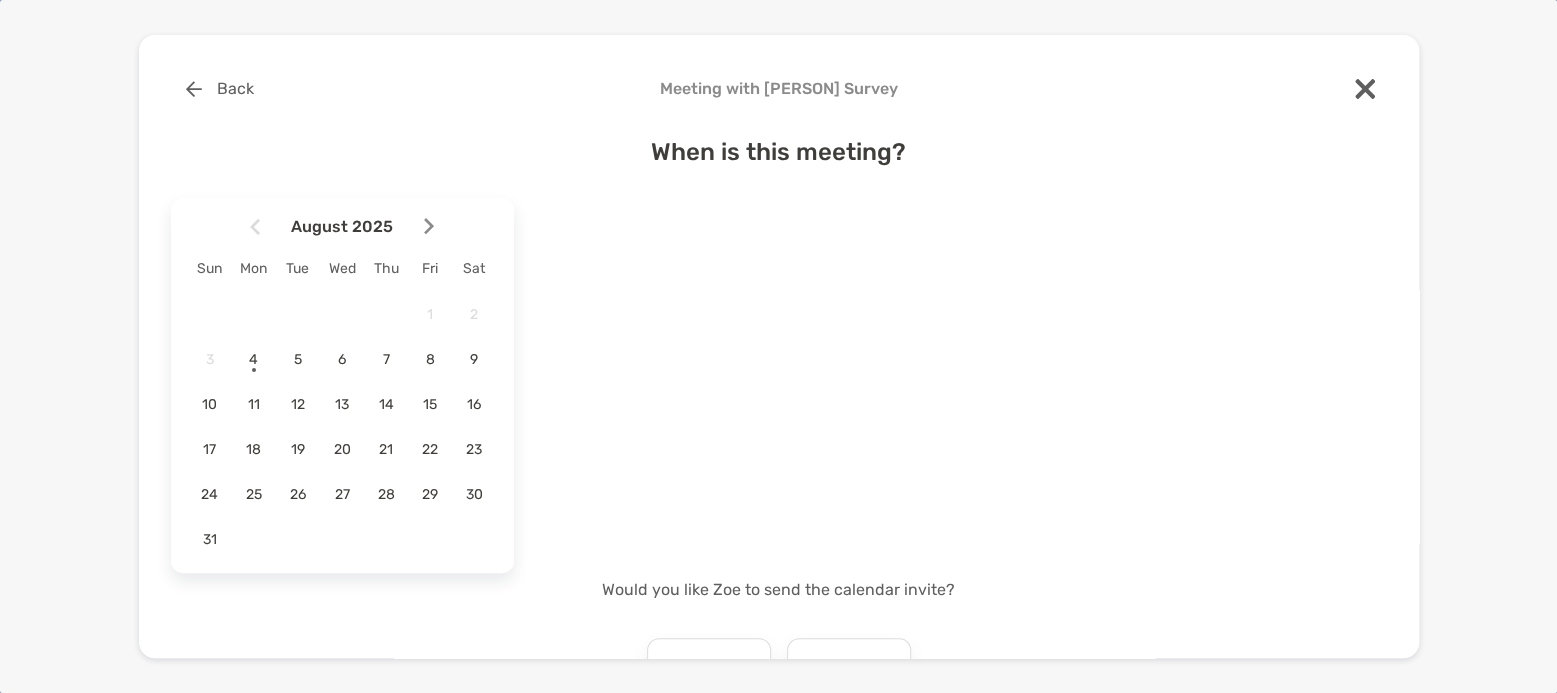 scroll, scrollTop: 0, scrollLeft: 0, axis: both 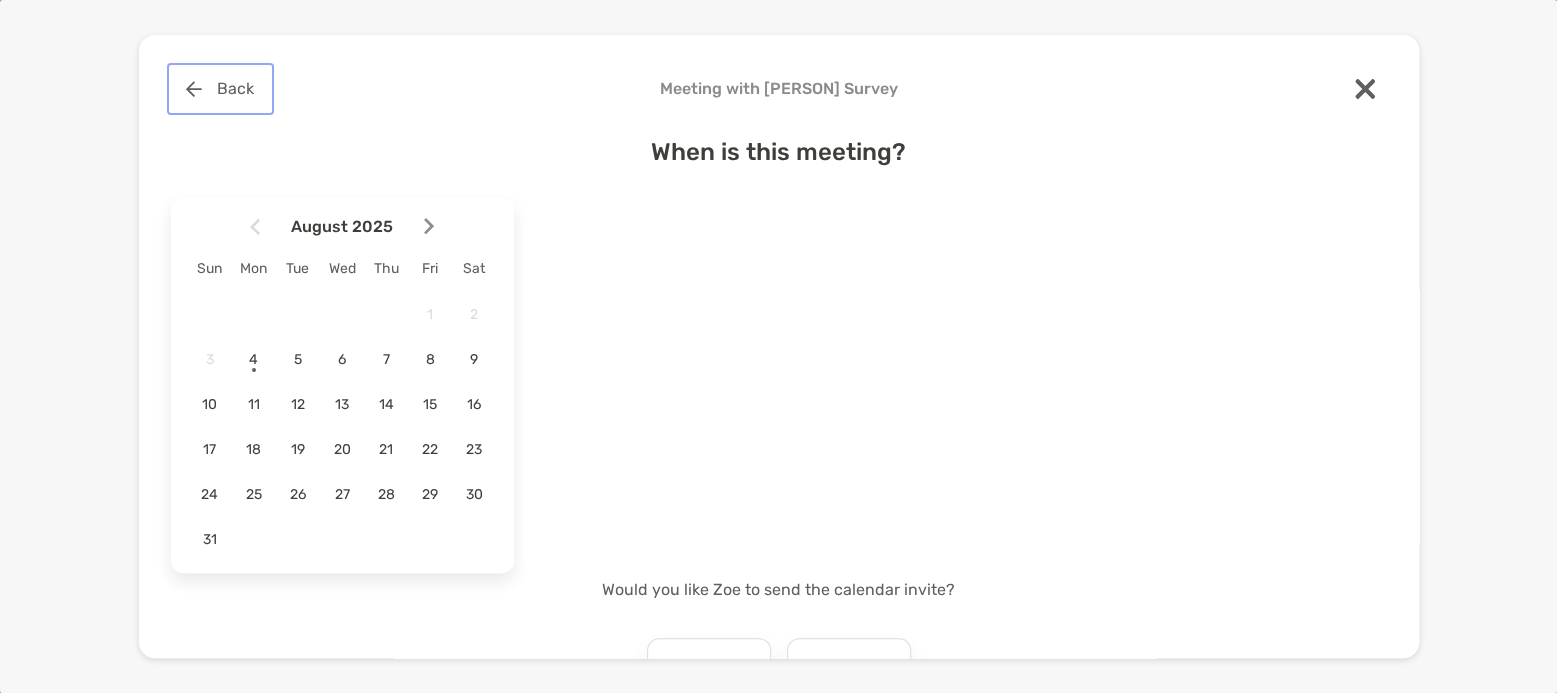 click on "Back" at bounding box center [220, 89] 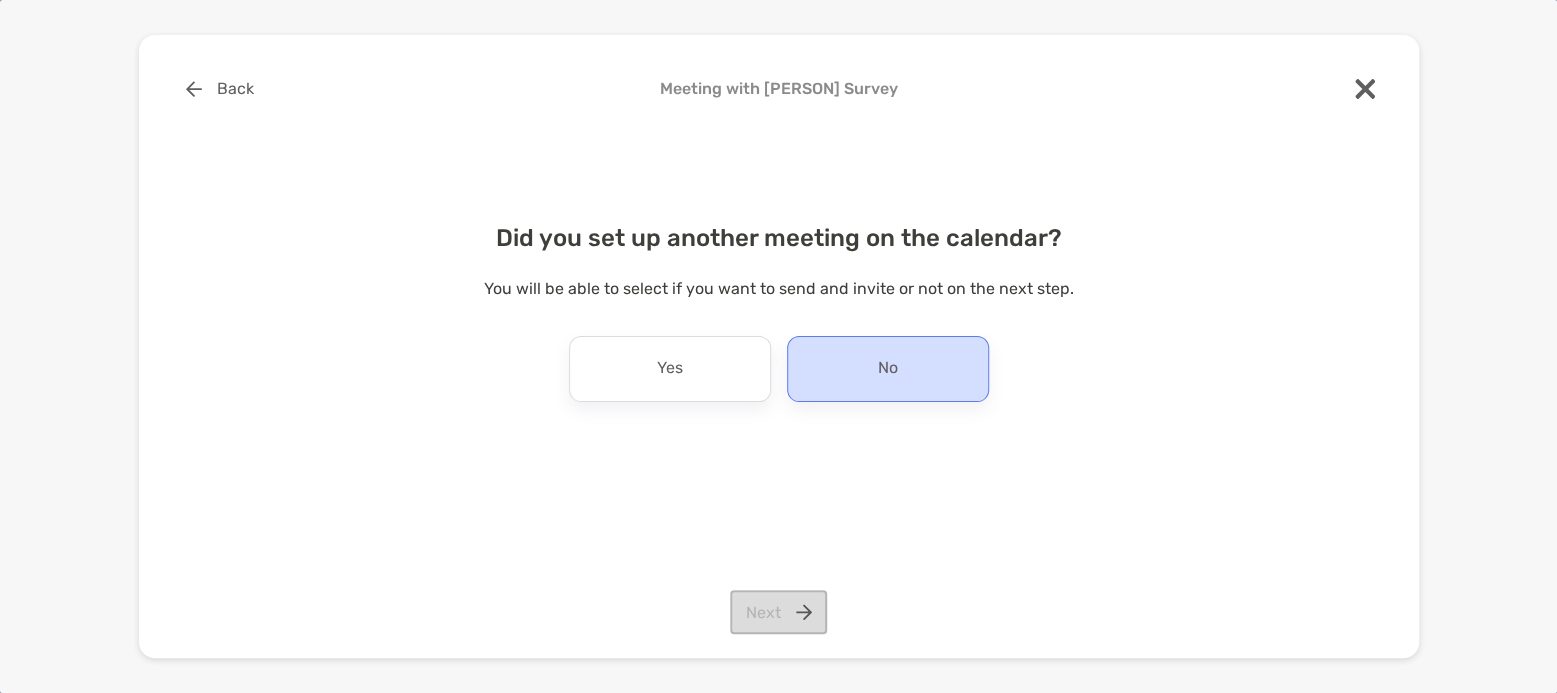 click on "No" at bounding box center (888, 369) 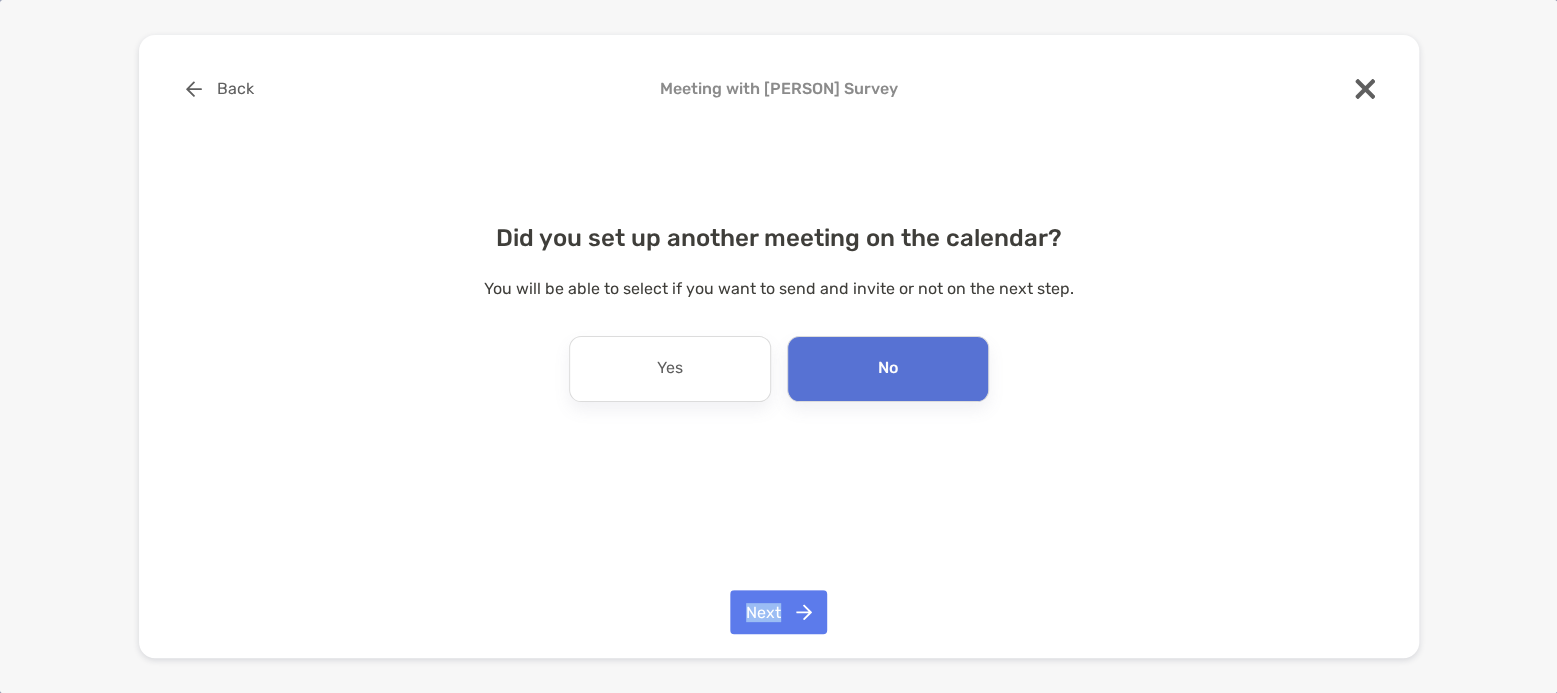 drag, startPoint x: 820, startPoint y: 603, endPoint x: 796, endPoint y: 615, distance: 26.832815 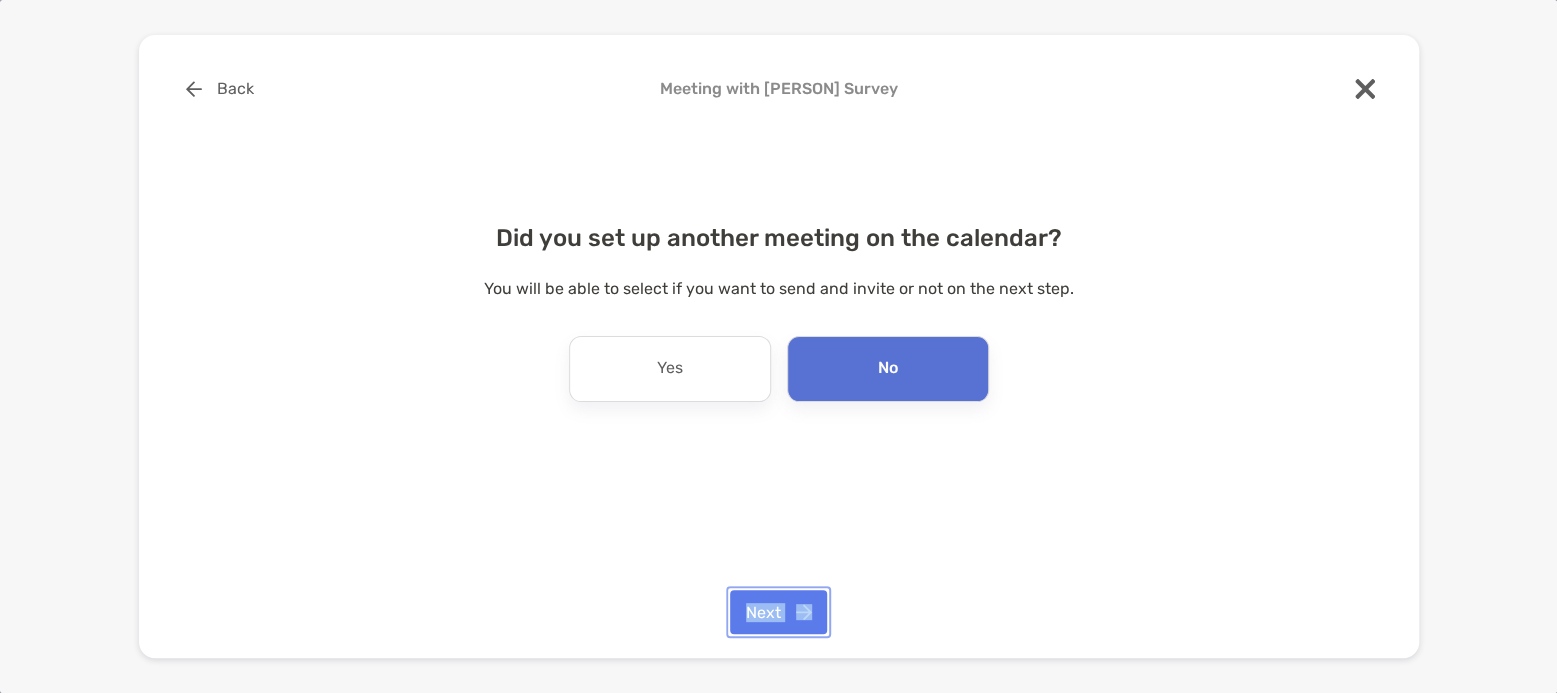 click on "Next" at bounding box center (778, 612) 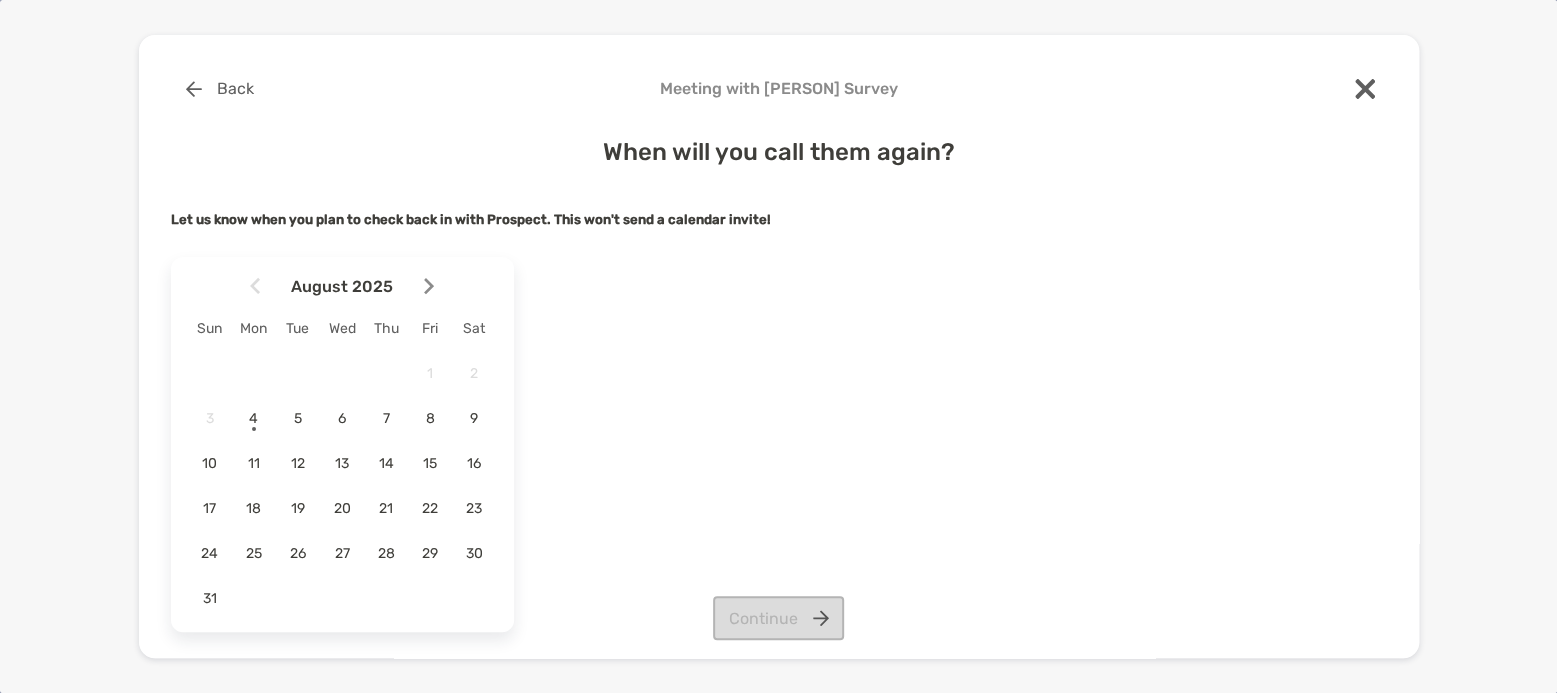 click on "August 2025" at bounding box center (342, 286) 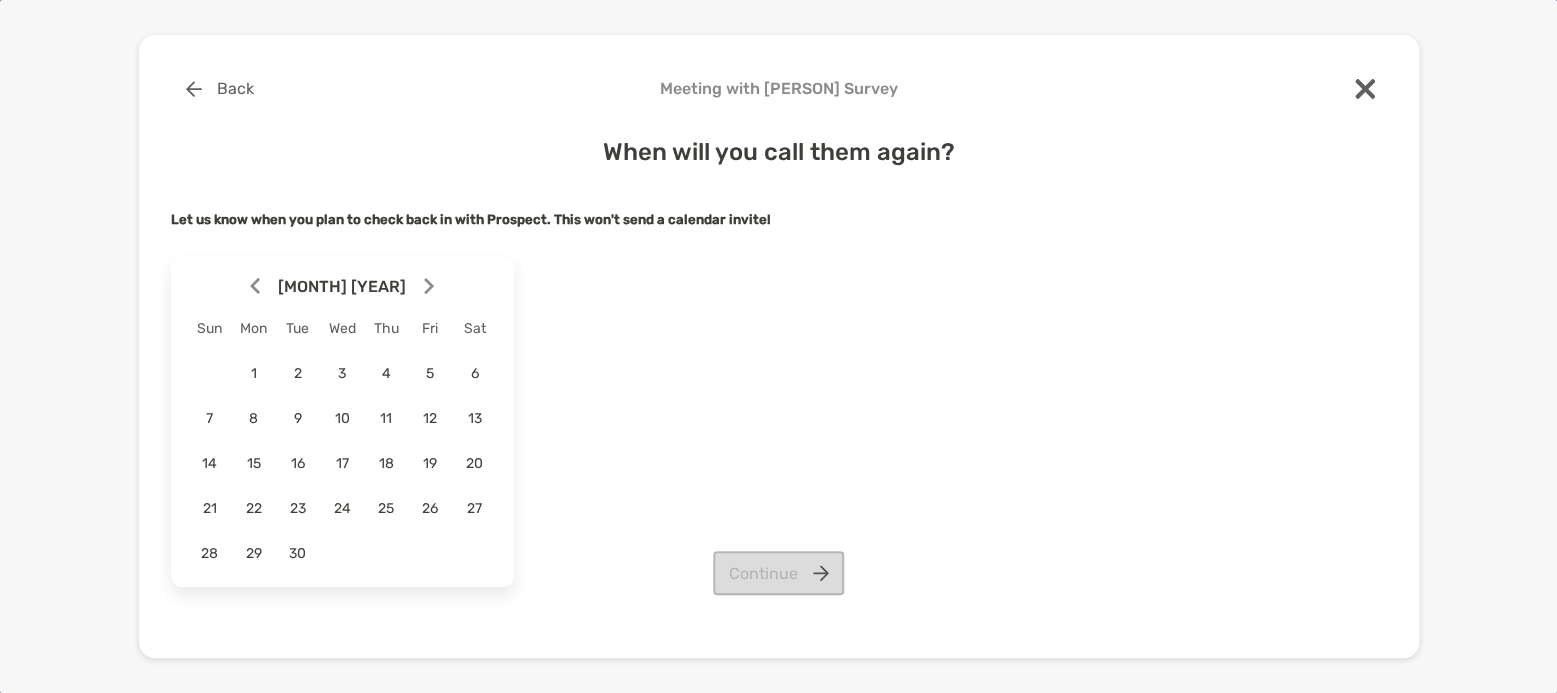 click at bounding box center [429, 286] 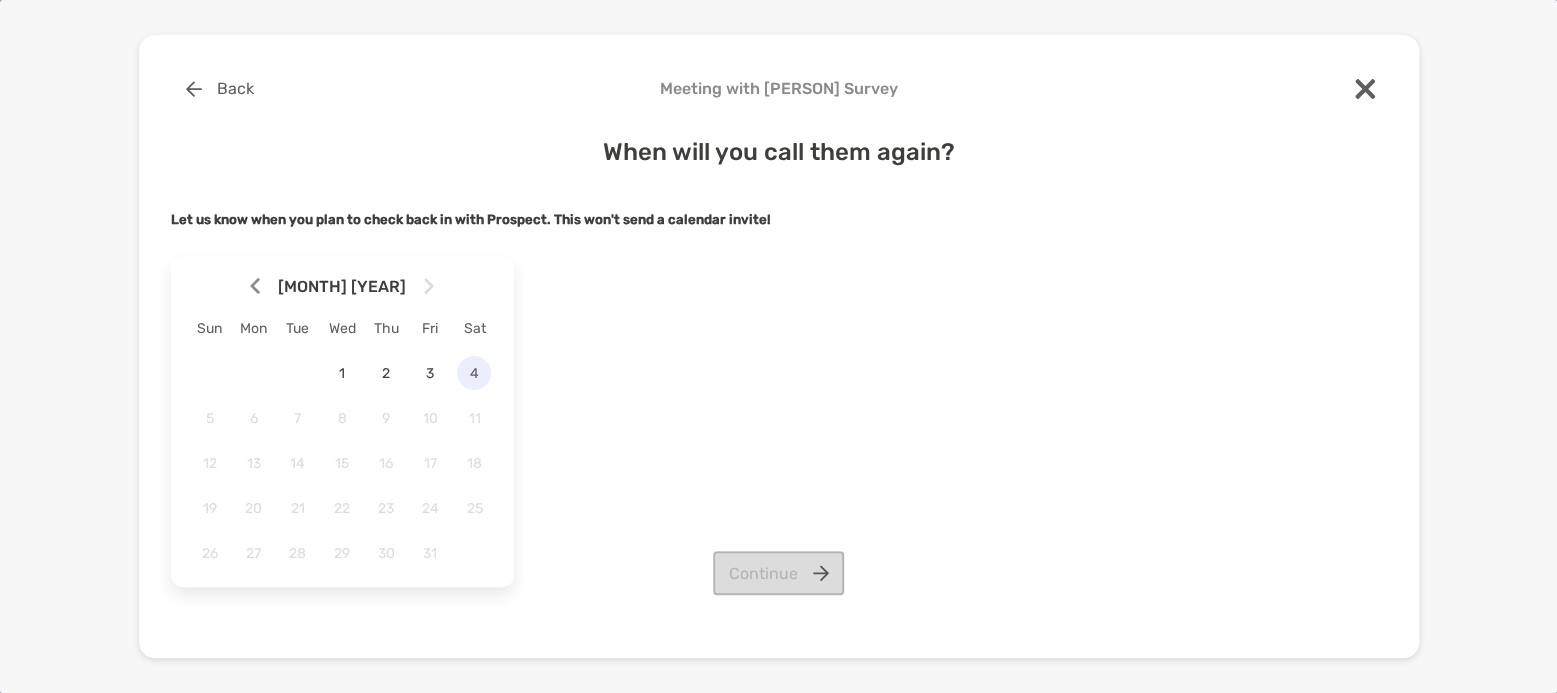 click on "4" at bounding box center [474, 373] 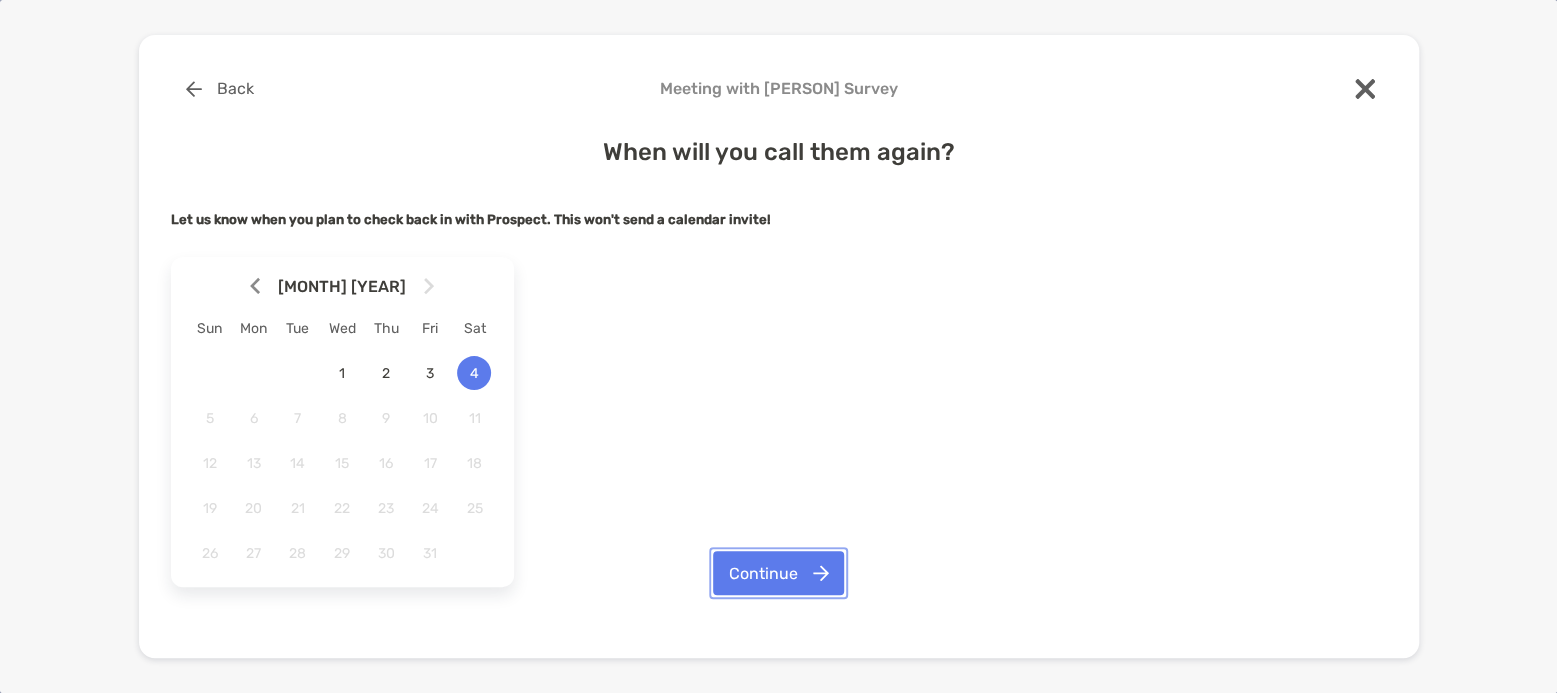 click on "Continue" at bounding box center [778, 573] 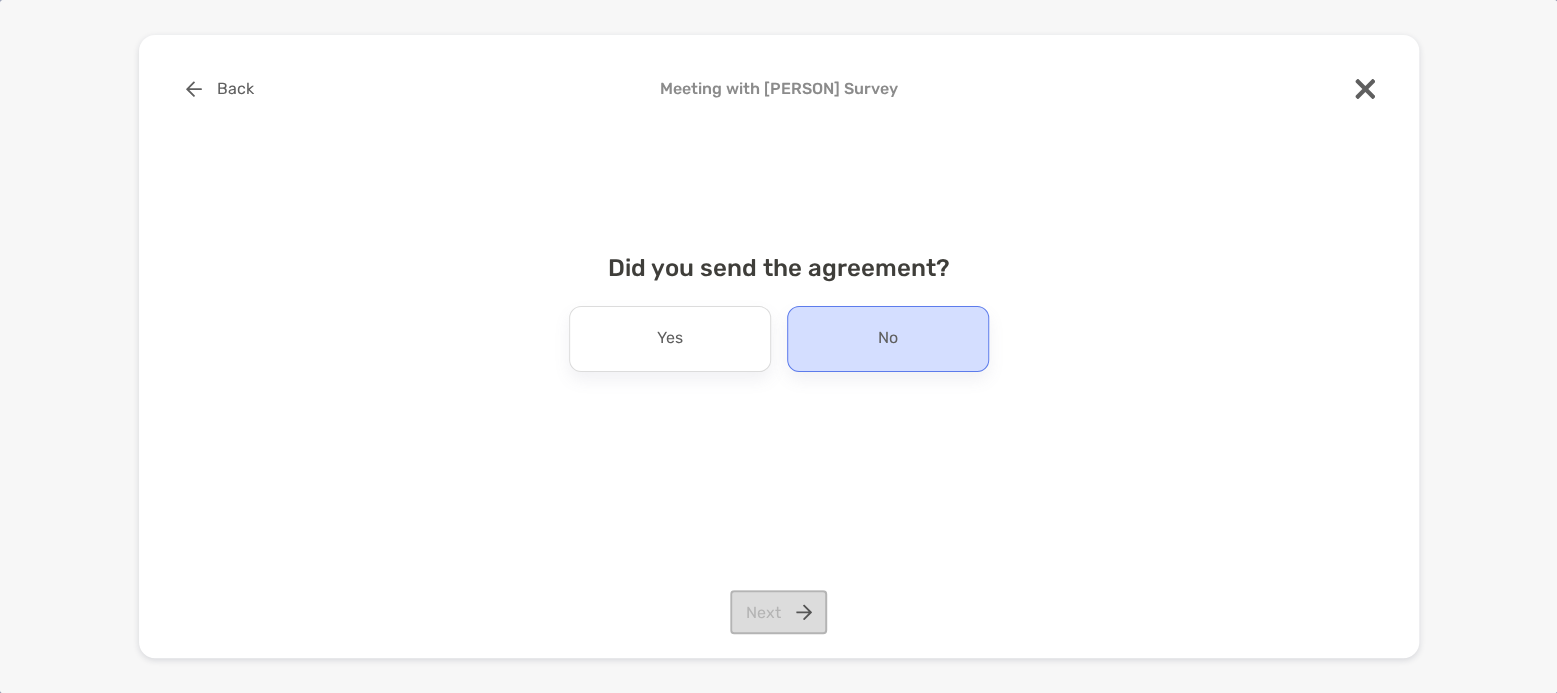 click on "No" at bounding box center (888, 339) 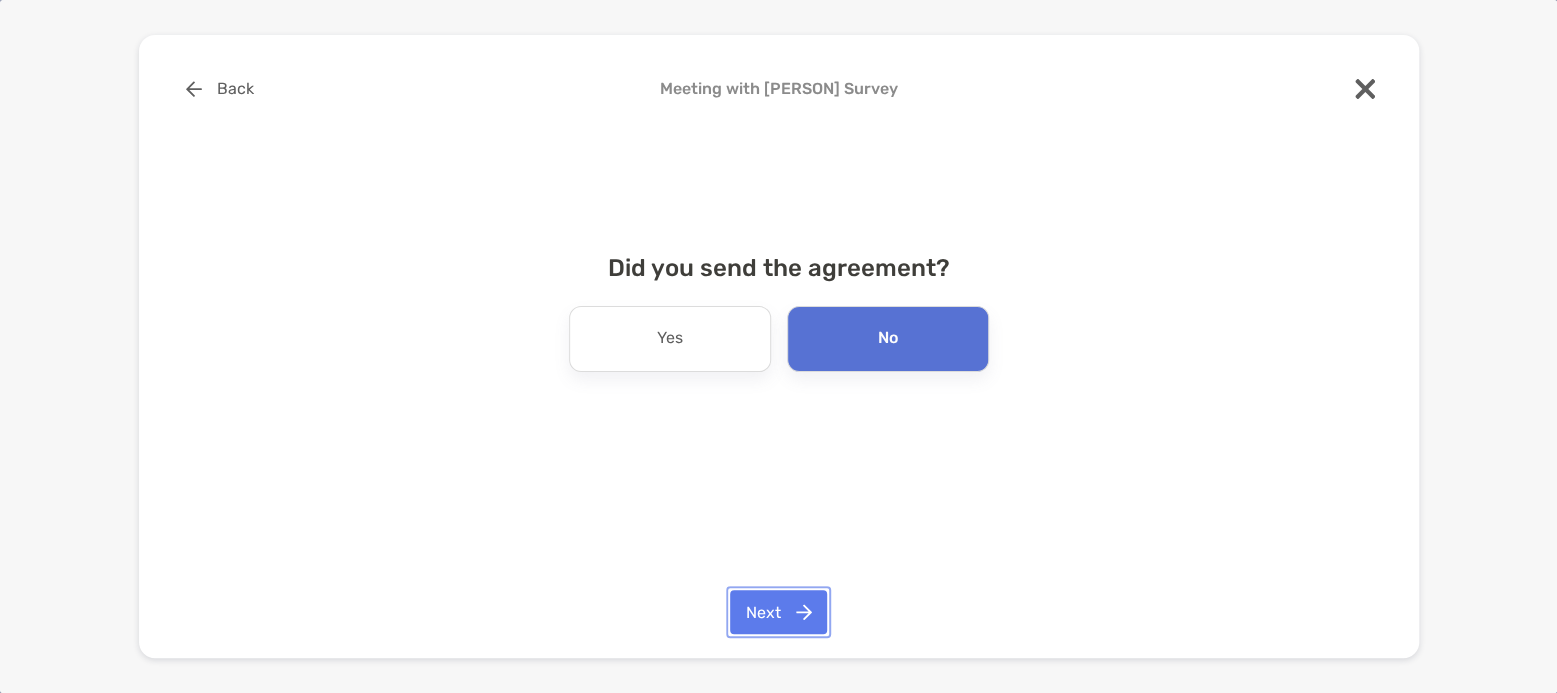 click on "Next" at bounding box center (778, 612) 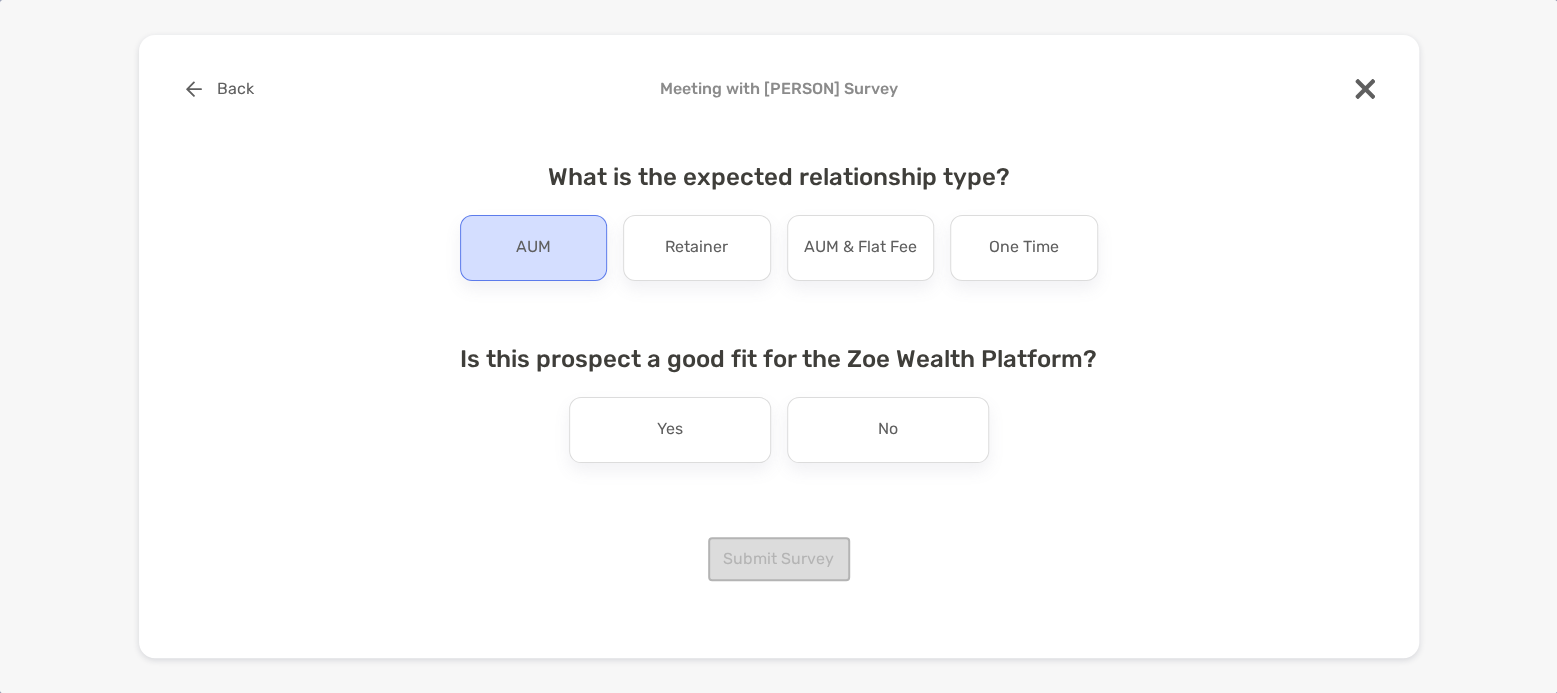 drag, startPoint x: 509, startPoint y: 255, endPoint x: 519, endPoint y: 254, distance: 10.049875 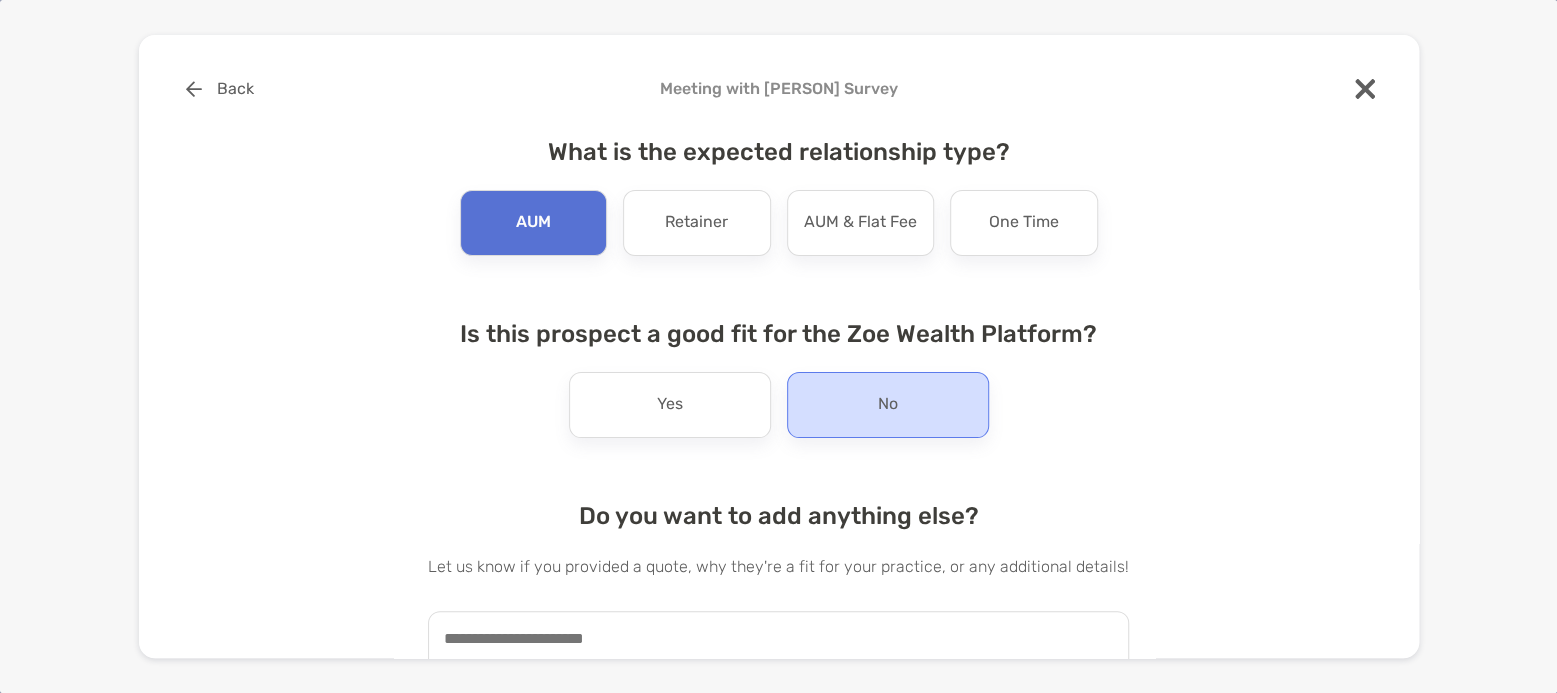 click on "No" at bounding box center (888, 405) 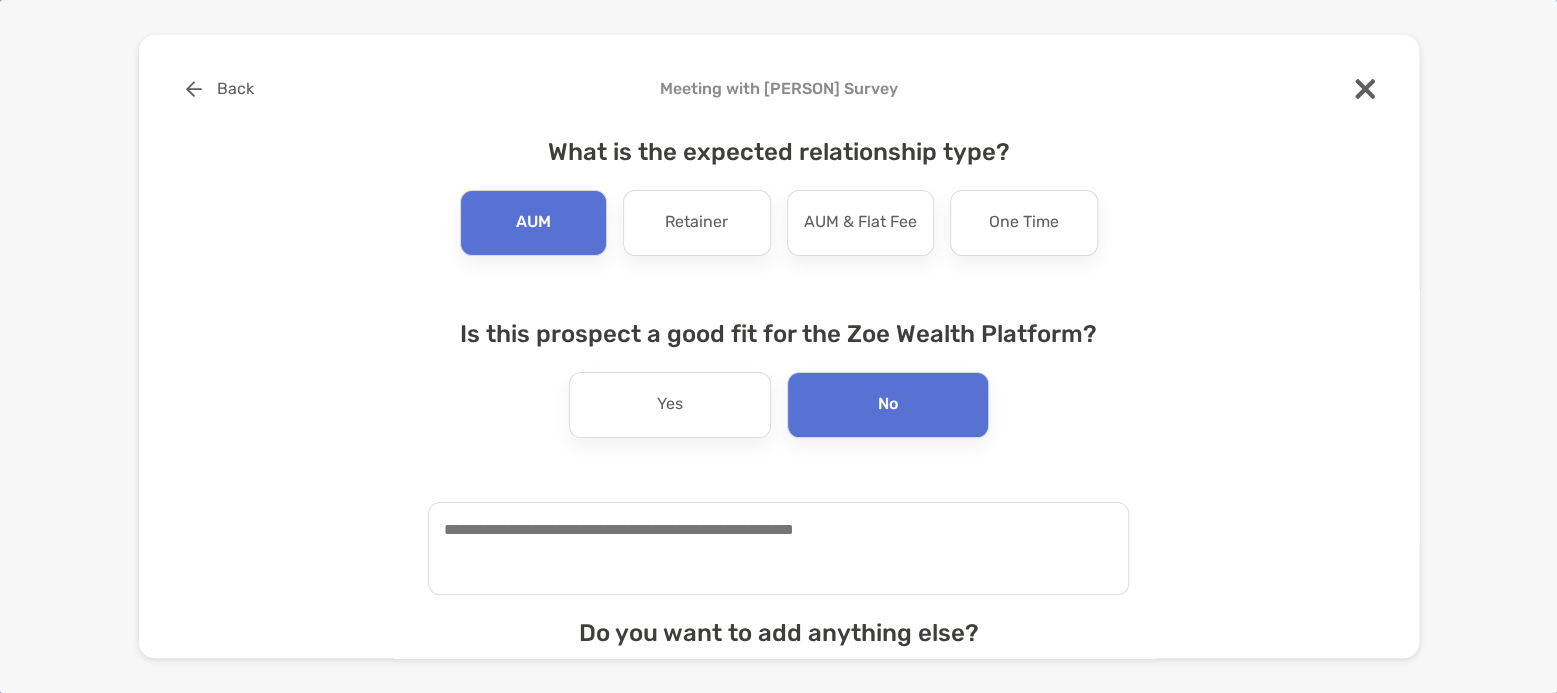 scroll, scrollTop: 223, scrollLeft: 0, axis: vertical 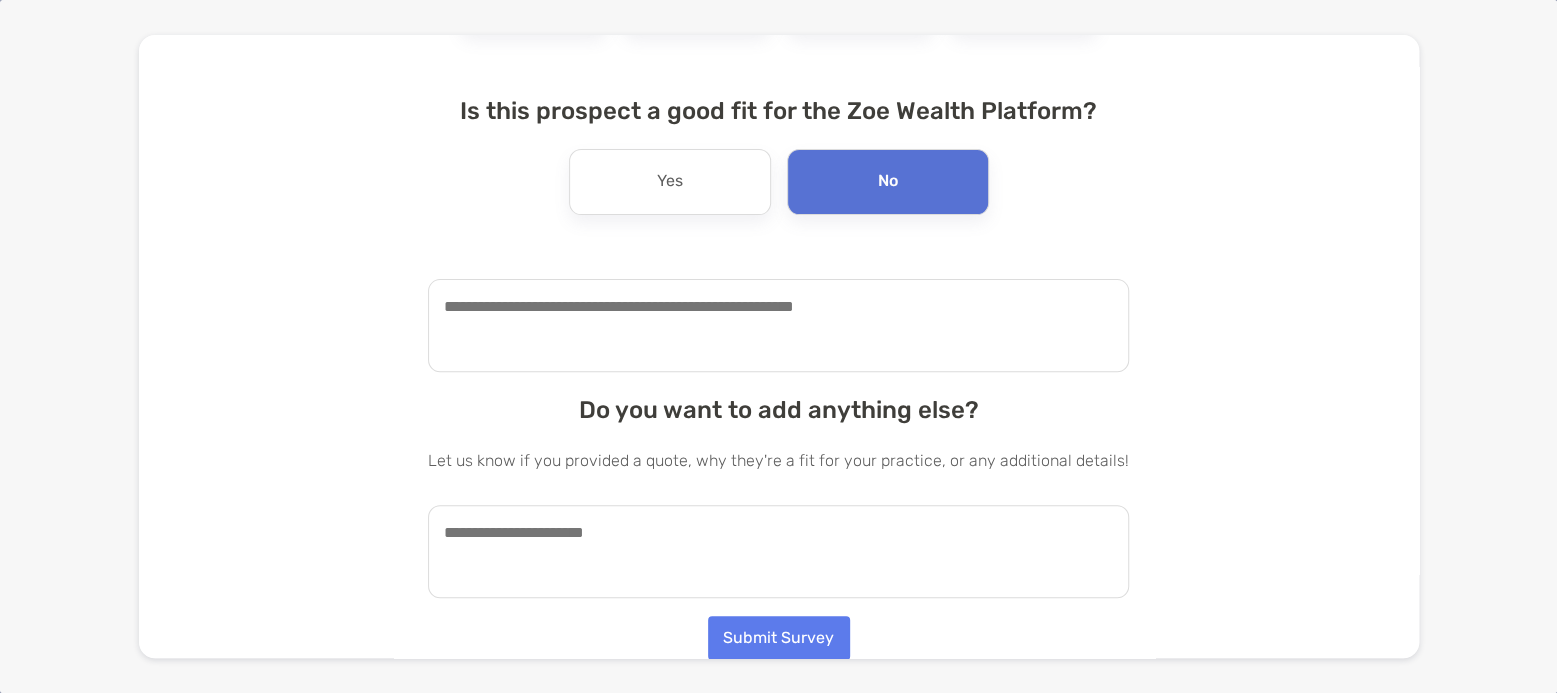 click at bounding box center (778, 551) 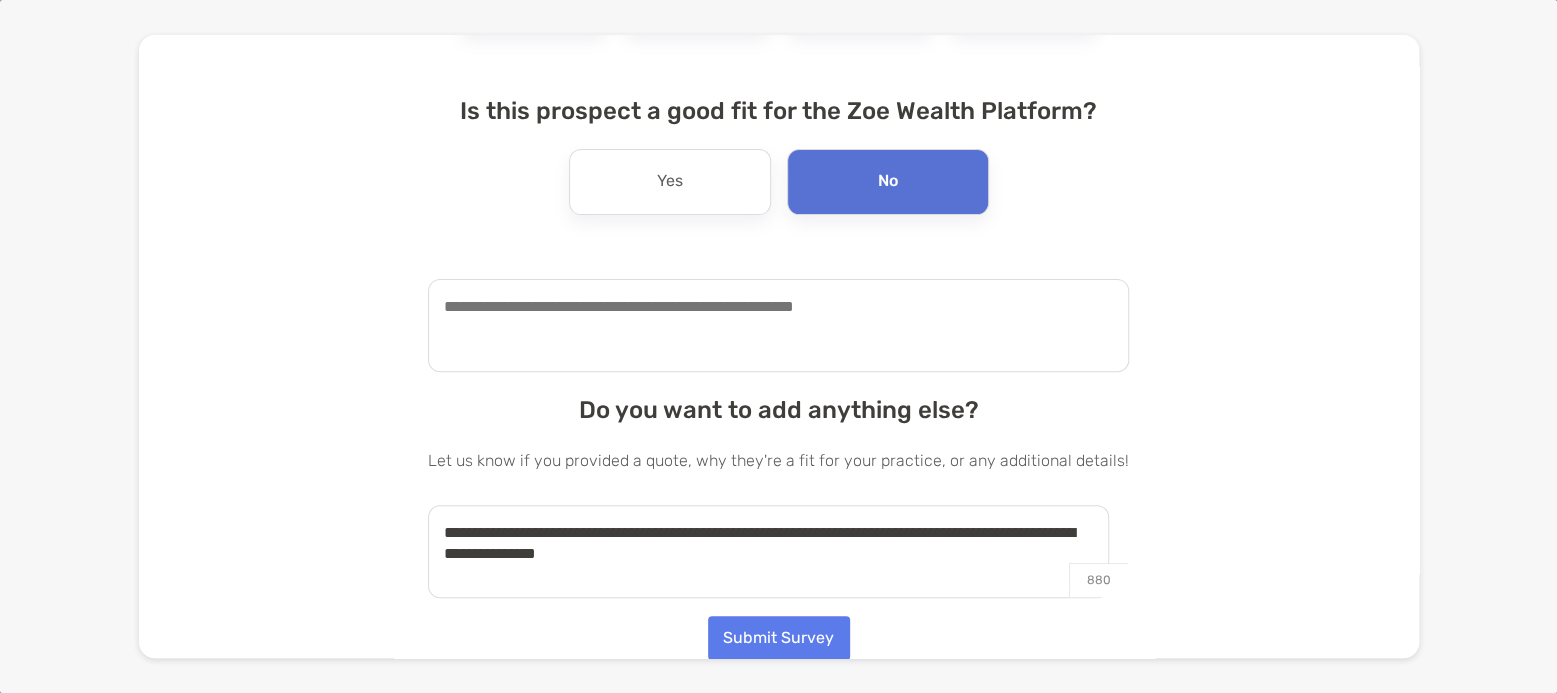 type on "**********" 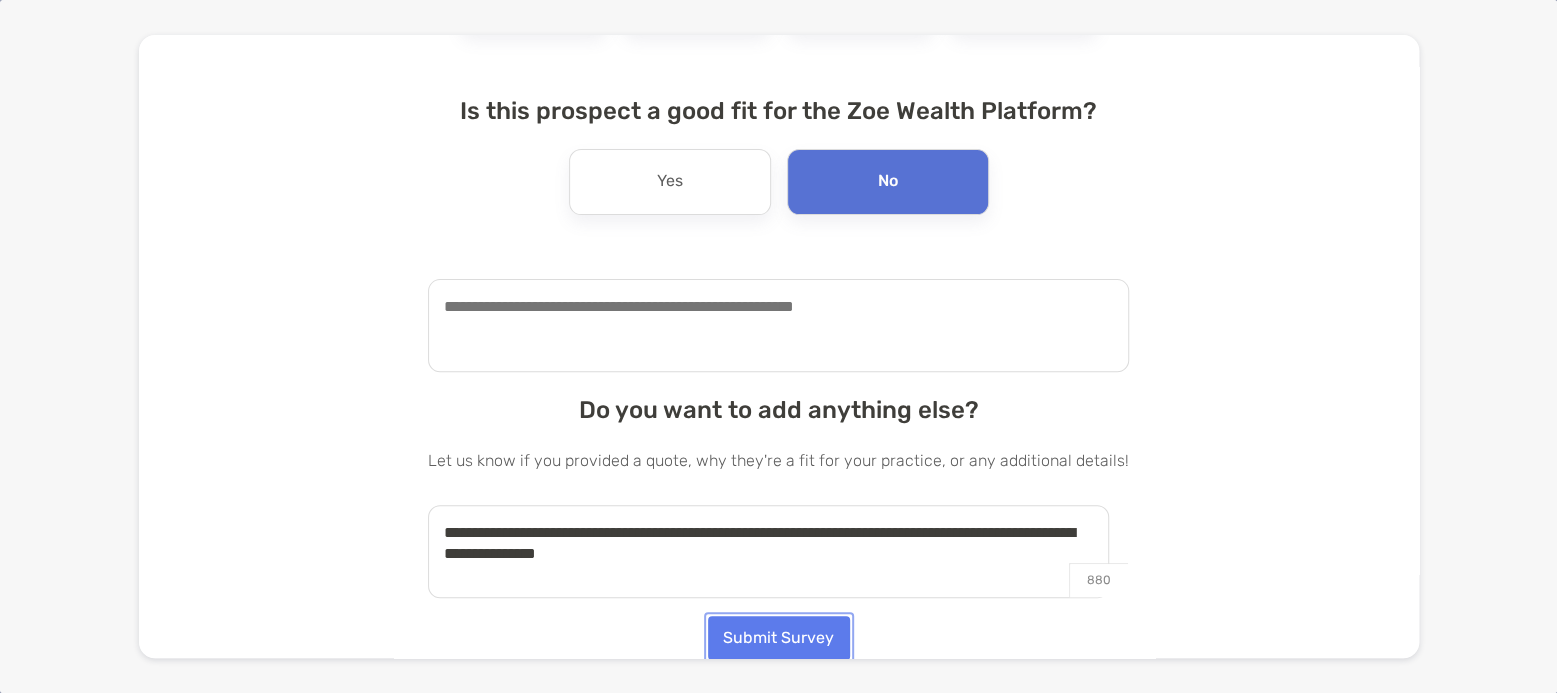 click on "Submit Survey" at bounding box center [779, 638] 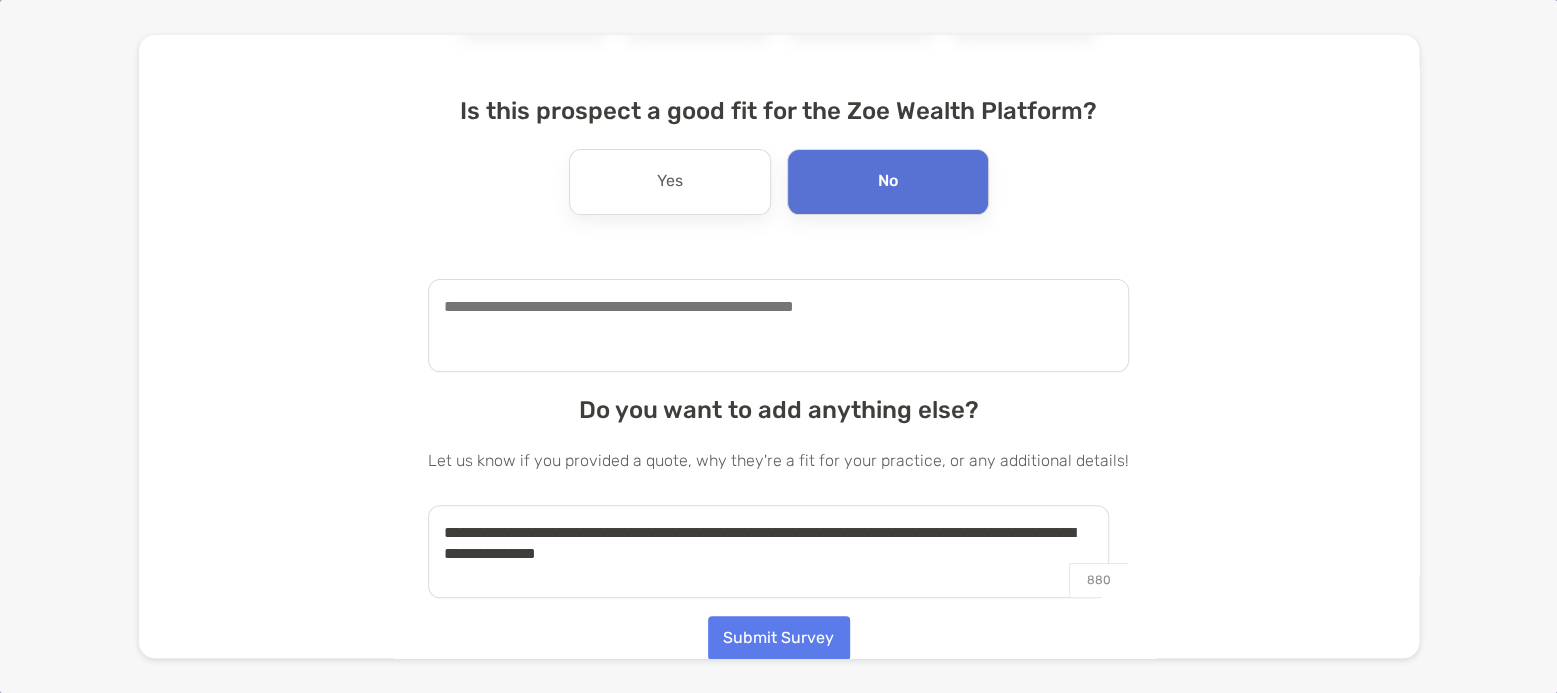 scroll, scrollTop: 0, scrollLeft: 0, axis: both 